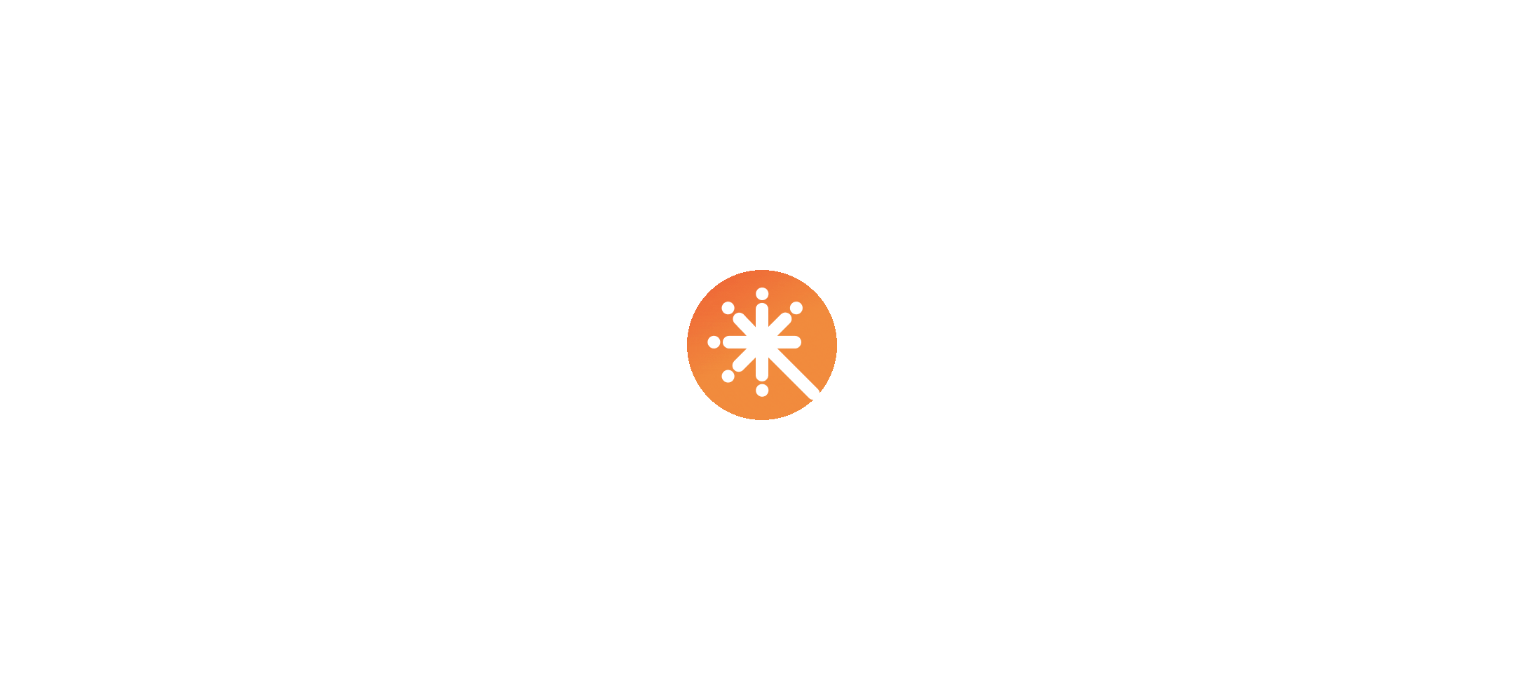 scroll, scrollTop: 0, scrollLeft: 0, axis: both 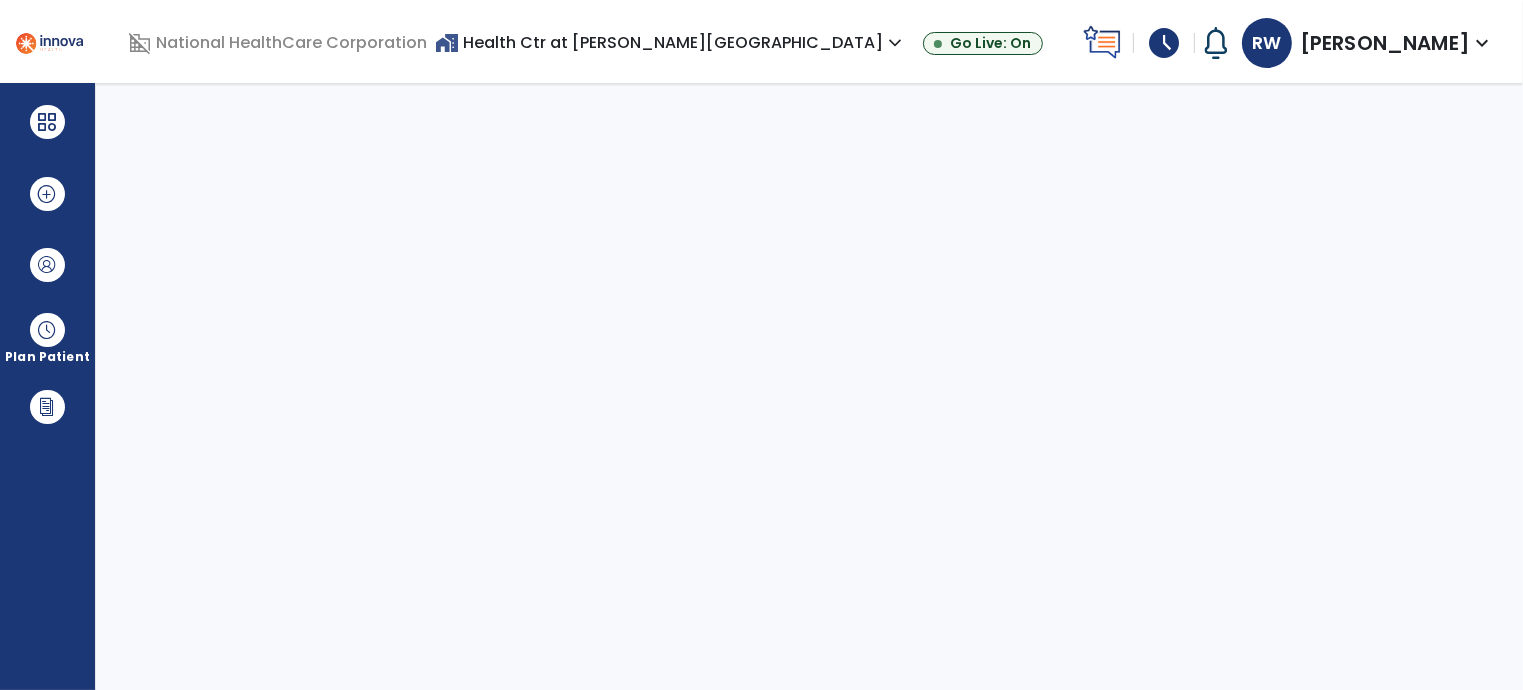 select on "****" 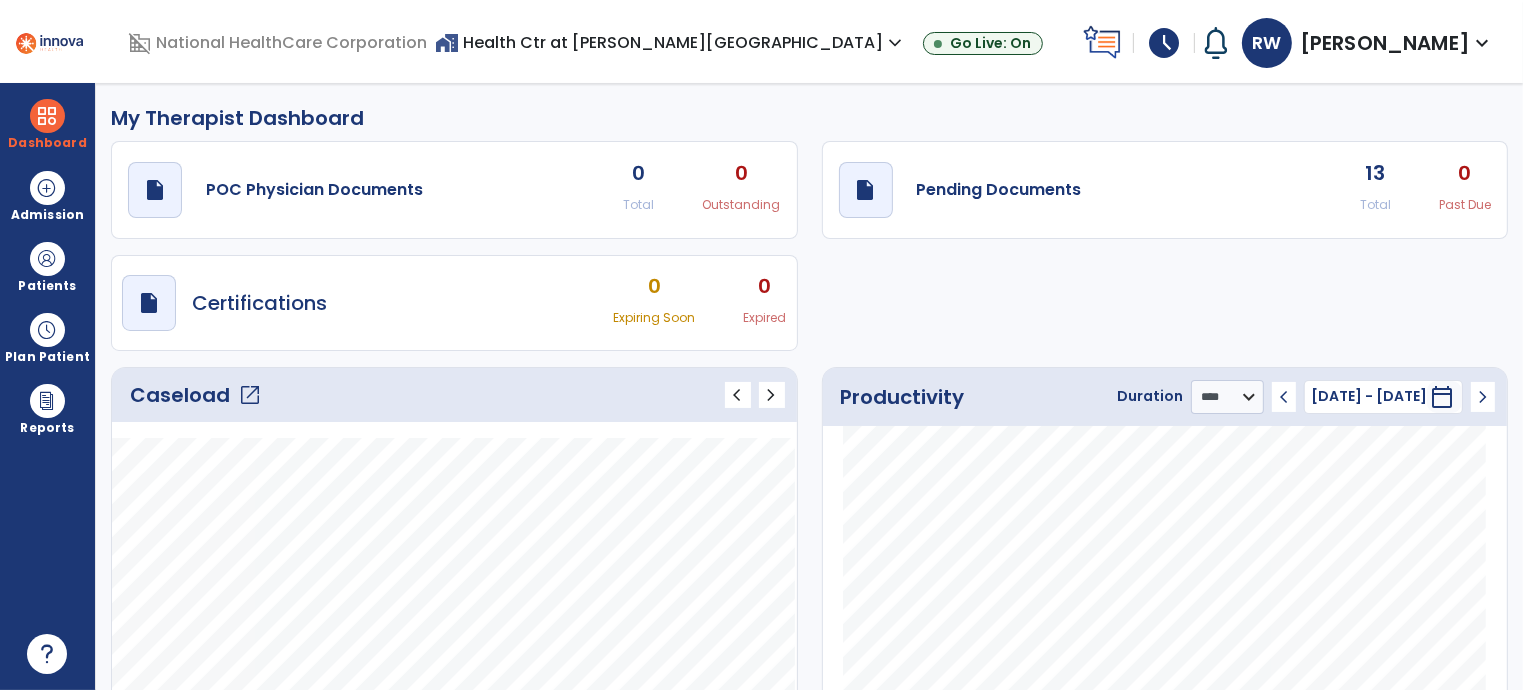 click on "Caseload   open_in_new" 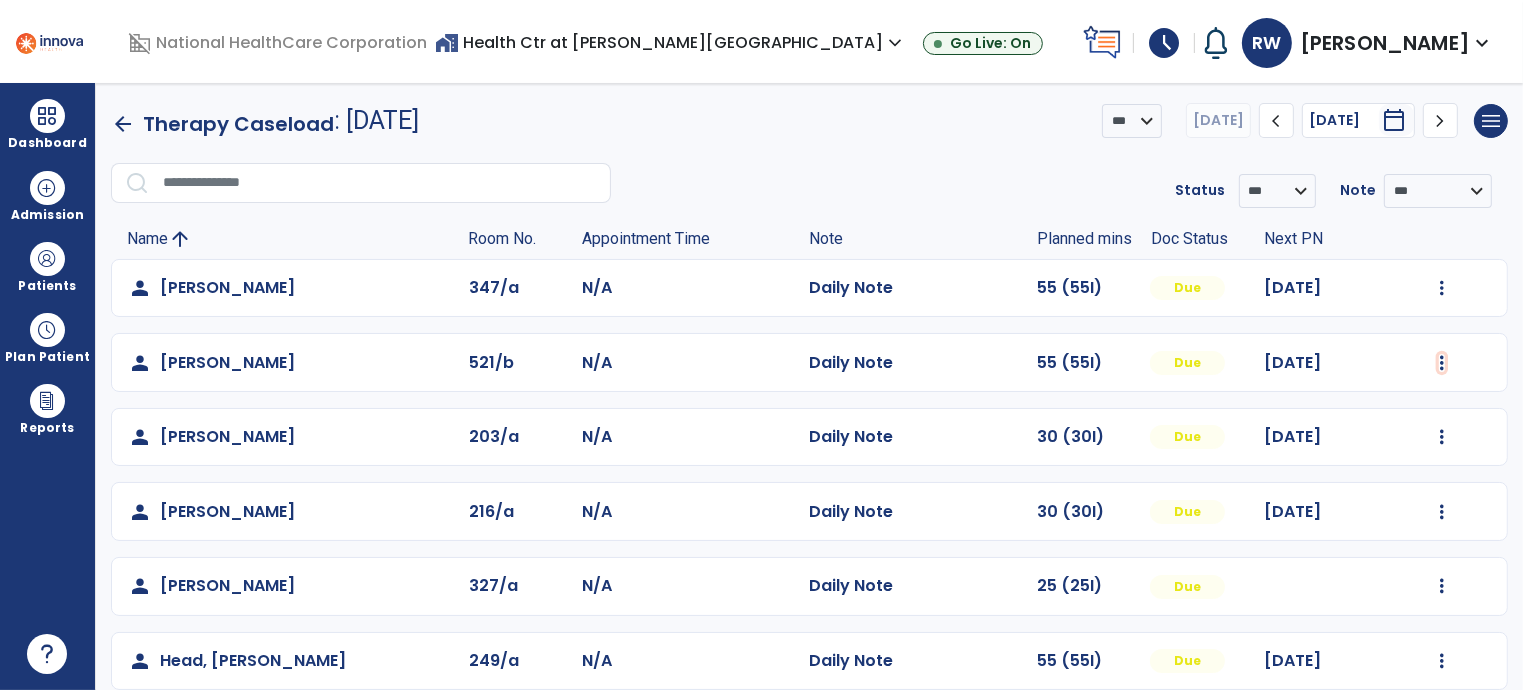 click at bounding box center [1442, 288] 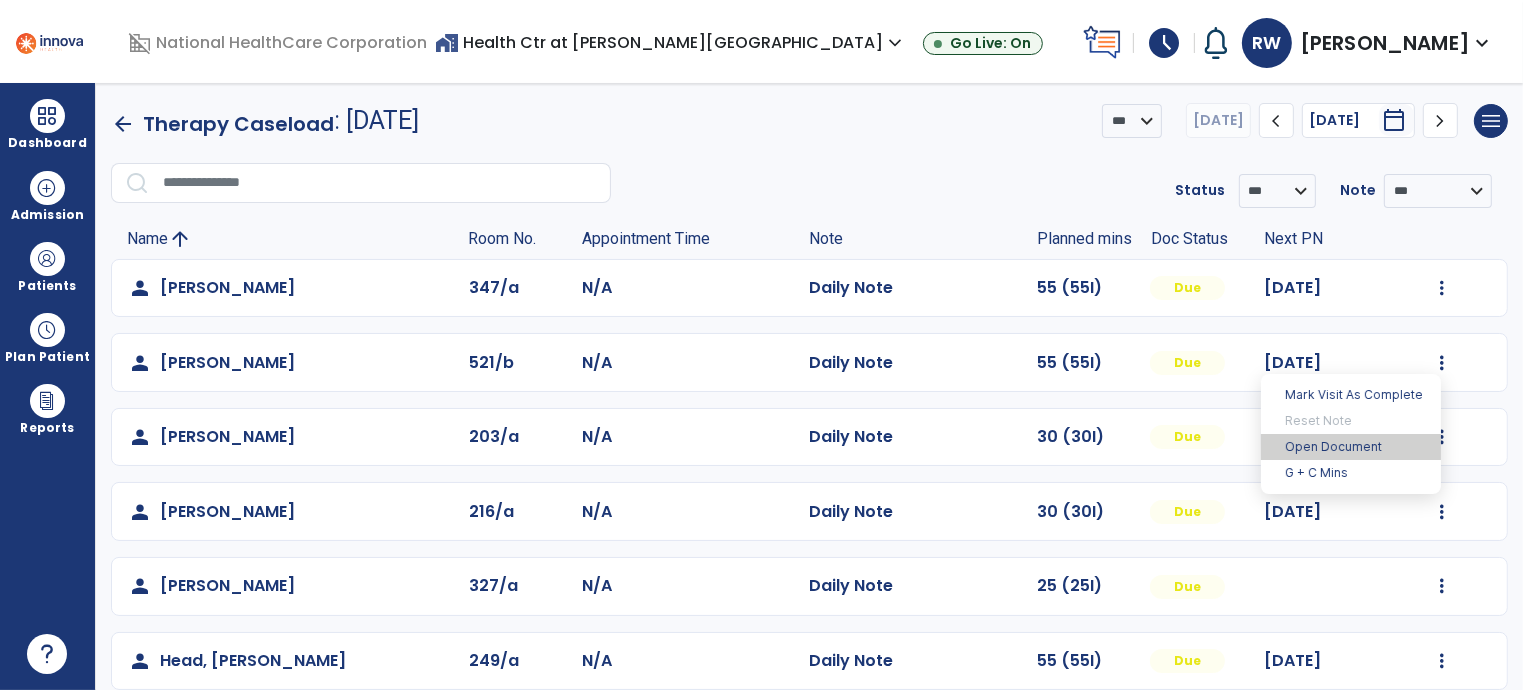 click on "Open Document" at bounding box center (1351, 447) 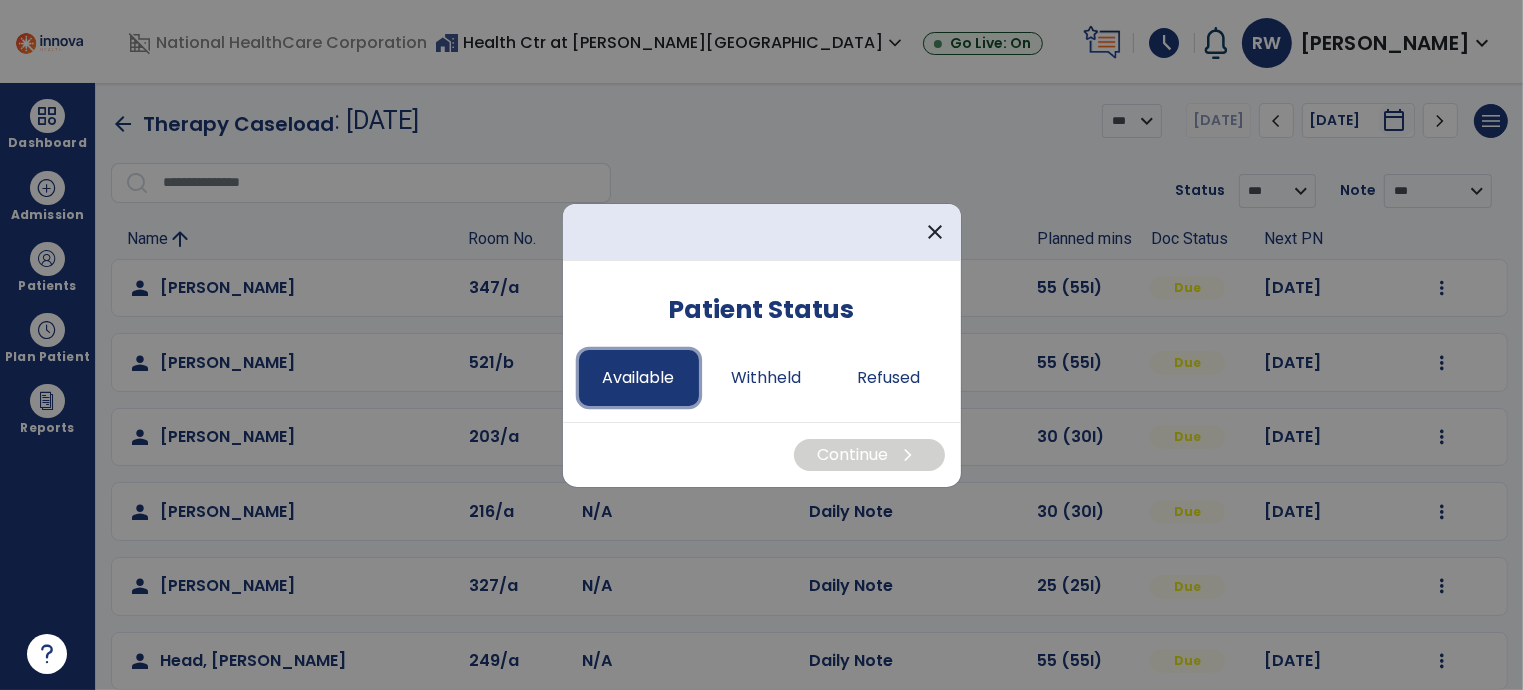 click on "Available" at bounding box center (639, 378) 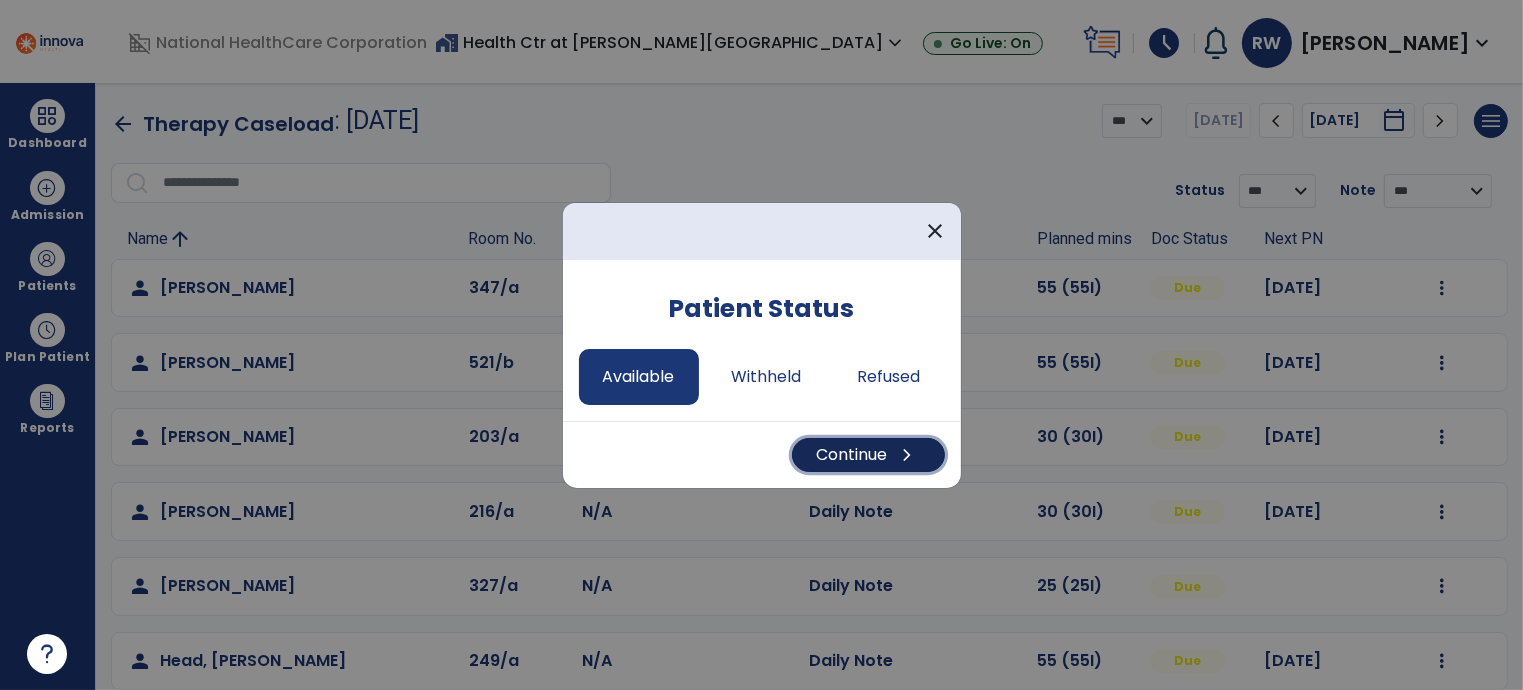 click on "Continue   chevron_right" at bounding box center [868, 455] 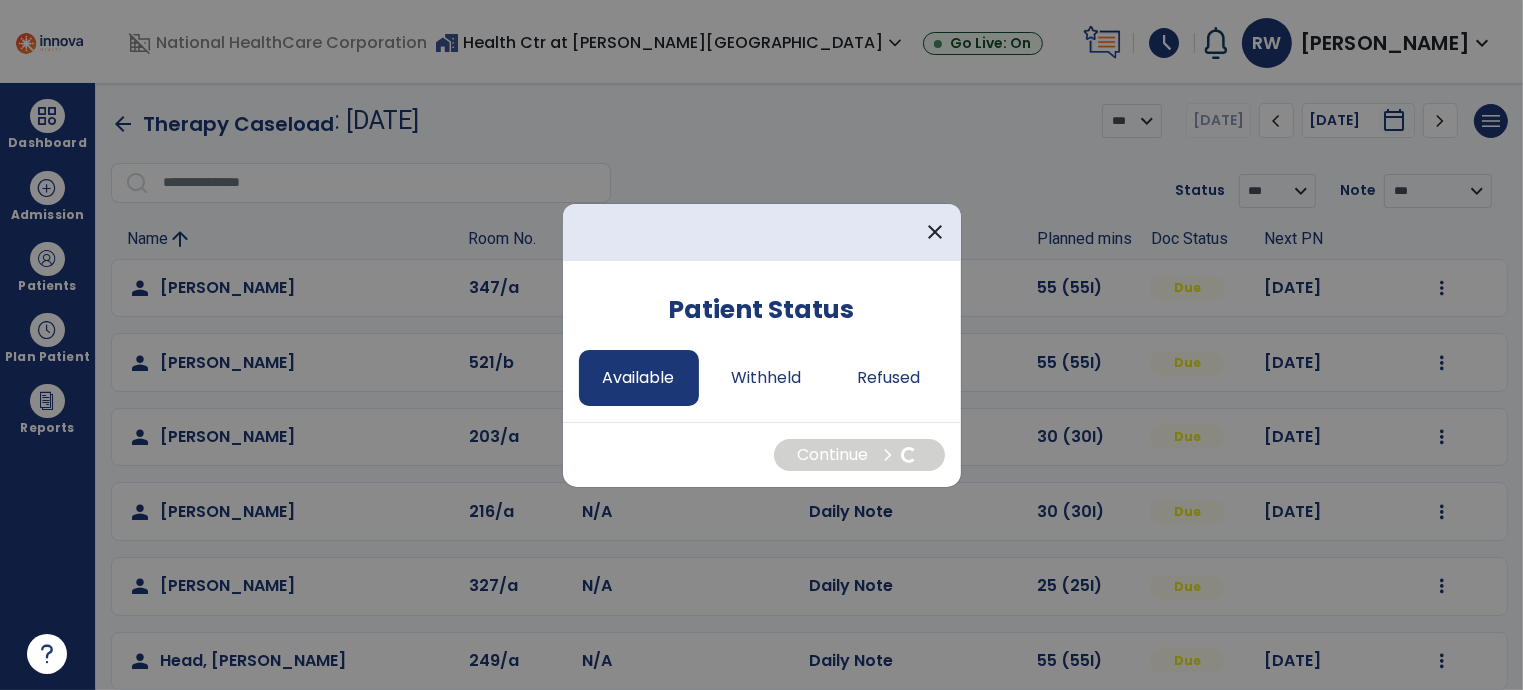 select on "*" 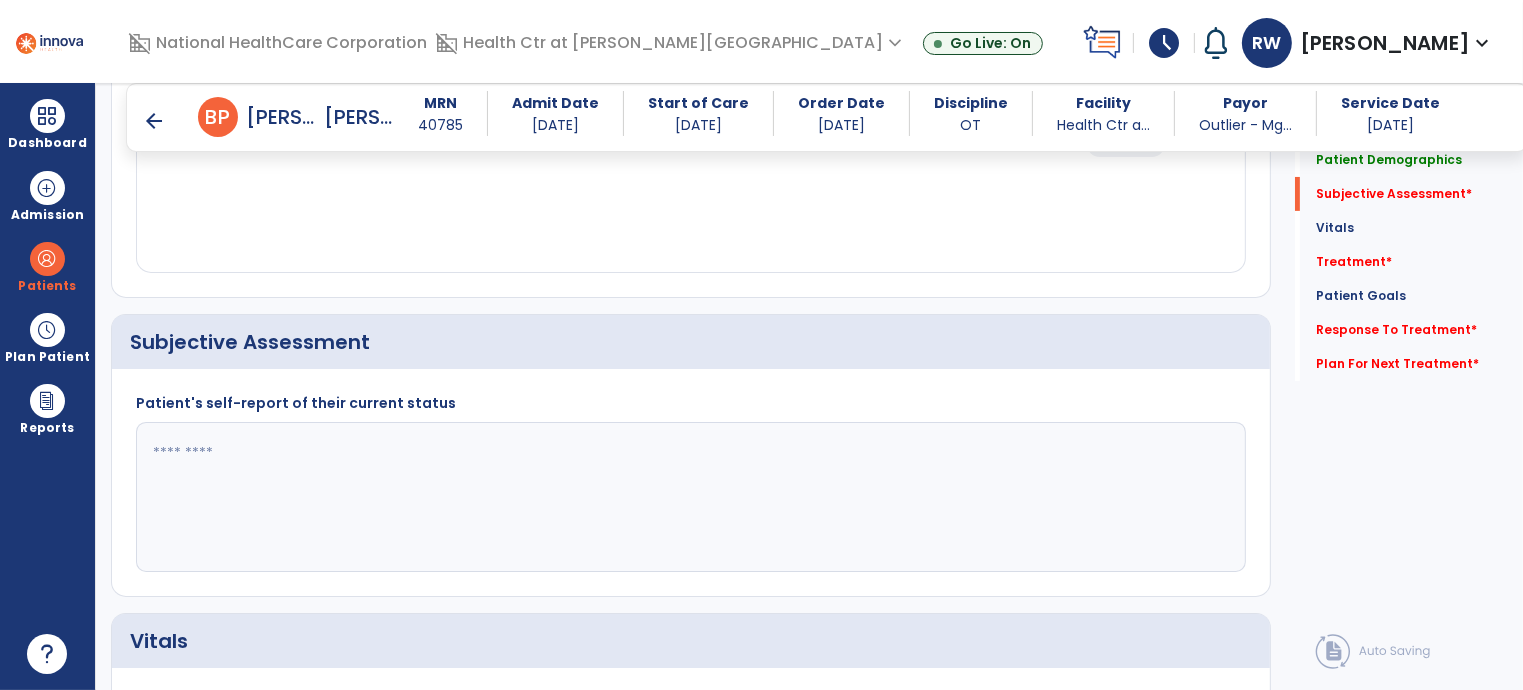 scroll, scrollTop: 340, scrollLeft: 0, axis: vertical 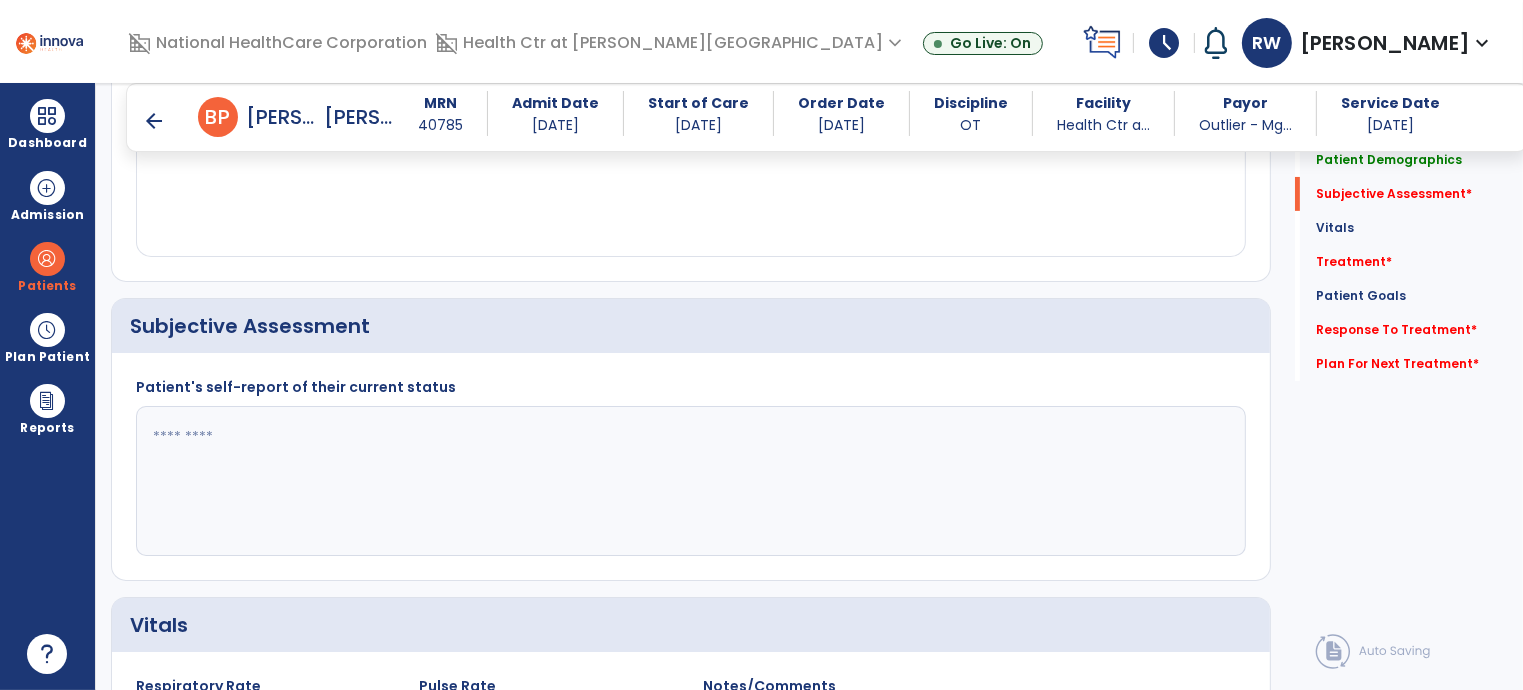 click 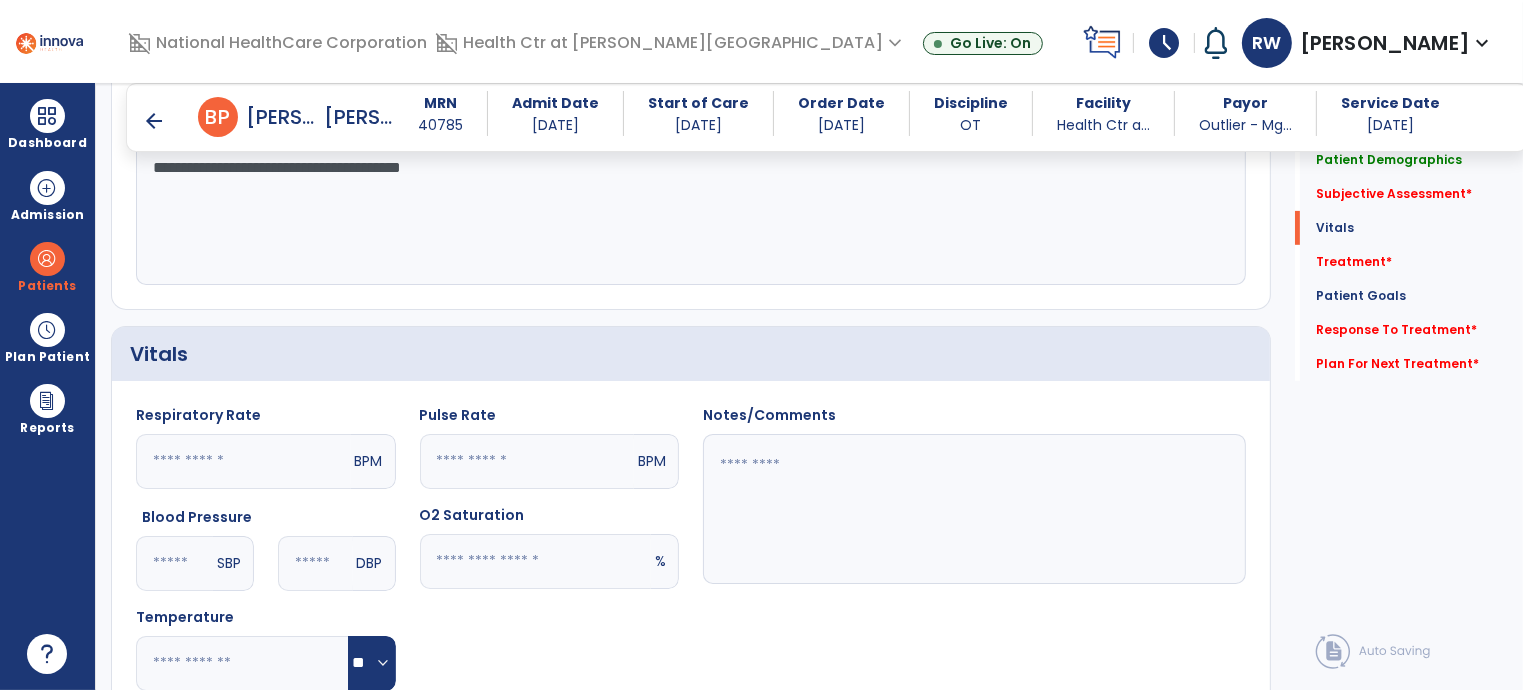 scroll, scrollTop: 935, scrollLeft: 0, axis: vertical 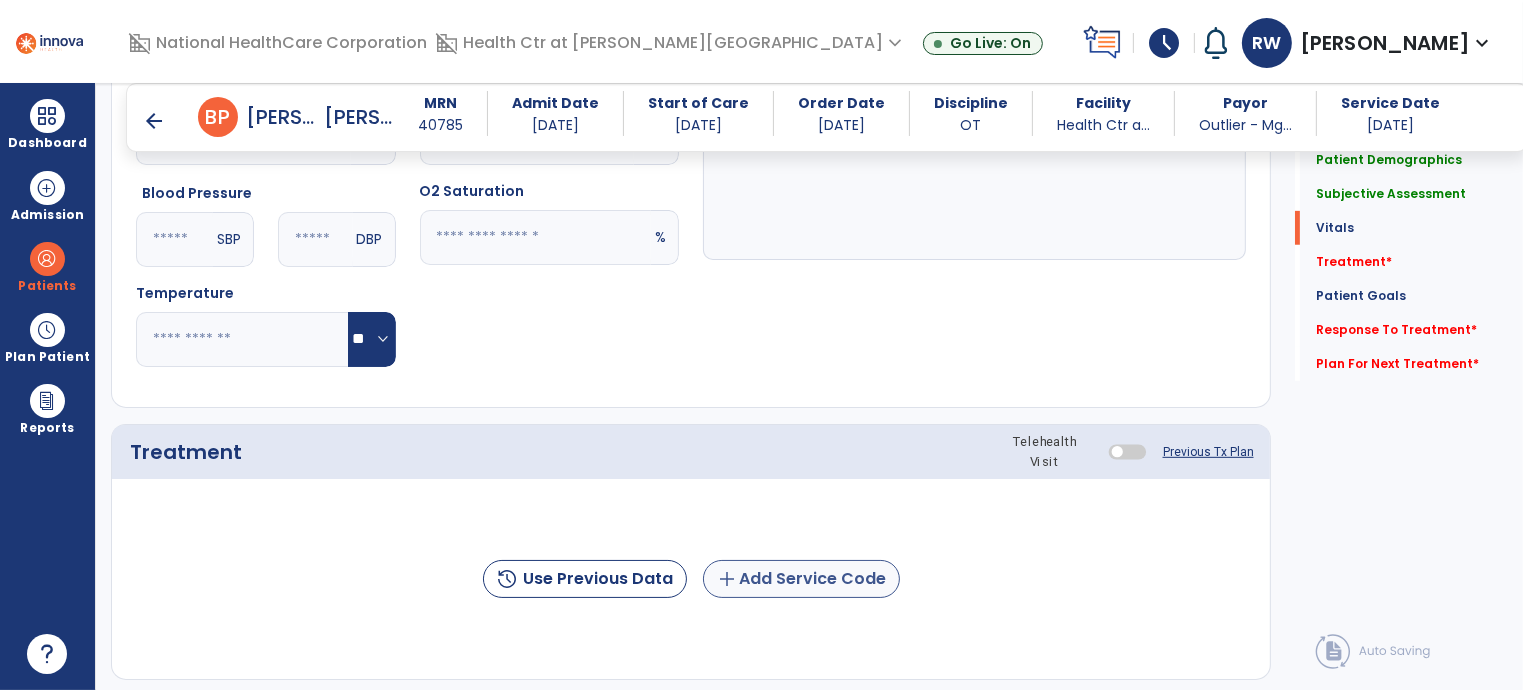 type on "**********" 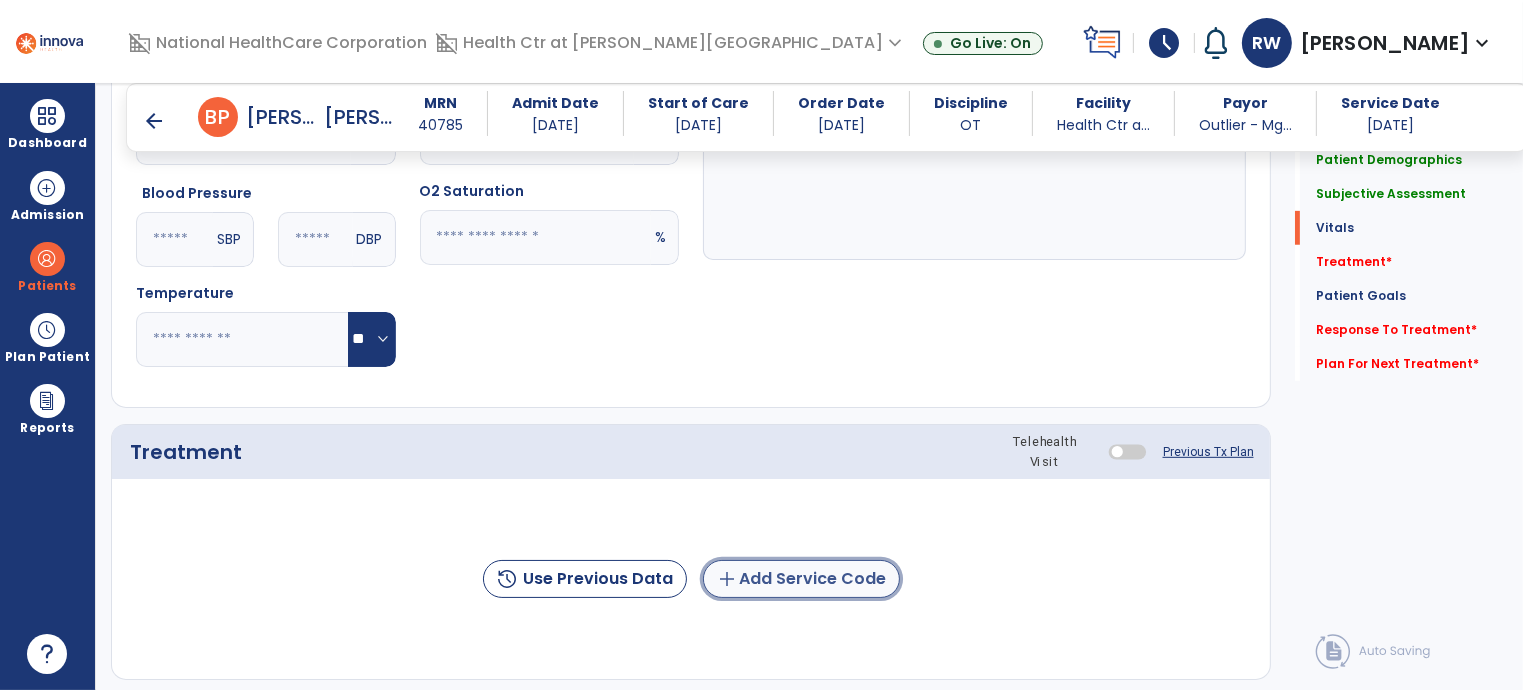 click on "add  Add Service Code" 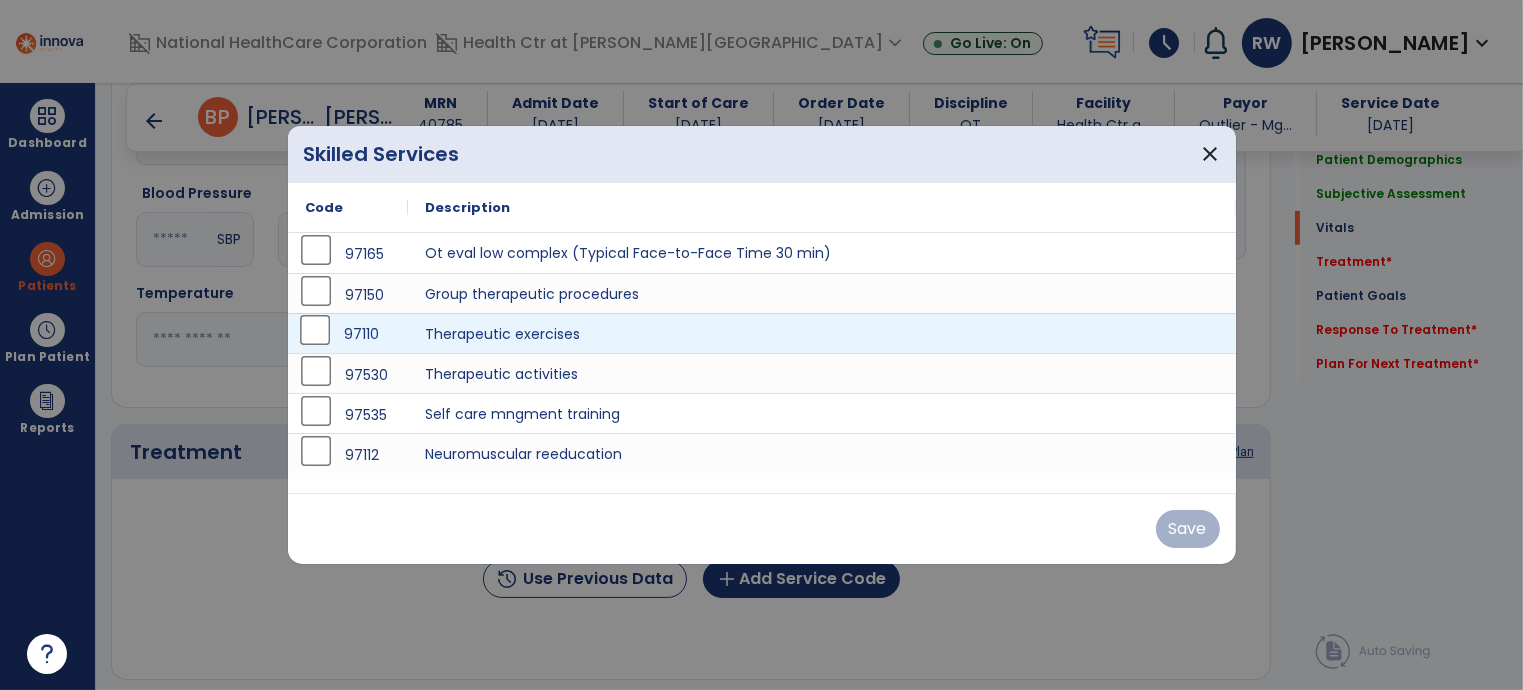 click on "97110" at bounding box center (348, 334) 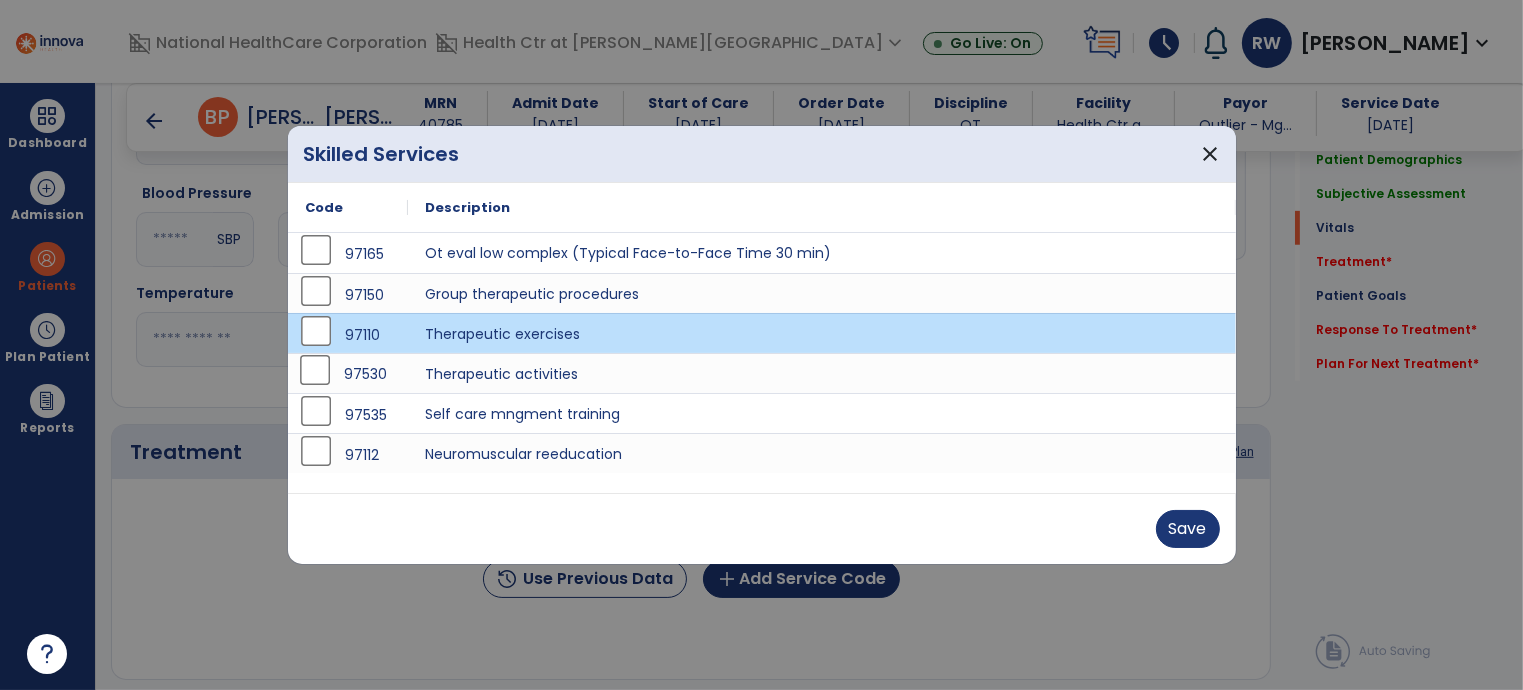 click on "Save" at bounding box center [762, 528] 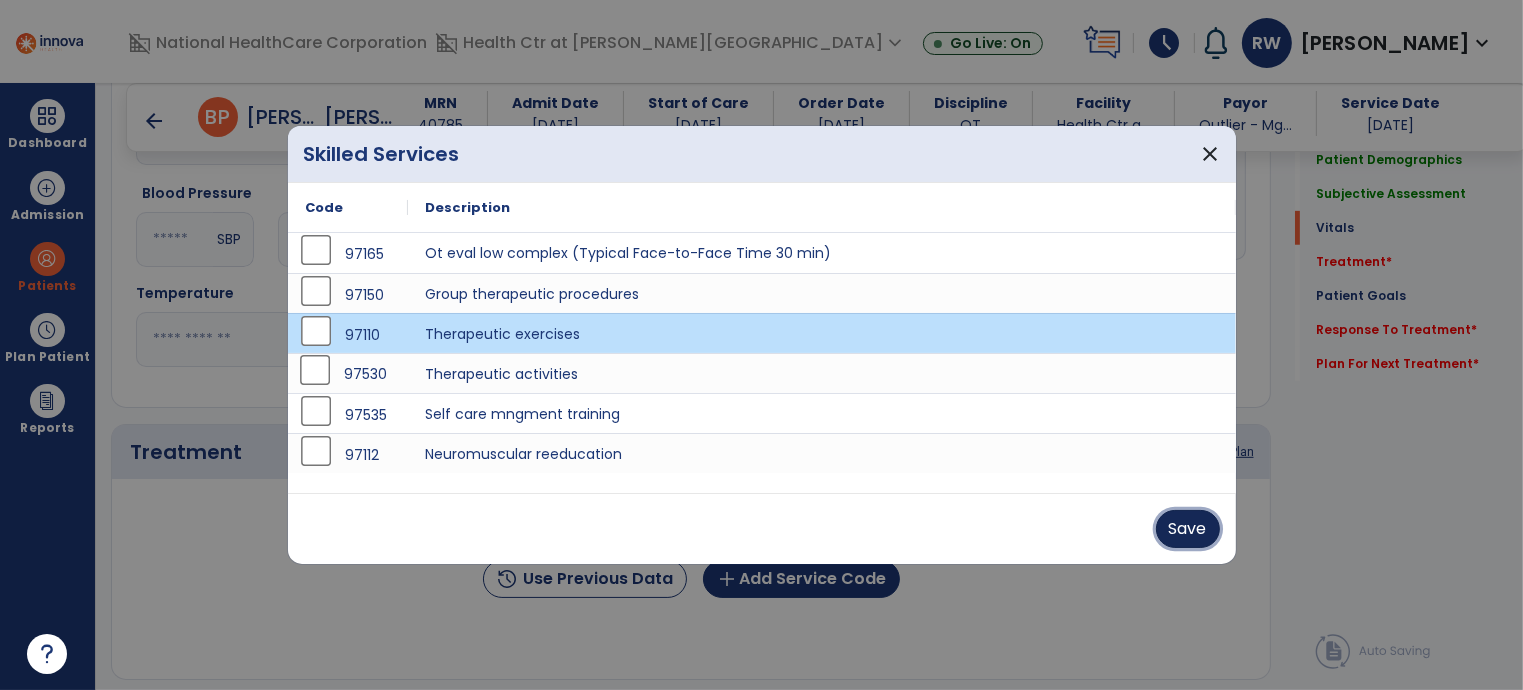 click on "Save" at bounding box center [1188, 529] 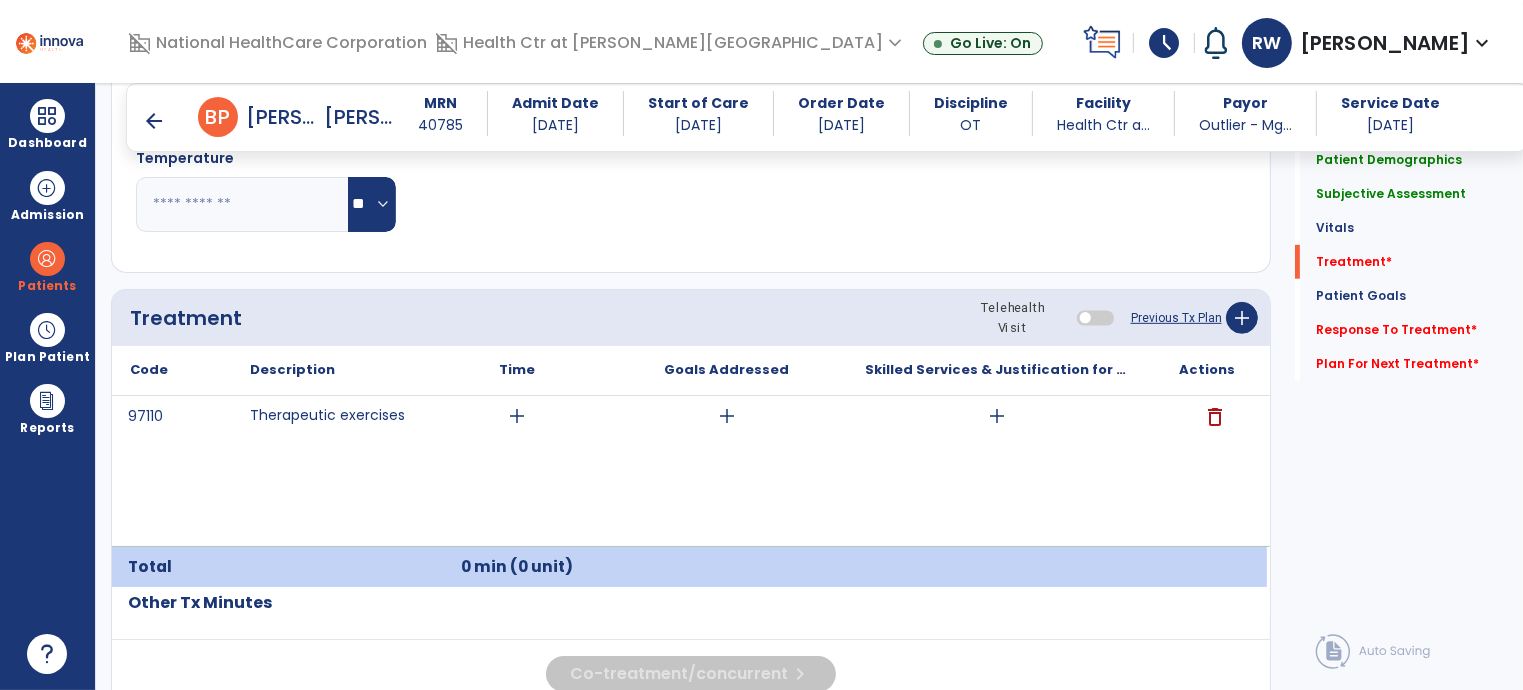 scroll, scrollTop: 1068, scrollLeft: 0, axis: vertical 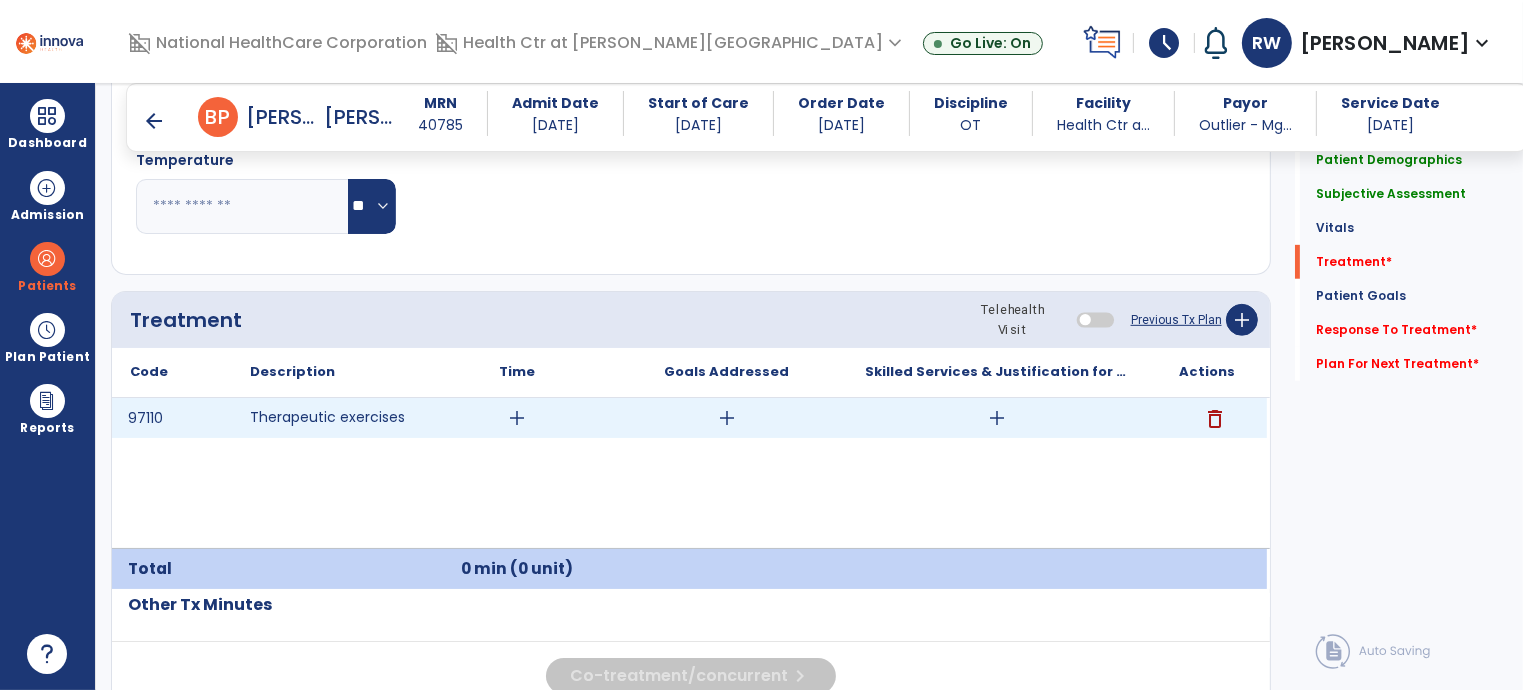 click on "add" at bounding box center [517, 418] 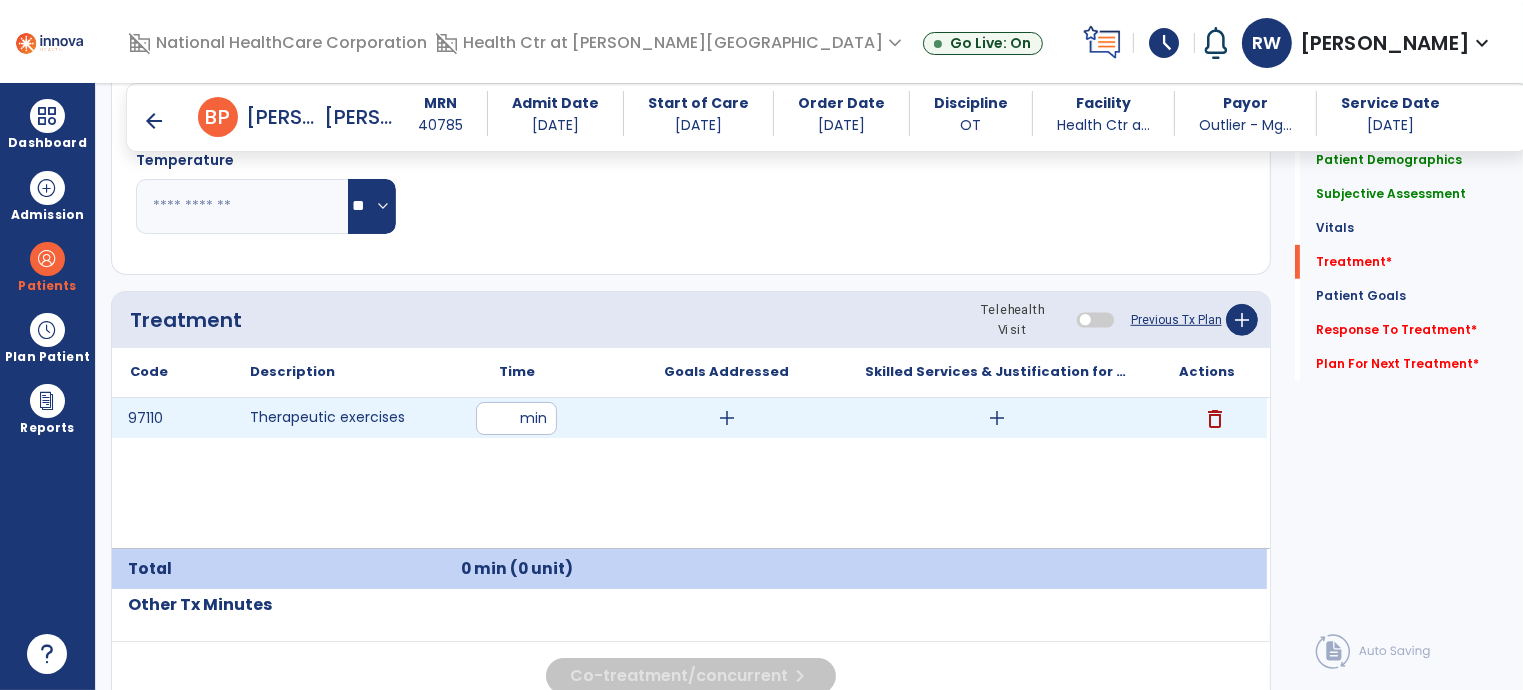 click at bounding box center (516, 418) 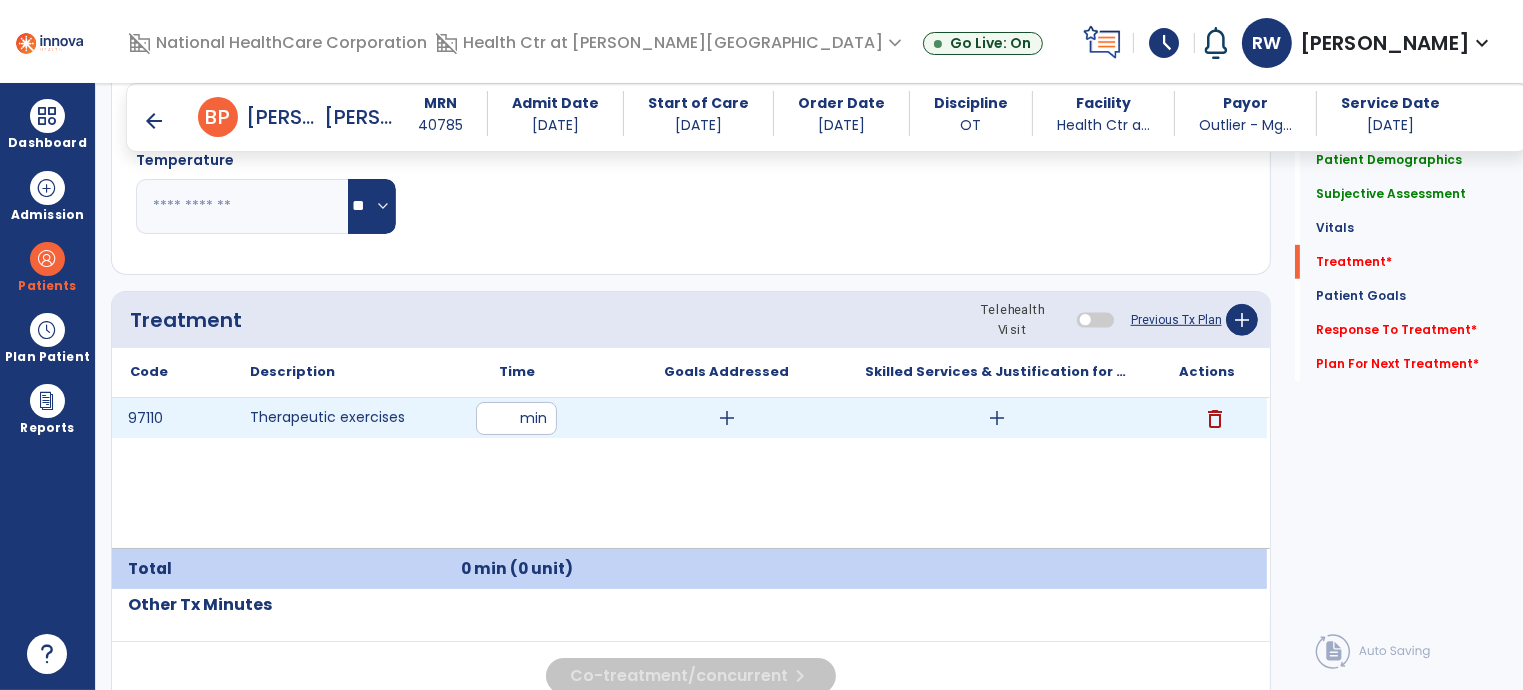 type on "**" 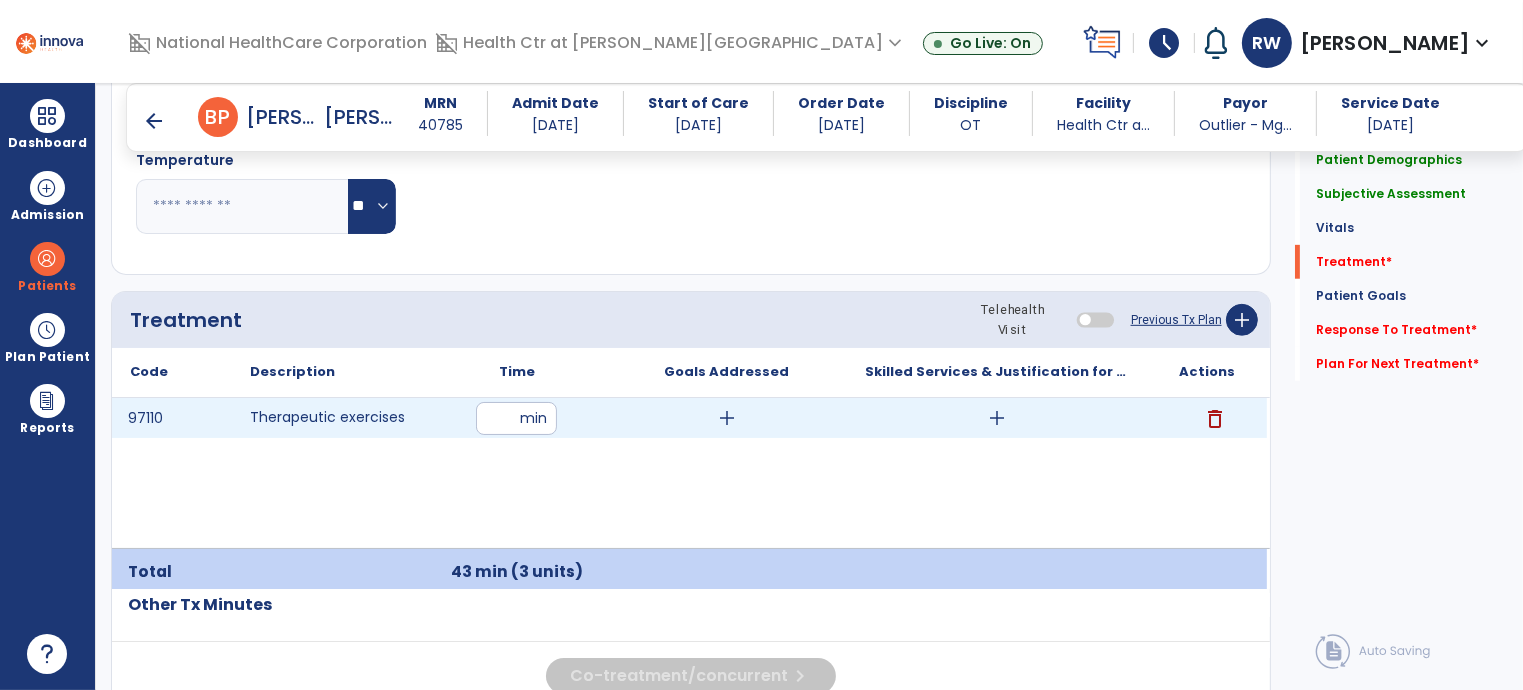 click on "add" at bounding box center (727, 418) 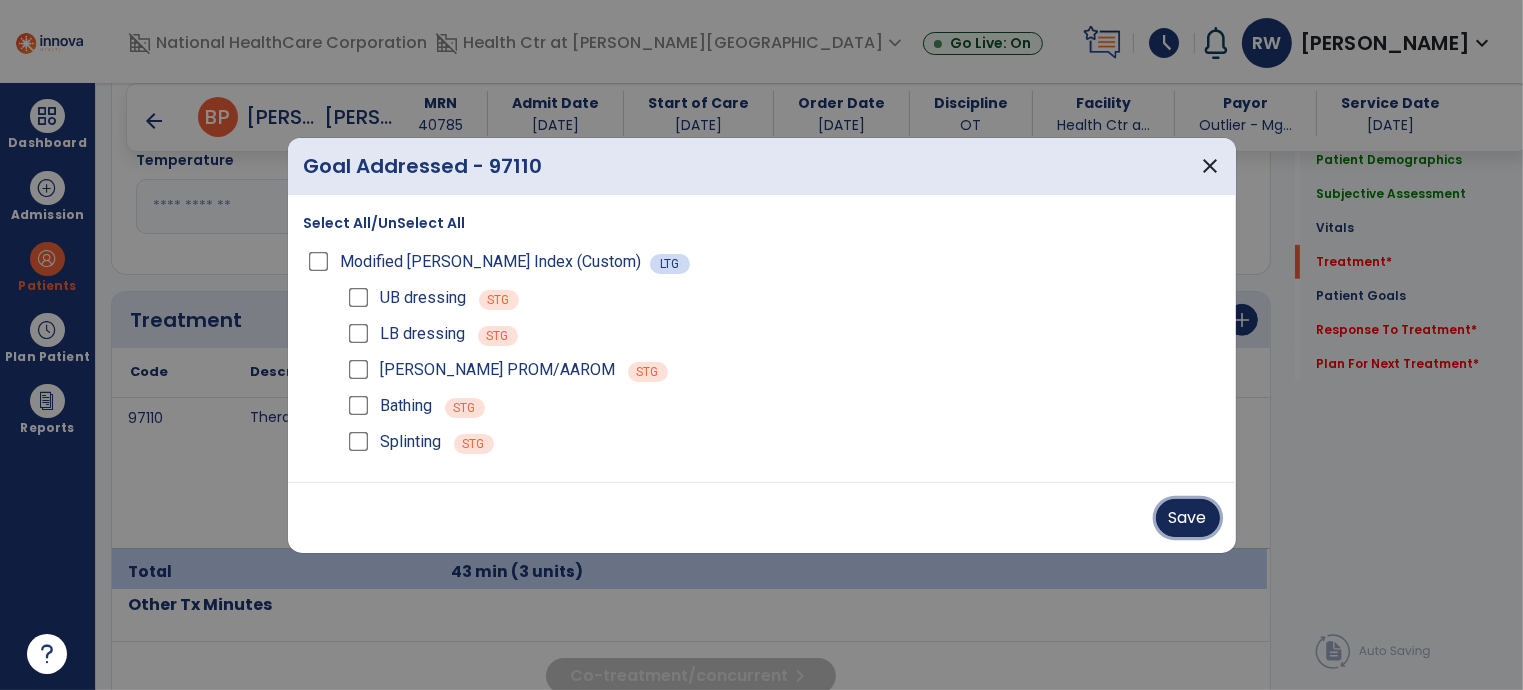 click on "Save" at bounding box center [1188, 518] 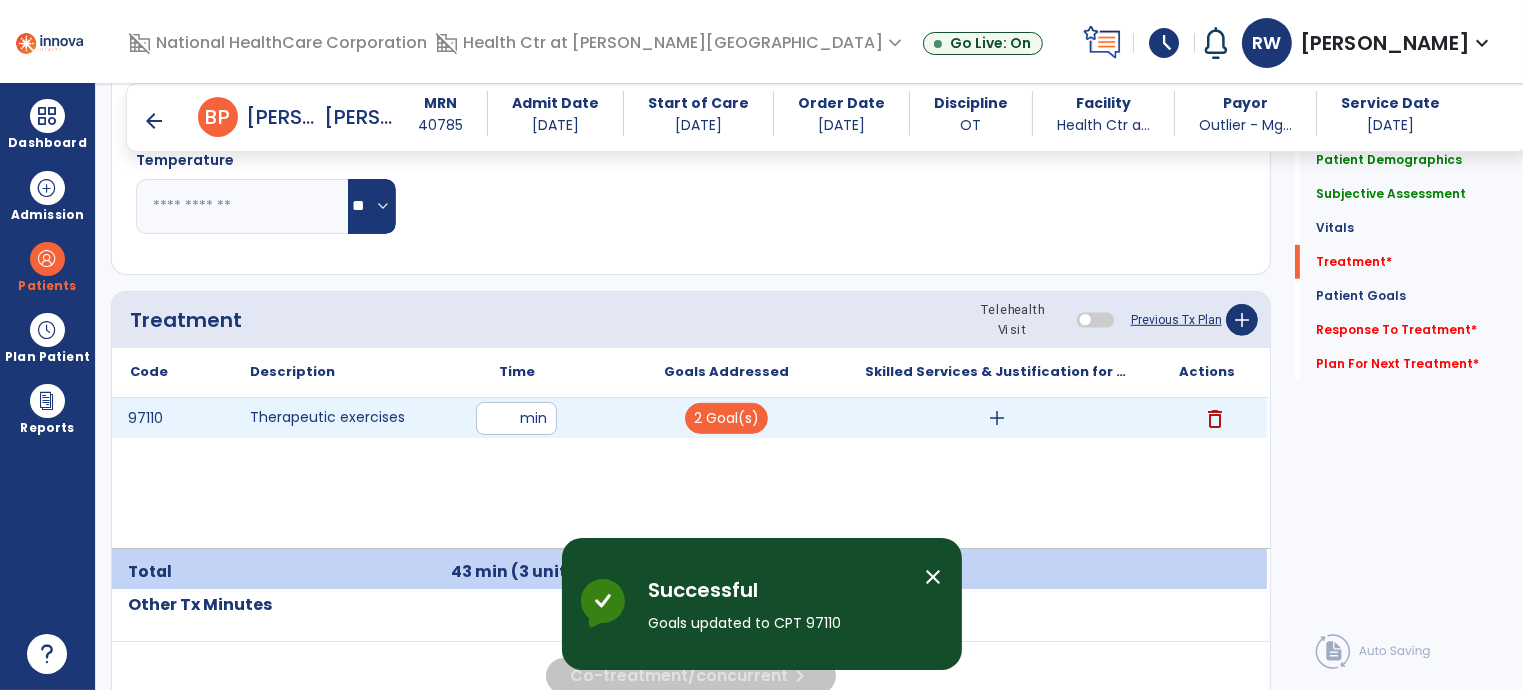 click on "add" at bounding box center [997, 418] 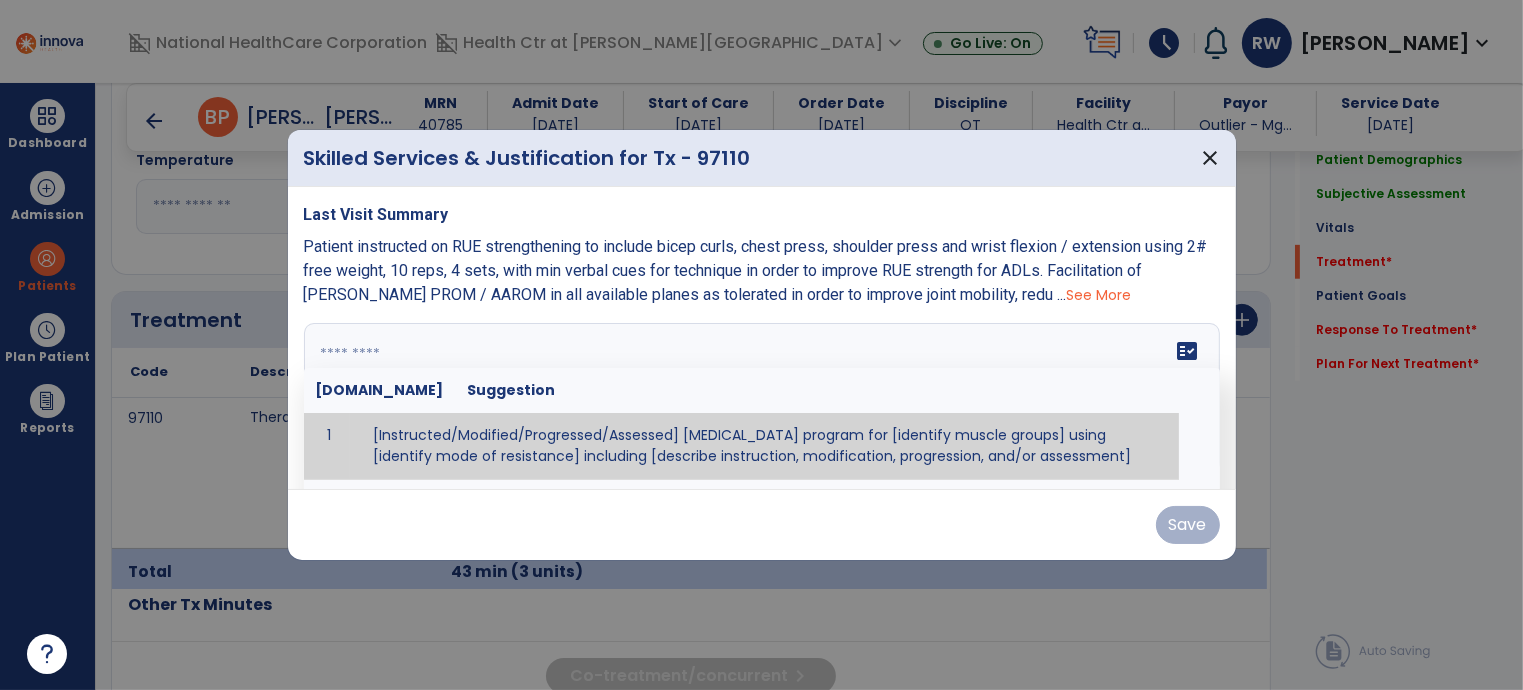 click on "fact_check  [DOMAIN_NAME] Suggestion 1 [Instructed/Modified/Progressed/Assessed] [MEDICAL_DATA] program for [identify muscle groups] using [identify mode of resistance] including [describe instruction, modification, progression, and/or assessment] 2 [Instructed/Modified/Progressed/Assessed] aerobic exercise program using [identify equipment/mode] including [describe instruction, modification,progression, and/or assessment] 3 [Instructed/Modified/Progressed/Assessed] [PROM/A/AROM/AROM] program for [identify joint movements] using [contract-relax, over-pressure, inhibitory techniques, other] 4 [Assessed/Tested] aerobic capacity with administration of [aerobic capacity test]" at bounding box center [762, 398] 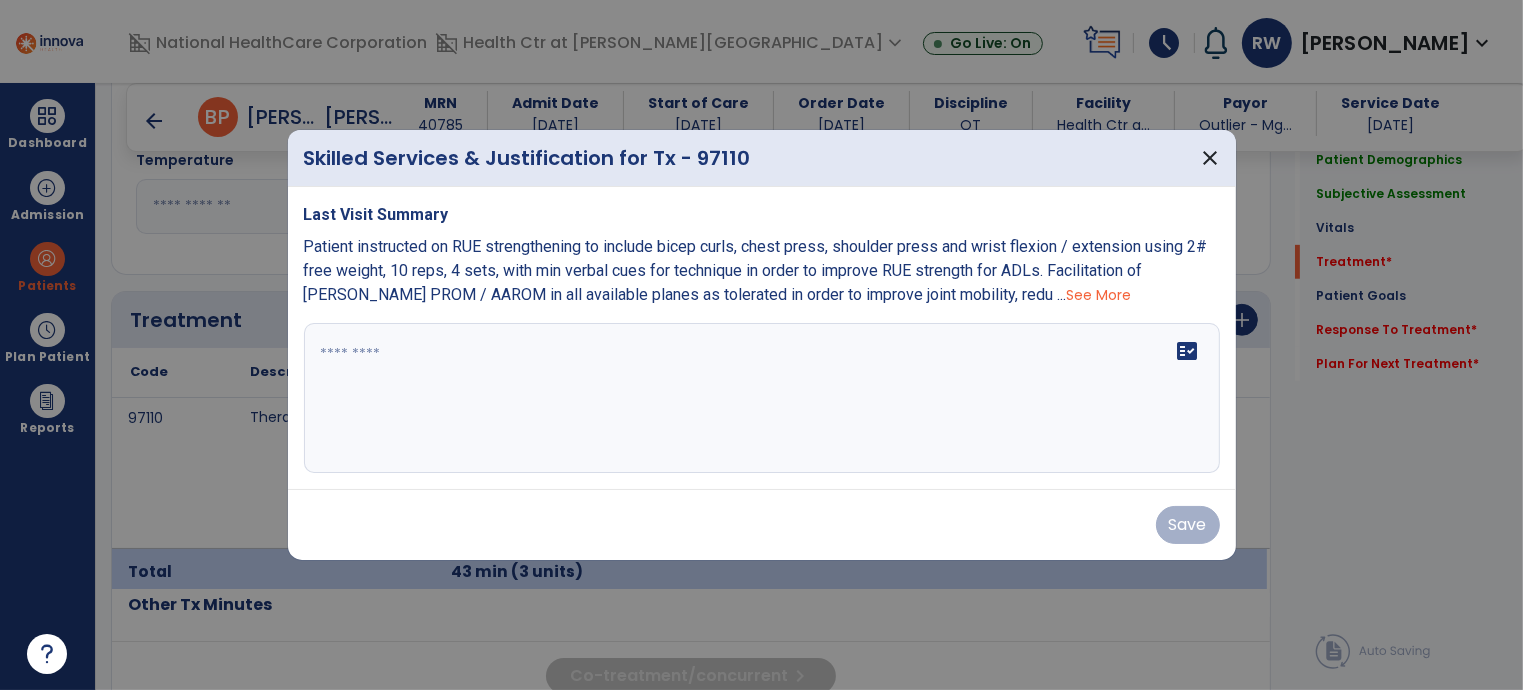 click at bounding box center (761, 345) 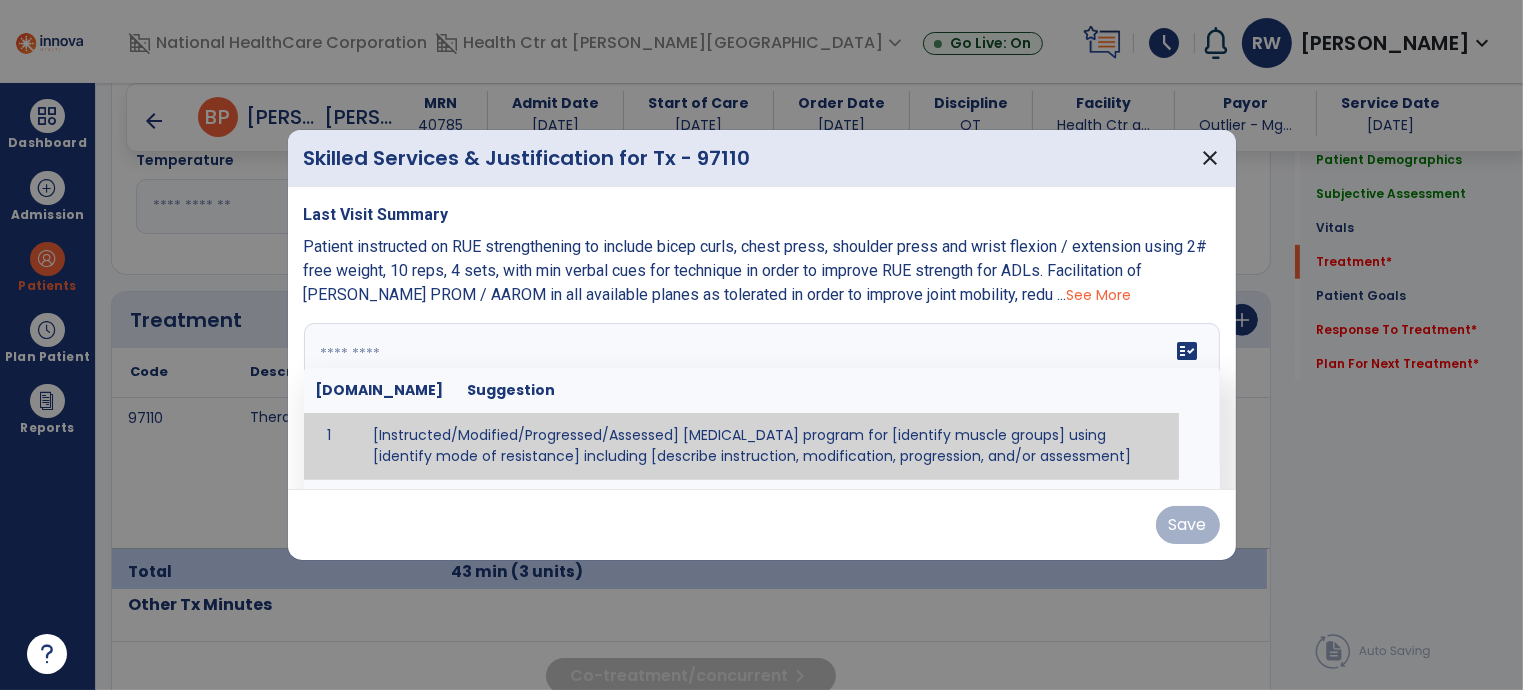 click on "fact_check  [DOMAIN_NAME] Suggestion 1 [Instructed/Modified/Progressed/Assessed] [MEDICAL_DATA] program for [identify muscle groups] using [identify mode of resistance] including [describe instruction, modification, progression, and/or assessment] 2 [Instructed/Modified/Progressed/Assessed] aerobic exercise program using [identify equipment/mode] including [describe instruction, modification,progression, and/or assessment] 3 [Instructed/Modified/Progressed/Assessed] [PROM/A/AROM/AROM] program for [identify joint movements] using [contract-relax, over-pressure, inhibitory techniques, other] 4 [Assessed/Tested] aerobic capacity with administration of [aerobic capacity test]" at bounding box center (762, 398) 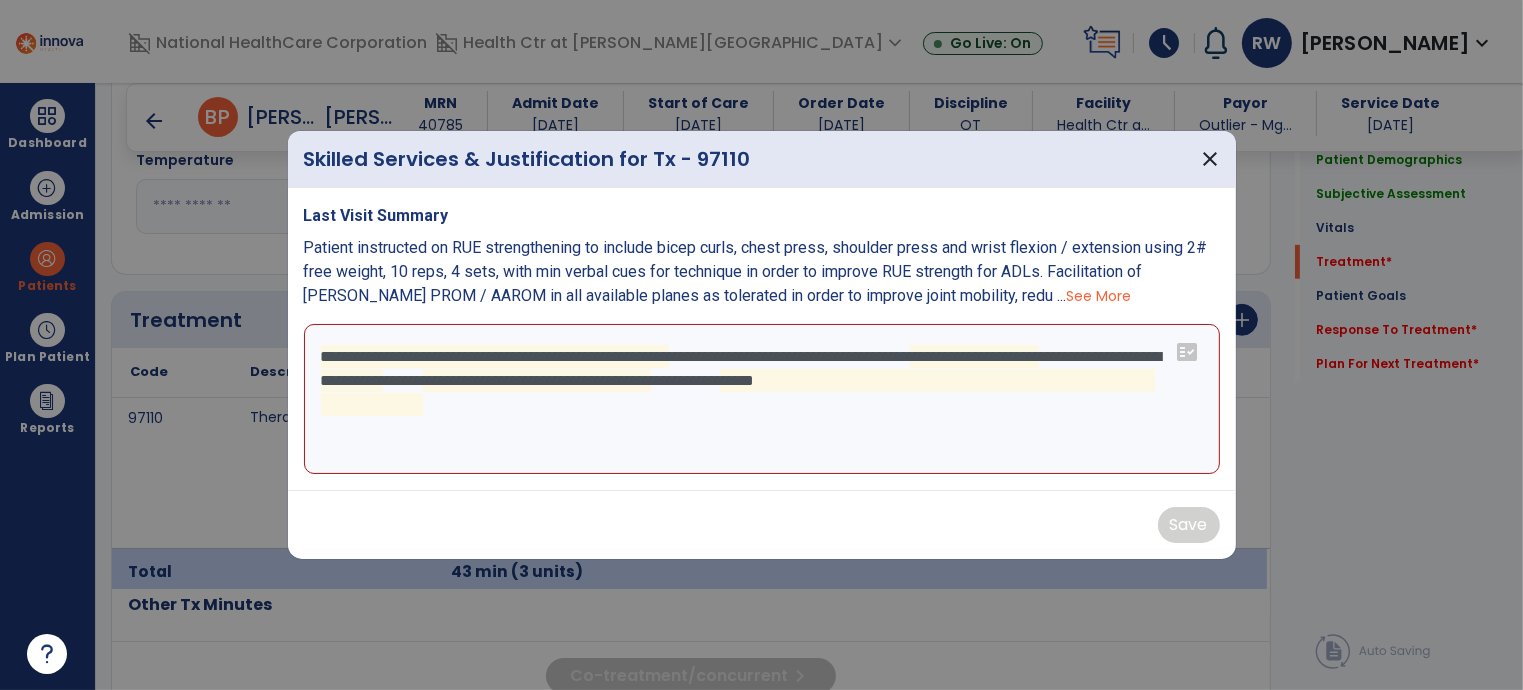 drag, startPoint x: 388, startPoint y: 430, endPoint x: 360, endPoint y: 408, distance: 35.608986 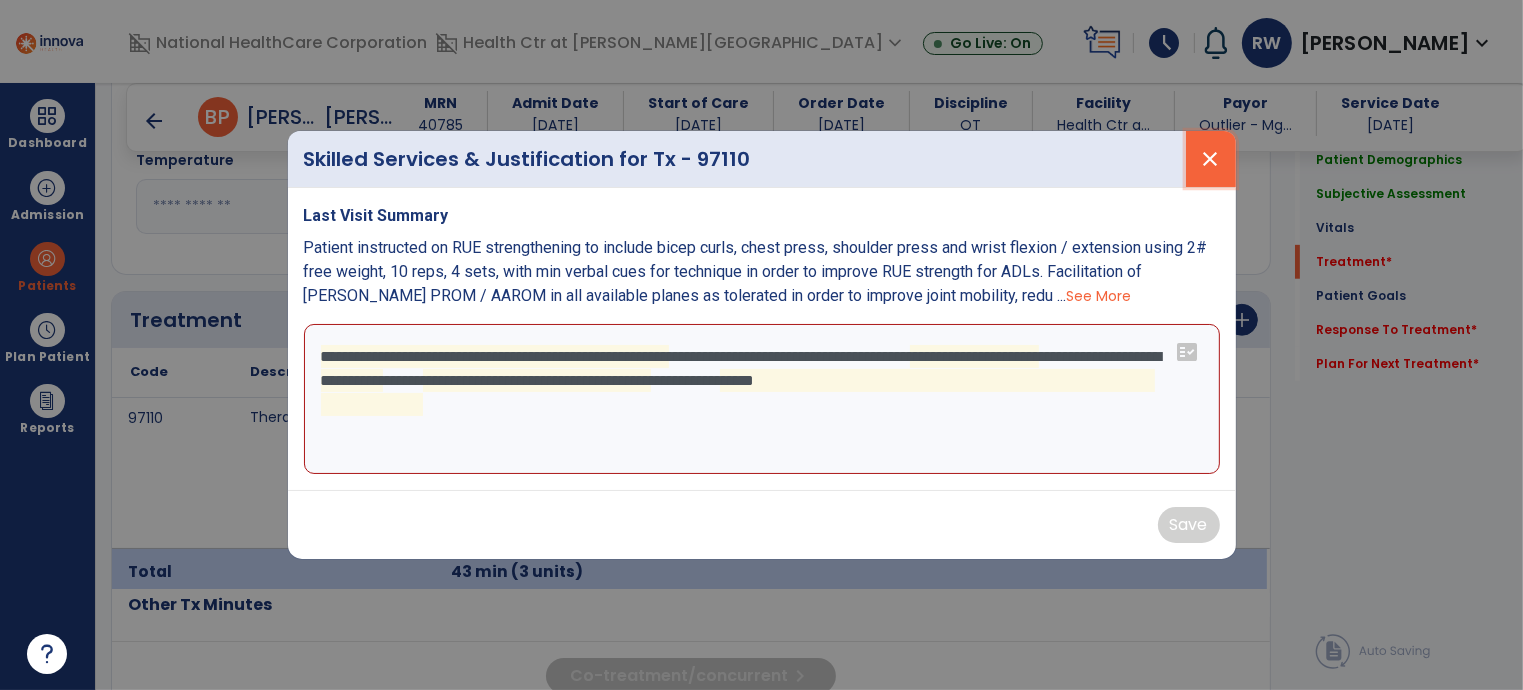 click on "close" at bounding box center (1211, 159) 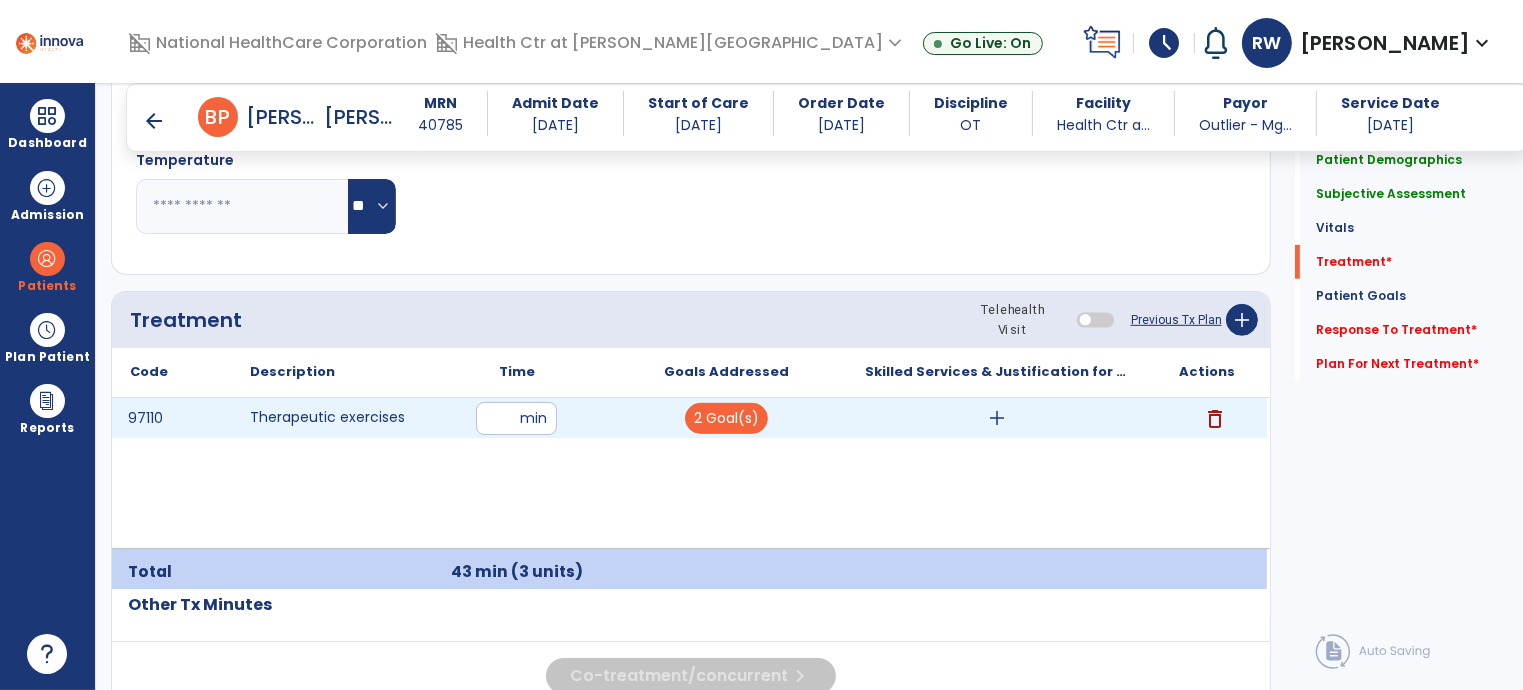 click on "add" at bounding box center (997, 418) 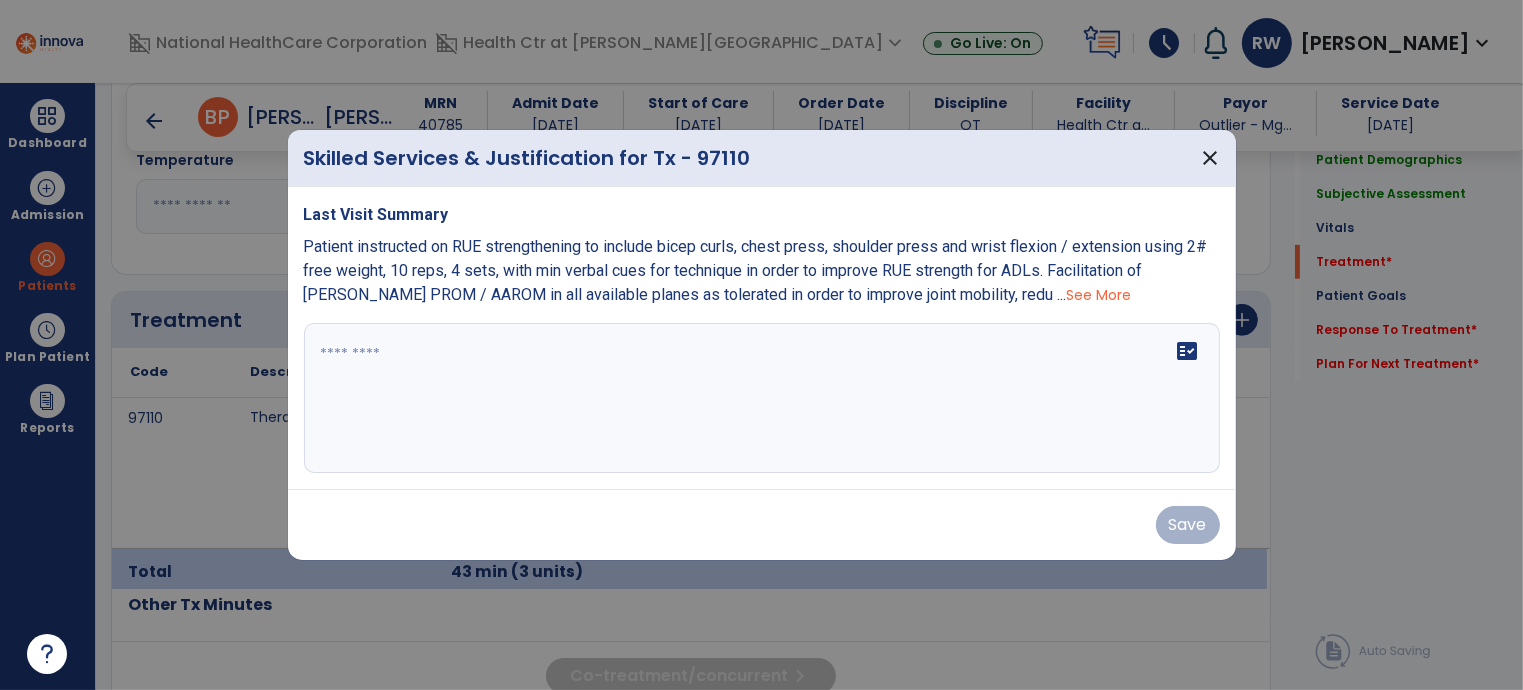click at bounding box center [762, 398] 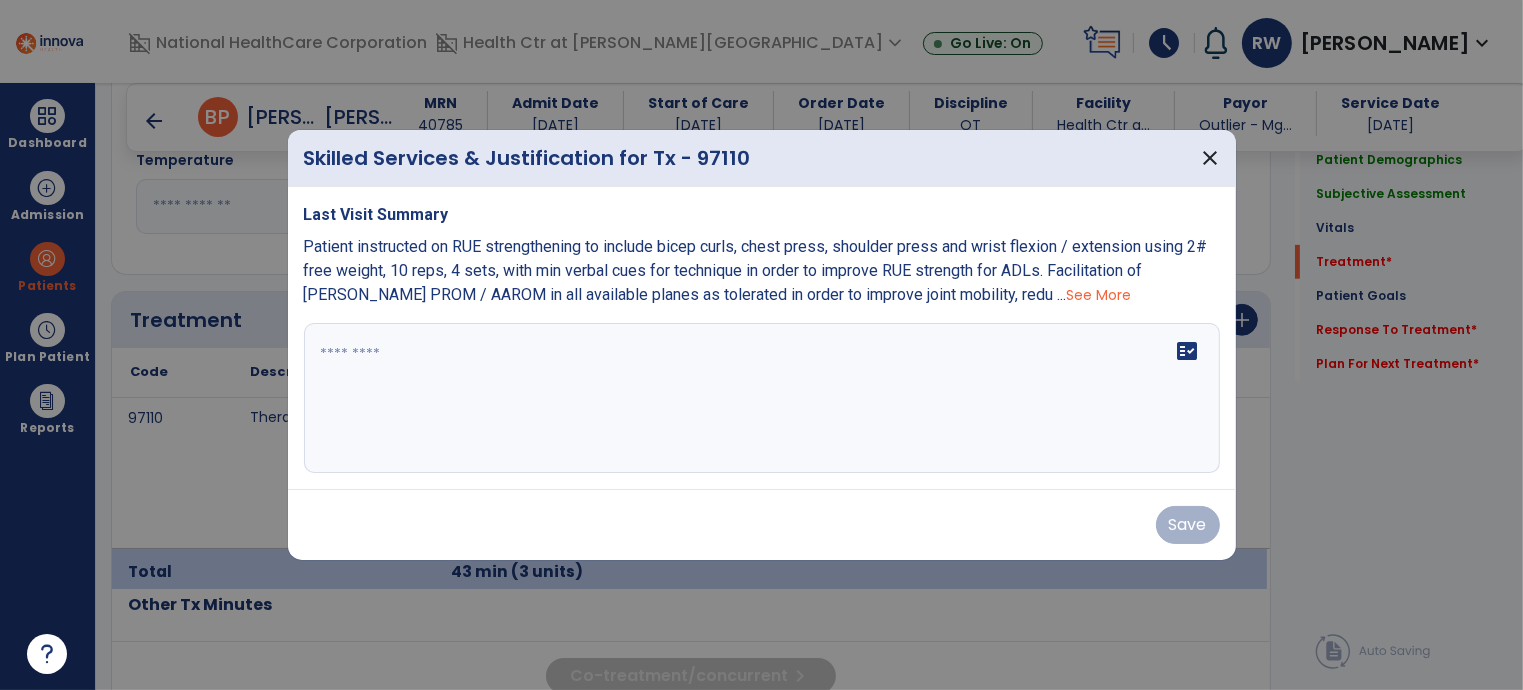 click at bounding box center [762, 398] 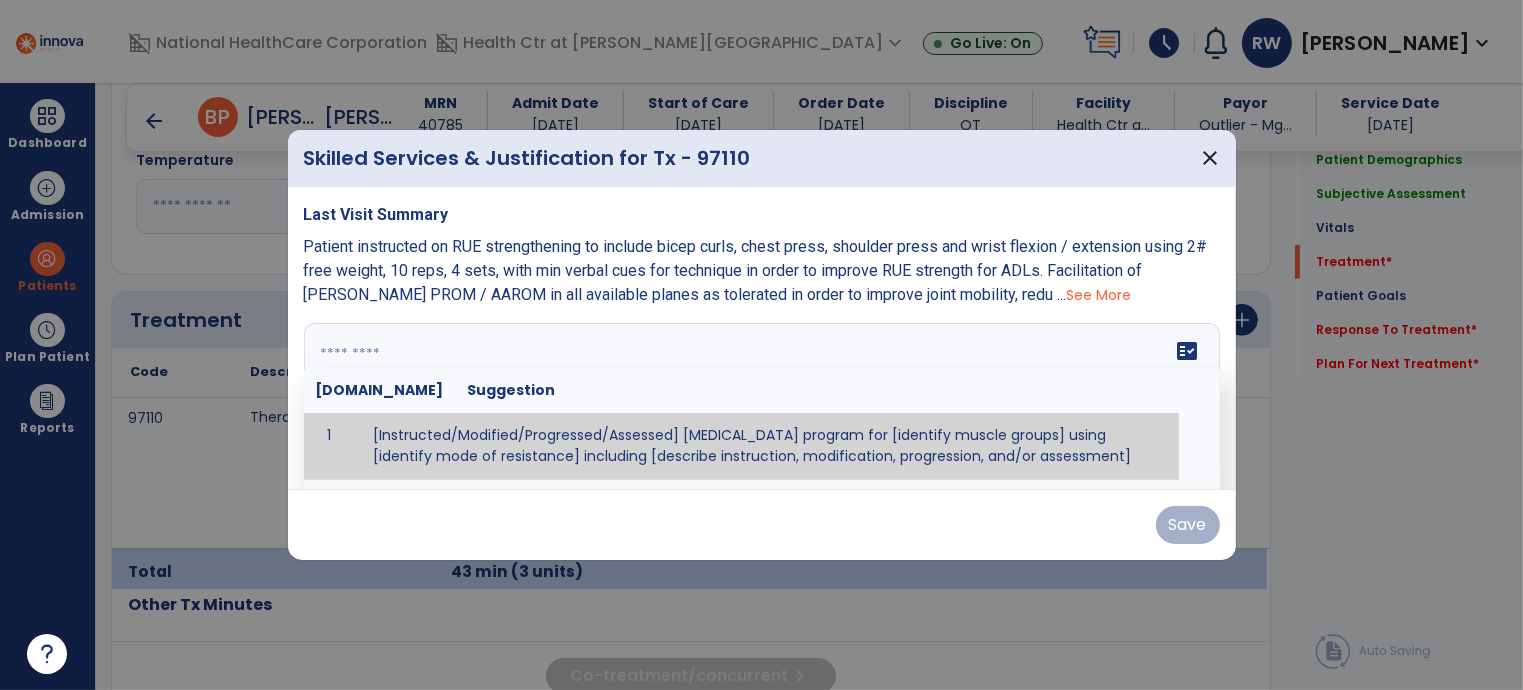 paste on "**********" 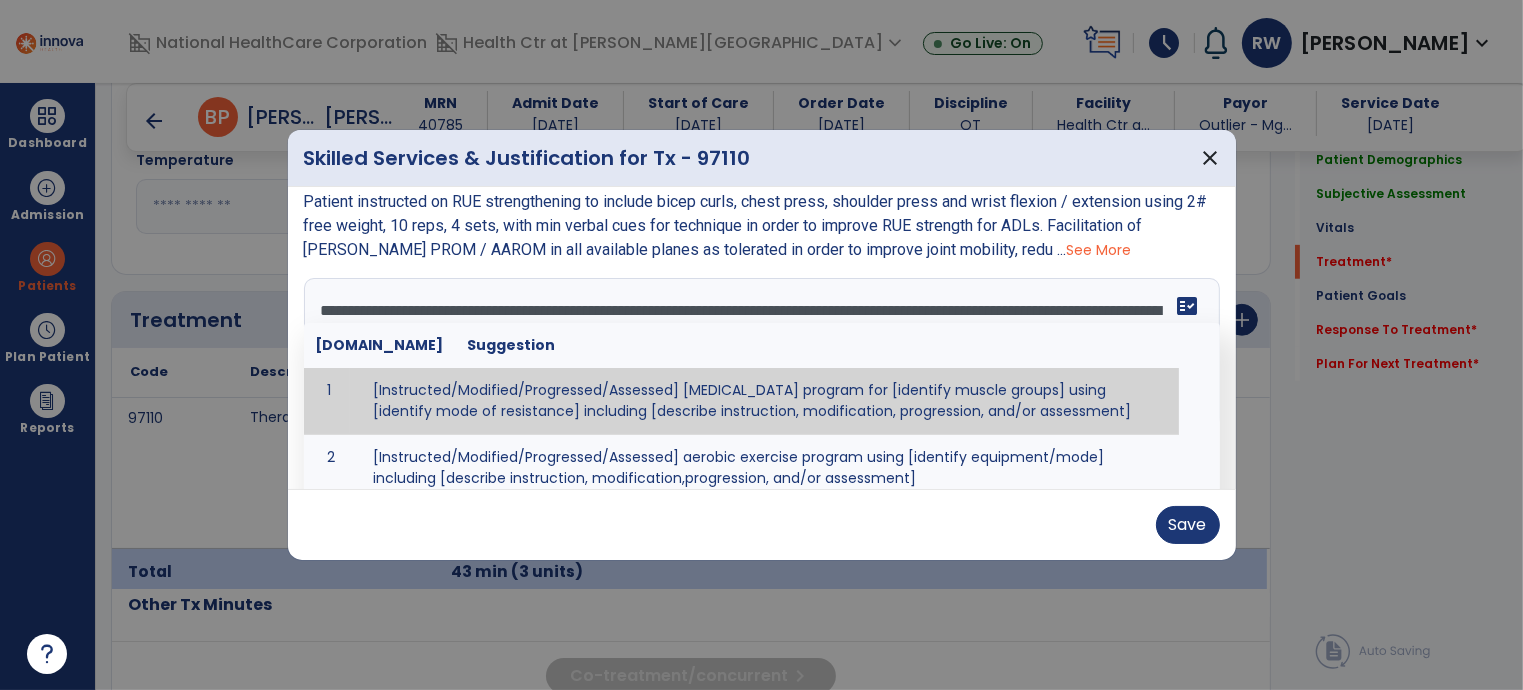 scroll, scrollTop: 0, scrollLeft: 0, axis: both 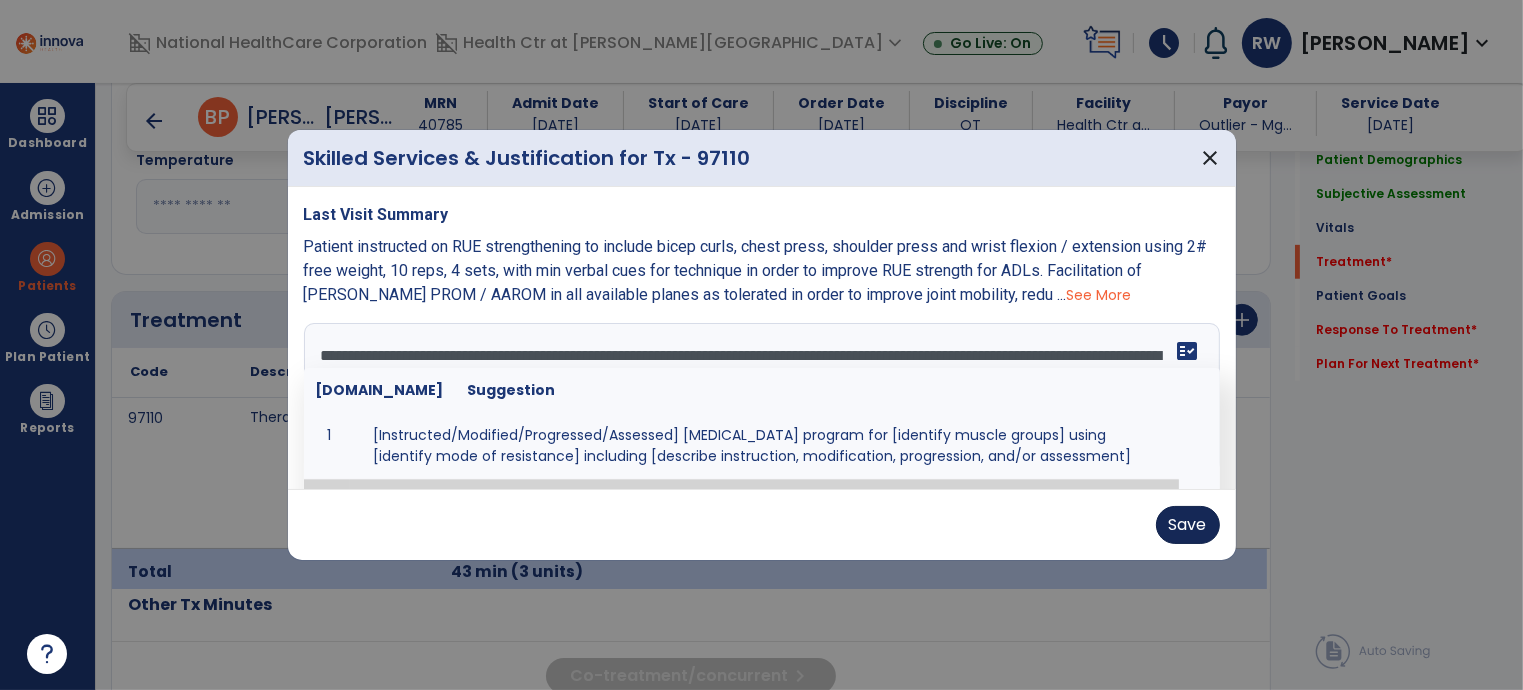 type on "**********" 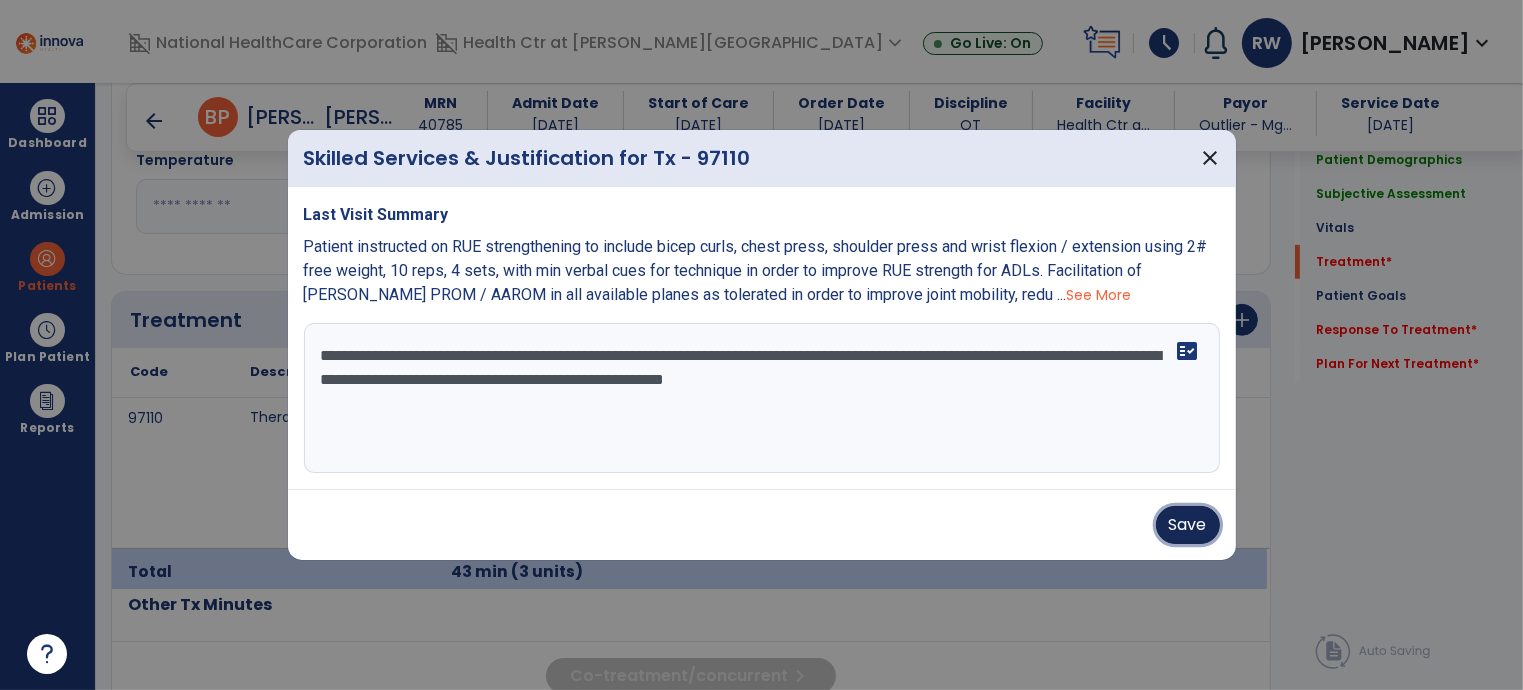 click on "Save" at bounding box center (1188, 525) 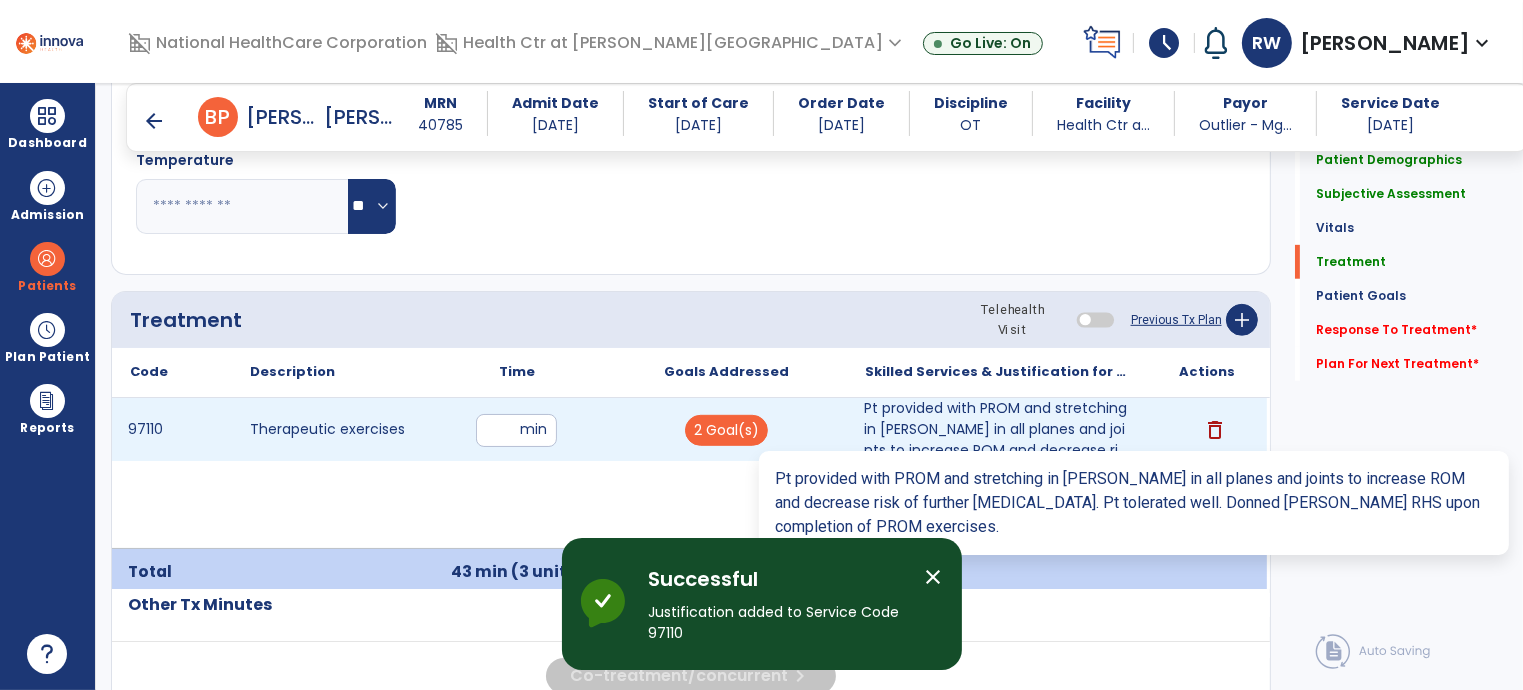 click on "Pt provided with PROM and stretching in [PERSON_NAME] in all planes and joints to increase ROM and decrease ri..." at bounding box center [997, 429] 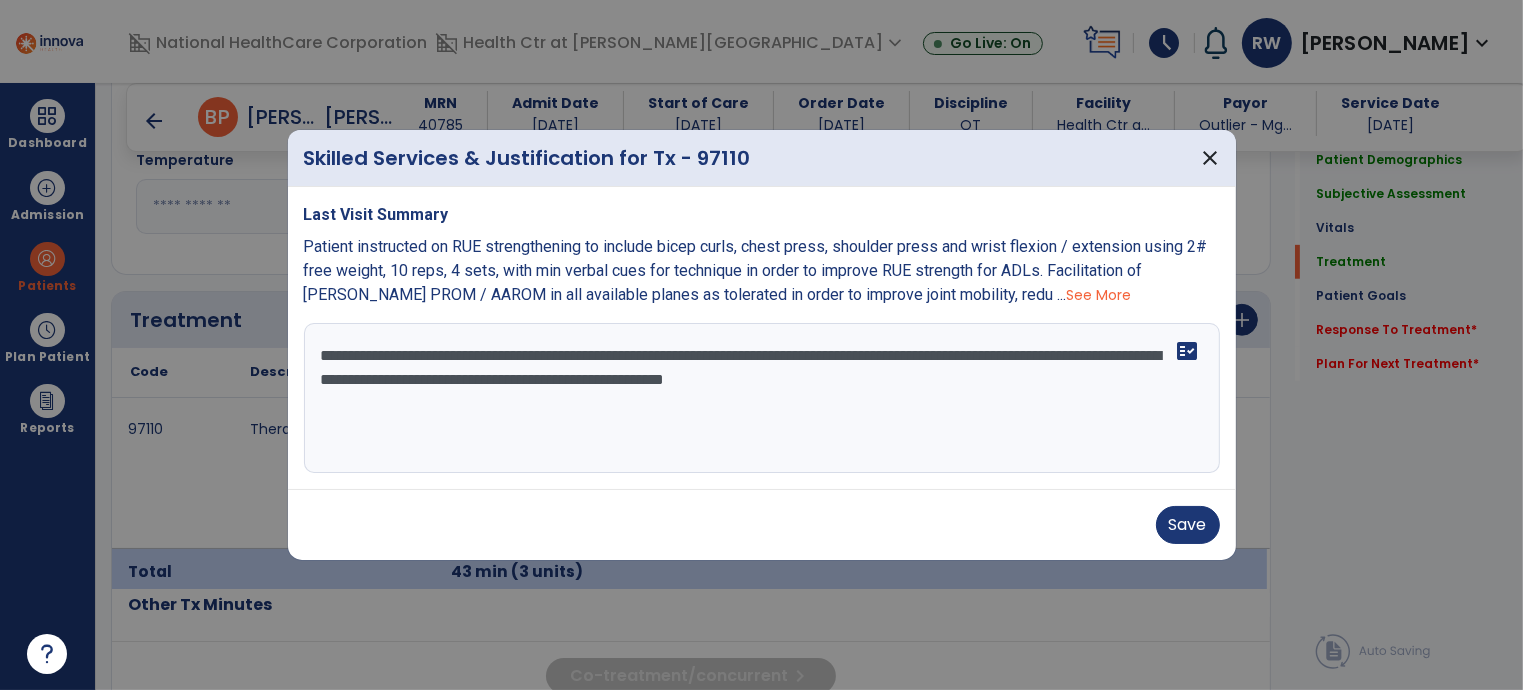 click on "**********" at bounding box center [762, 398] 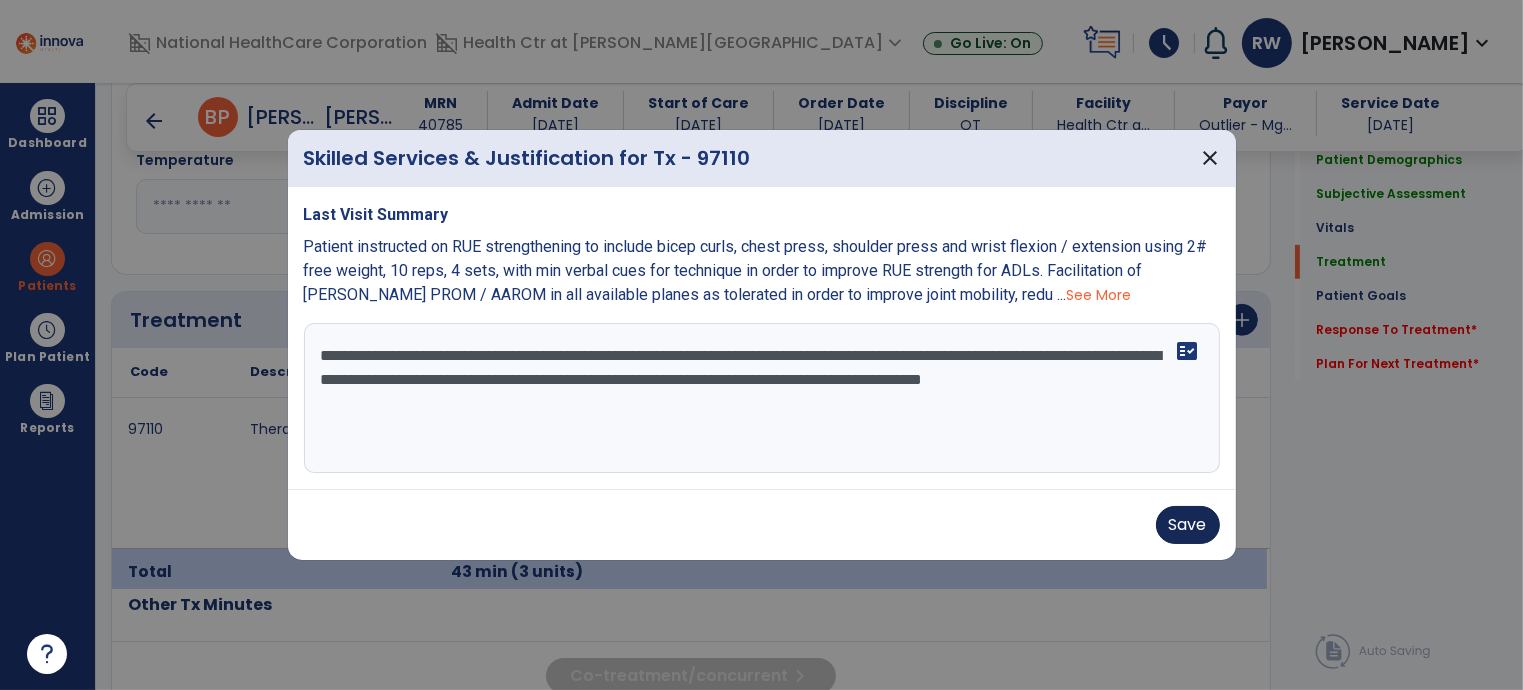 type on "**********" 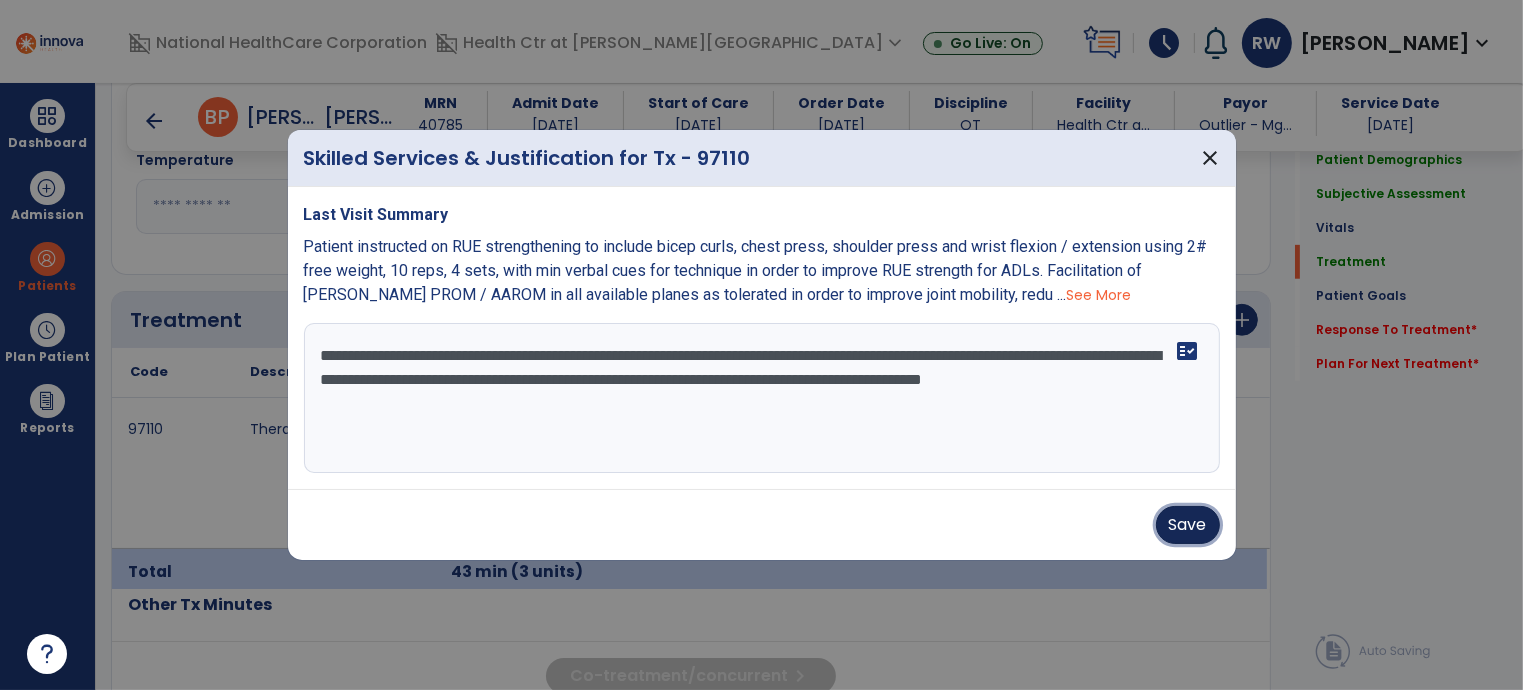 click on "Save" at bounding box center [1188, 525] 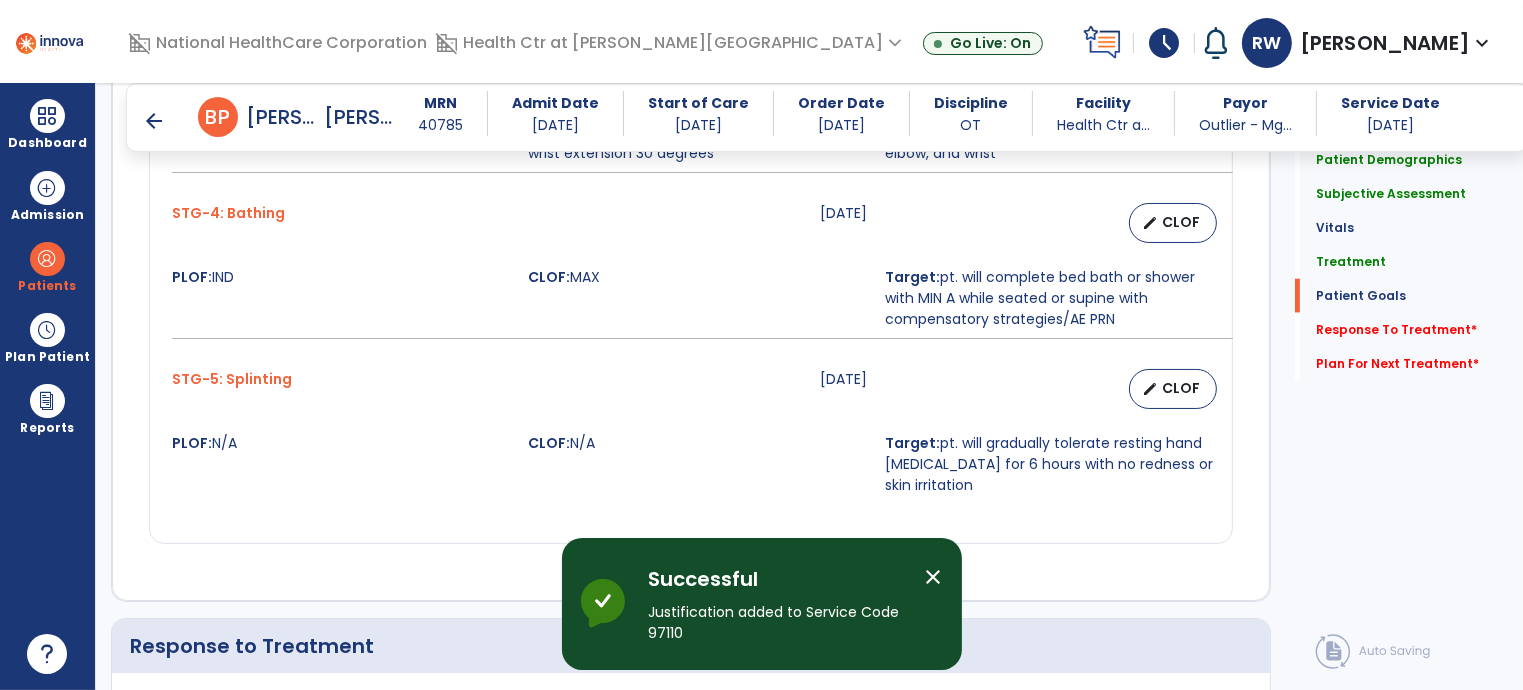 scroll, scrollTop: 2338, scrollLeft: 0, axis: vertical 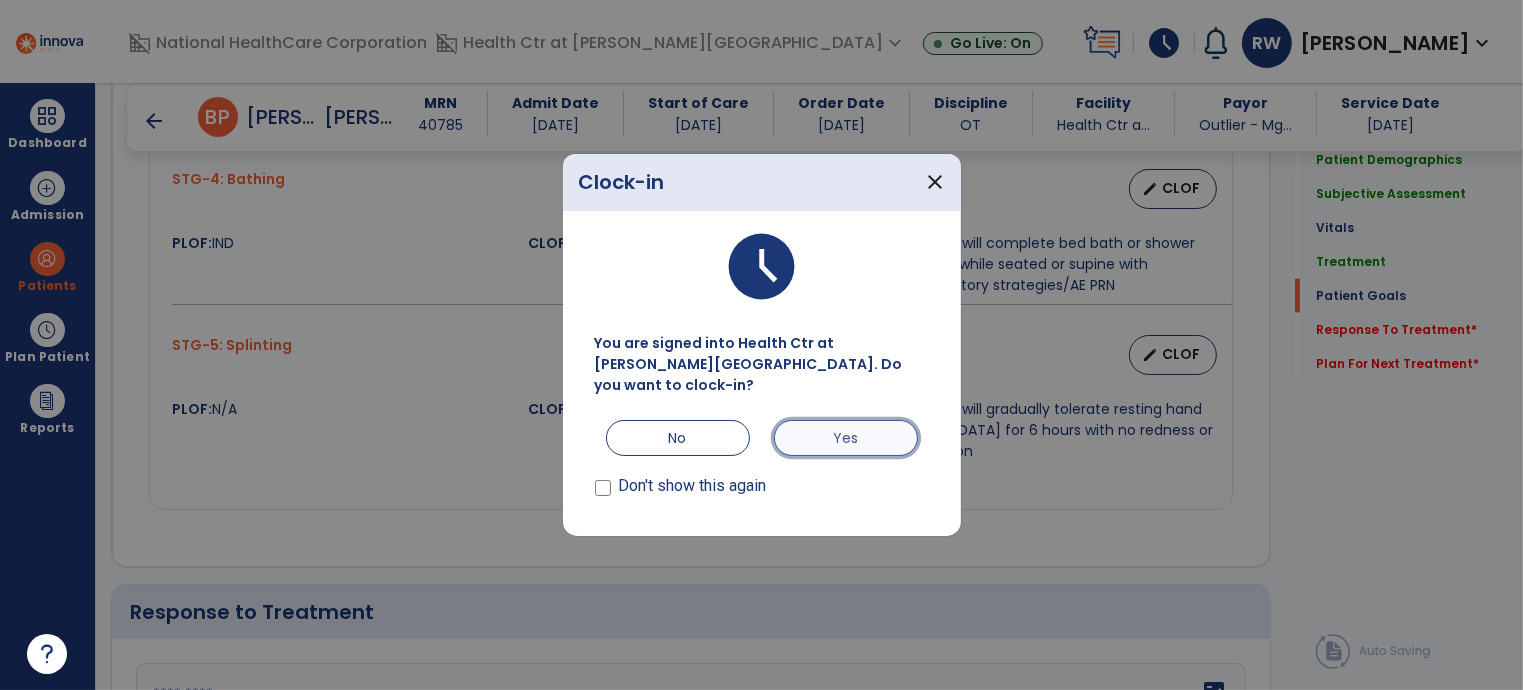 click on "Yes" at bounding box center (846, 438) 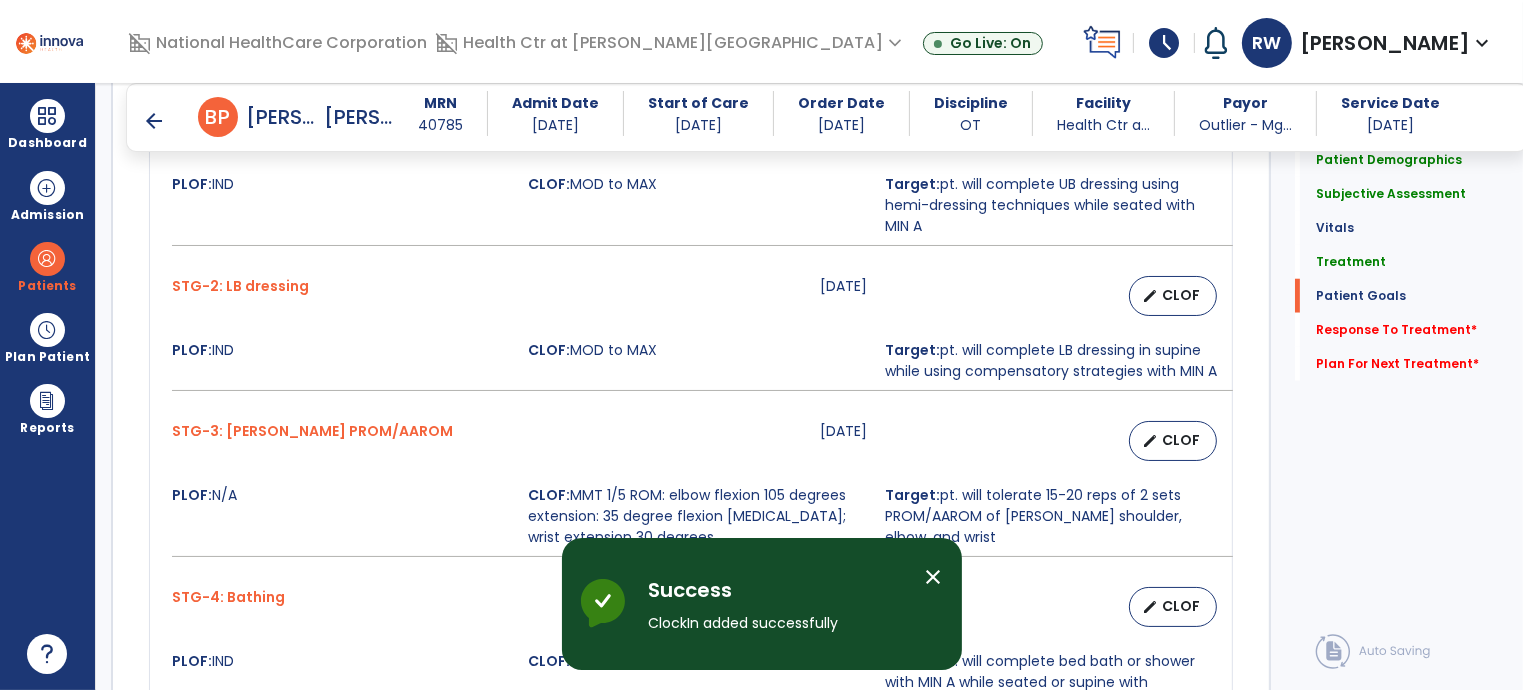 type on "*****" 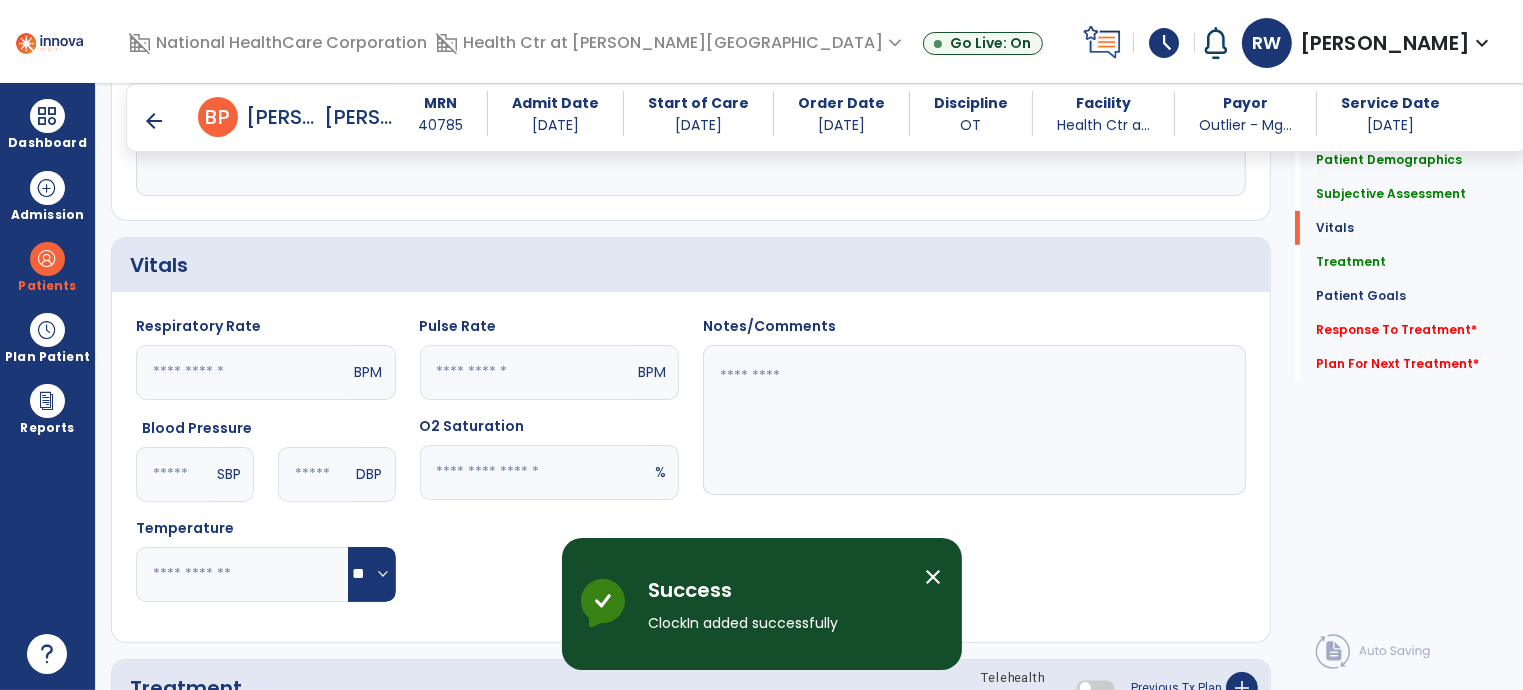scroll, scrollTop: 720, scrollLeft: 0, axis: vertical 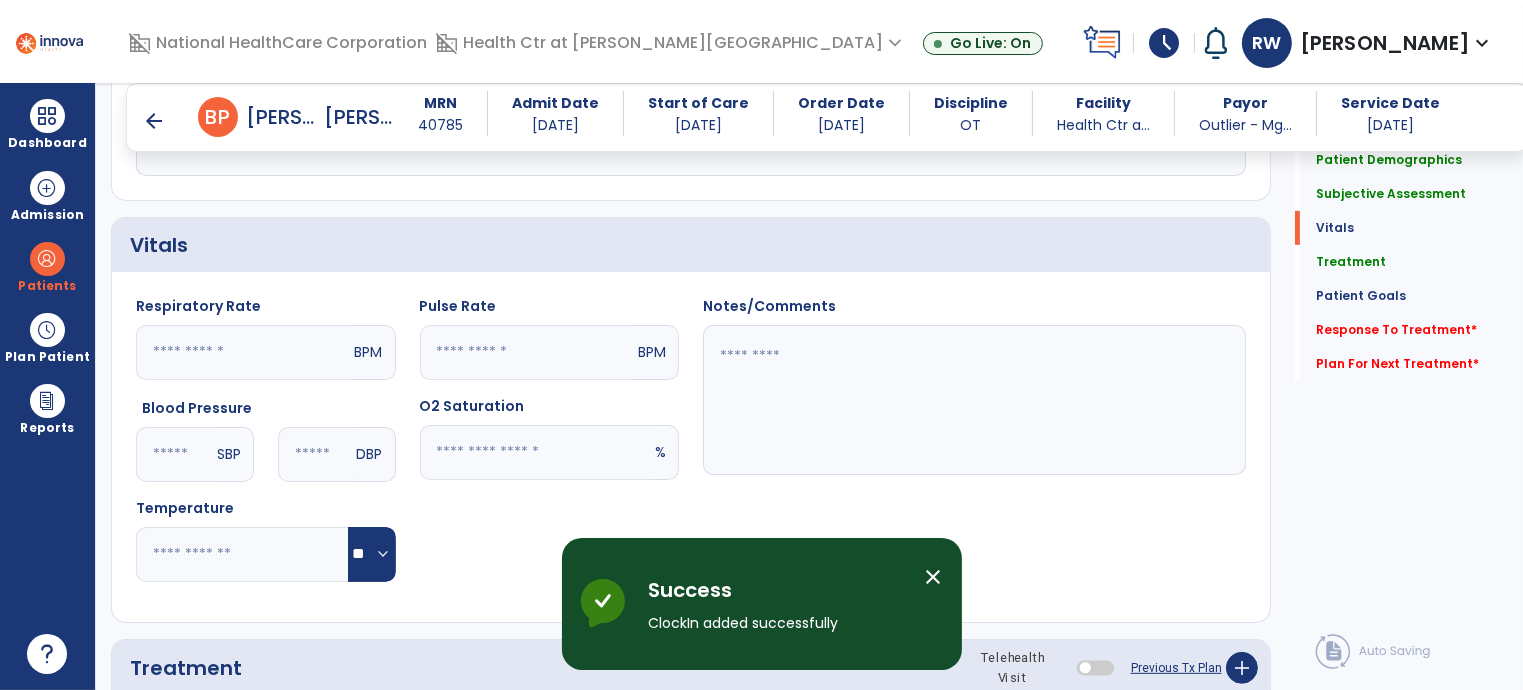 click on "schedule" at bounding box center (1164, 43) 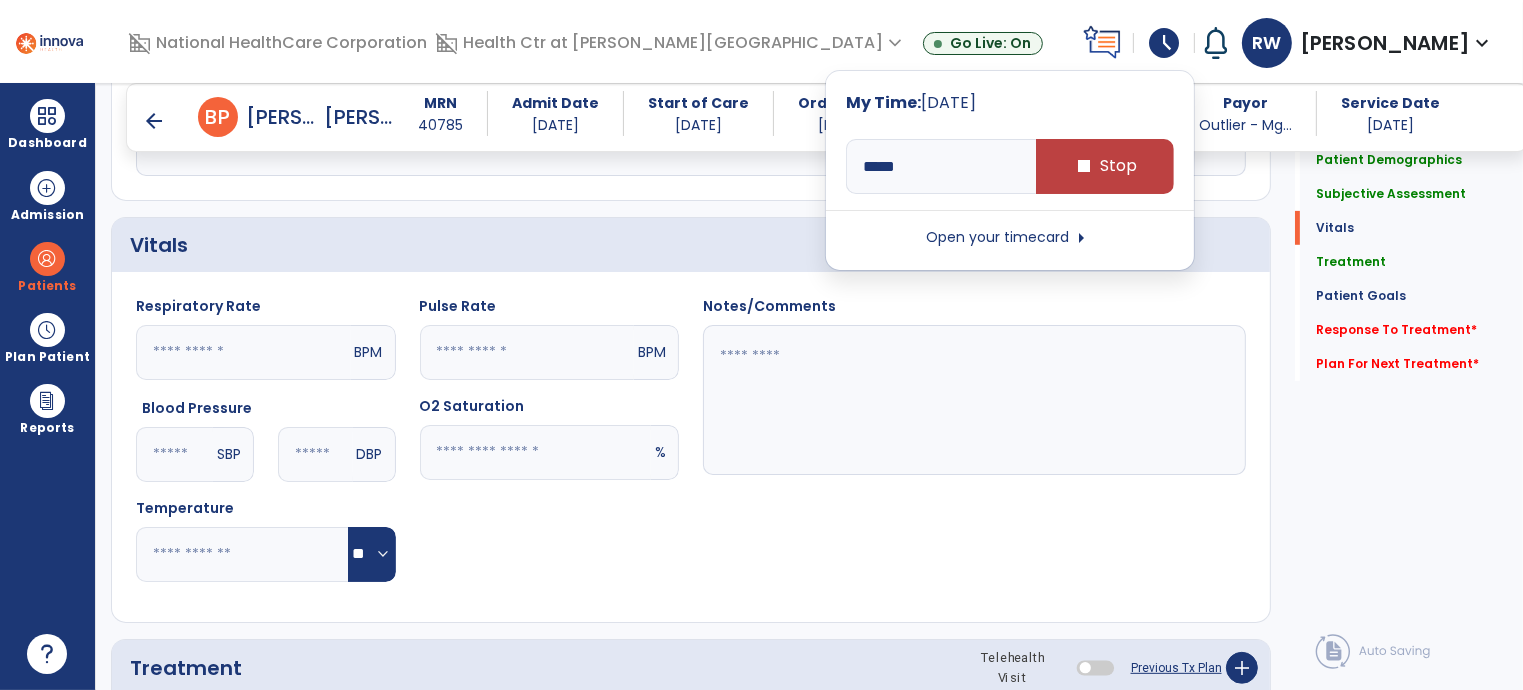 click on "Open your timecard  arrow_right" at bounding box center [1010, 238] 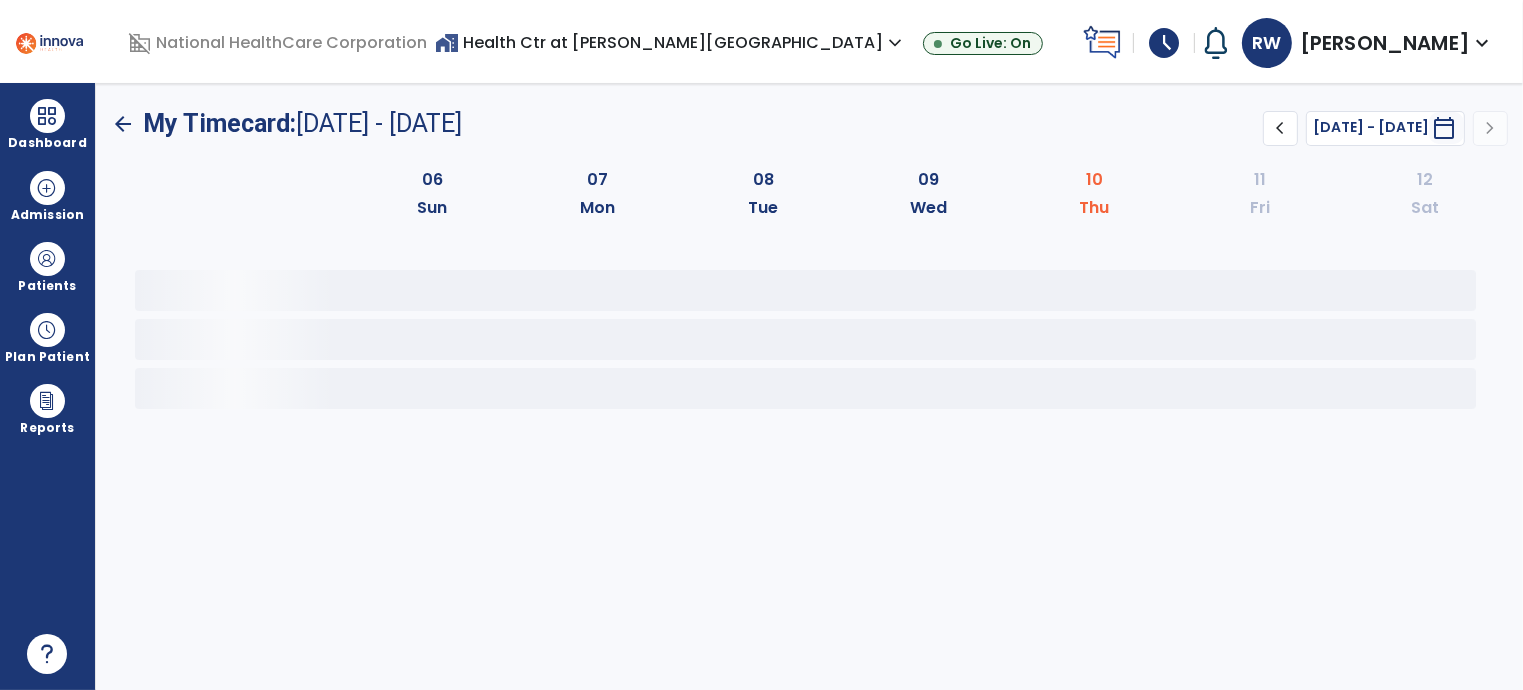 scroll, scrollTop: 0, scrollLeft: 0, axis: both 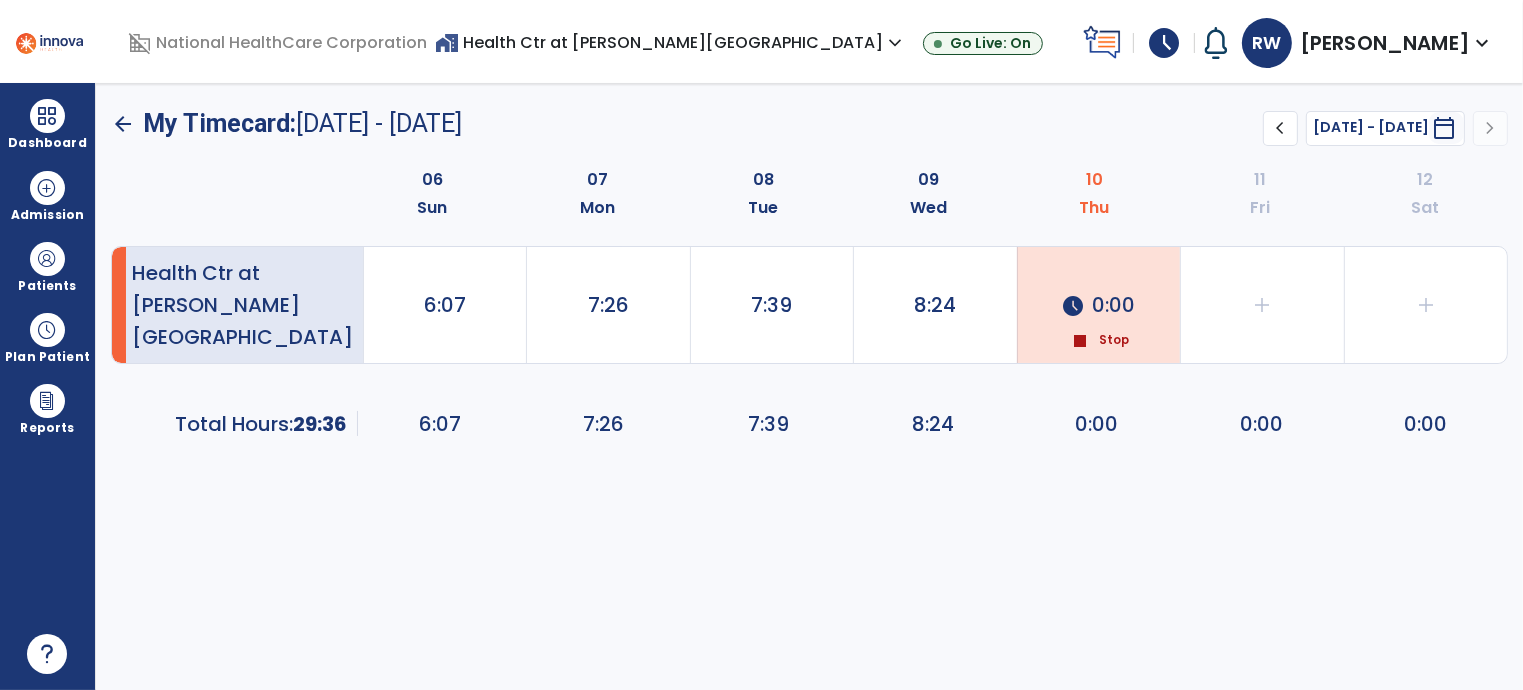 click on "schedule  0:00" 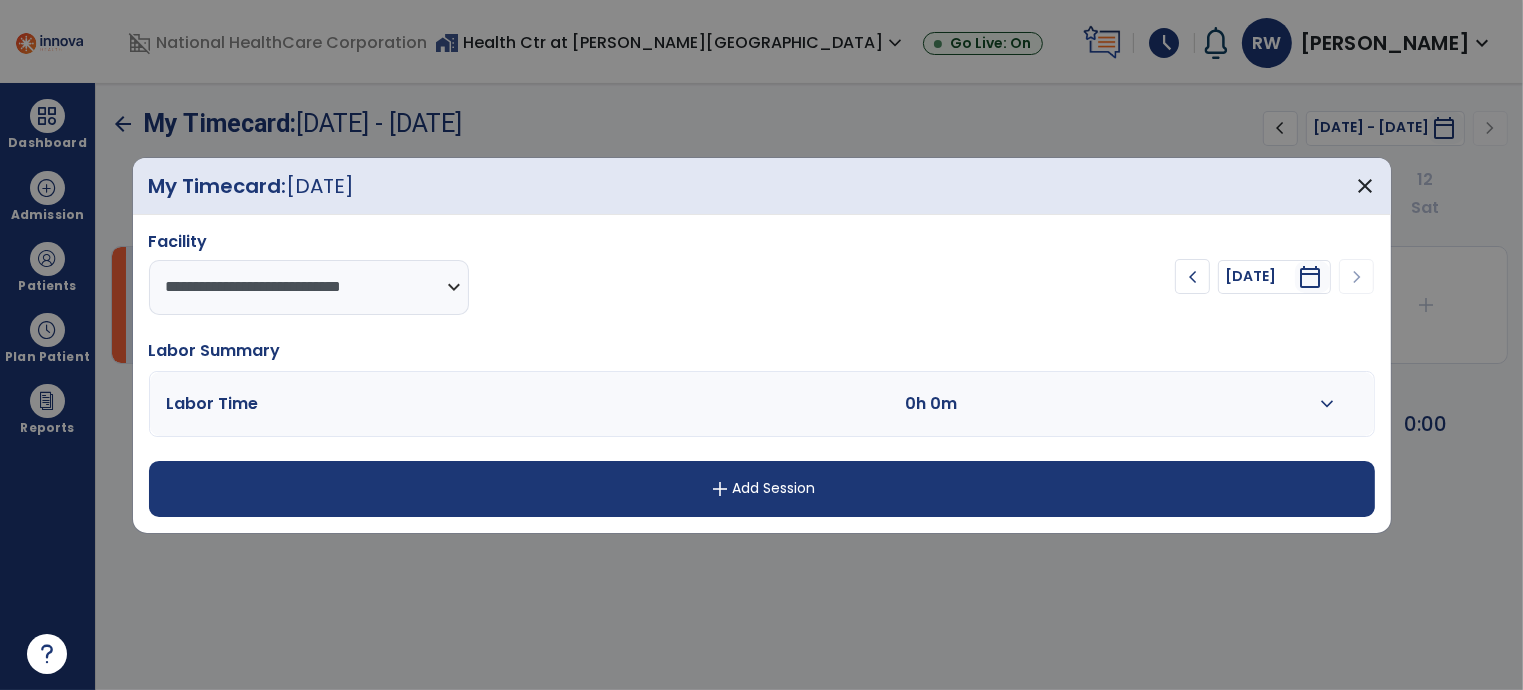 click on "add  Add Session" at bounding box center [762, 489] 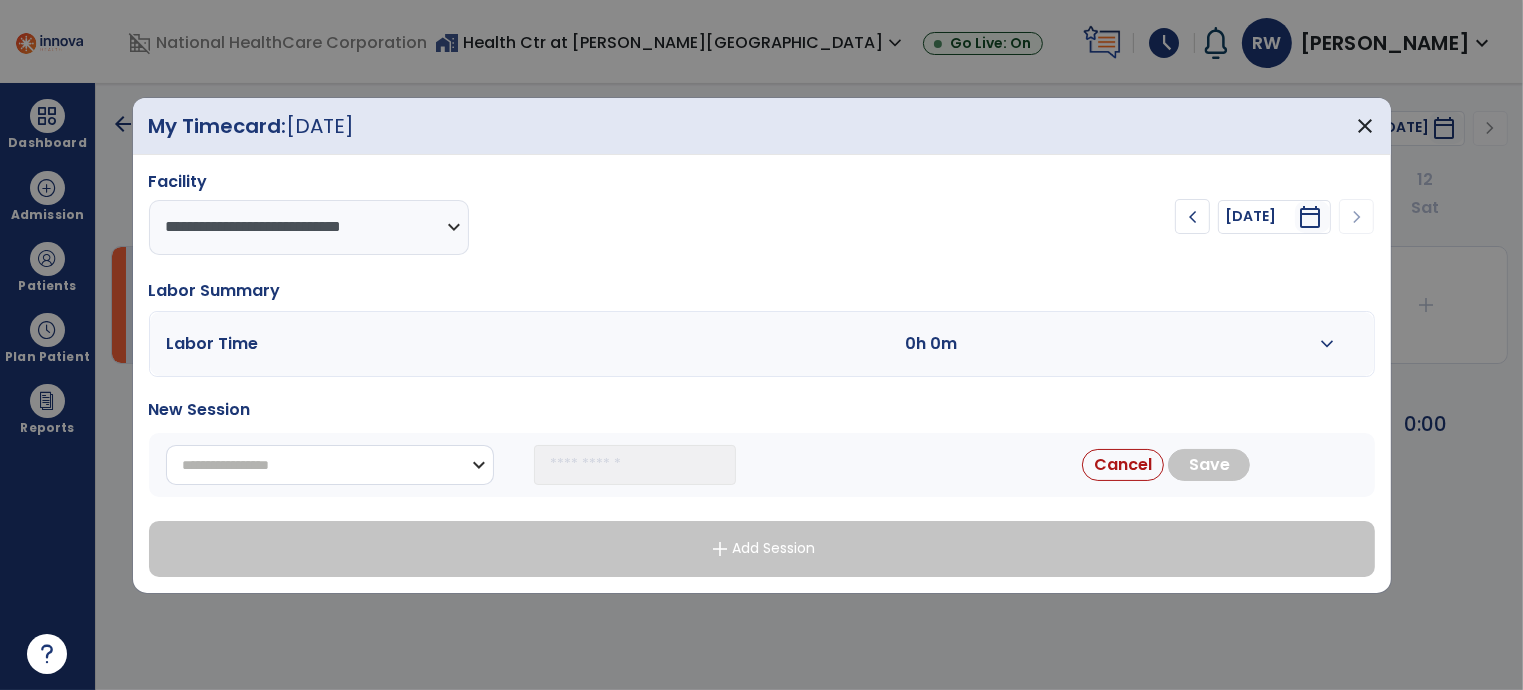 click on "**********" at bounding box center [330, 465] 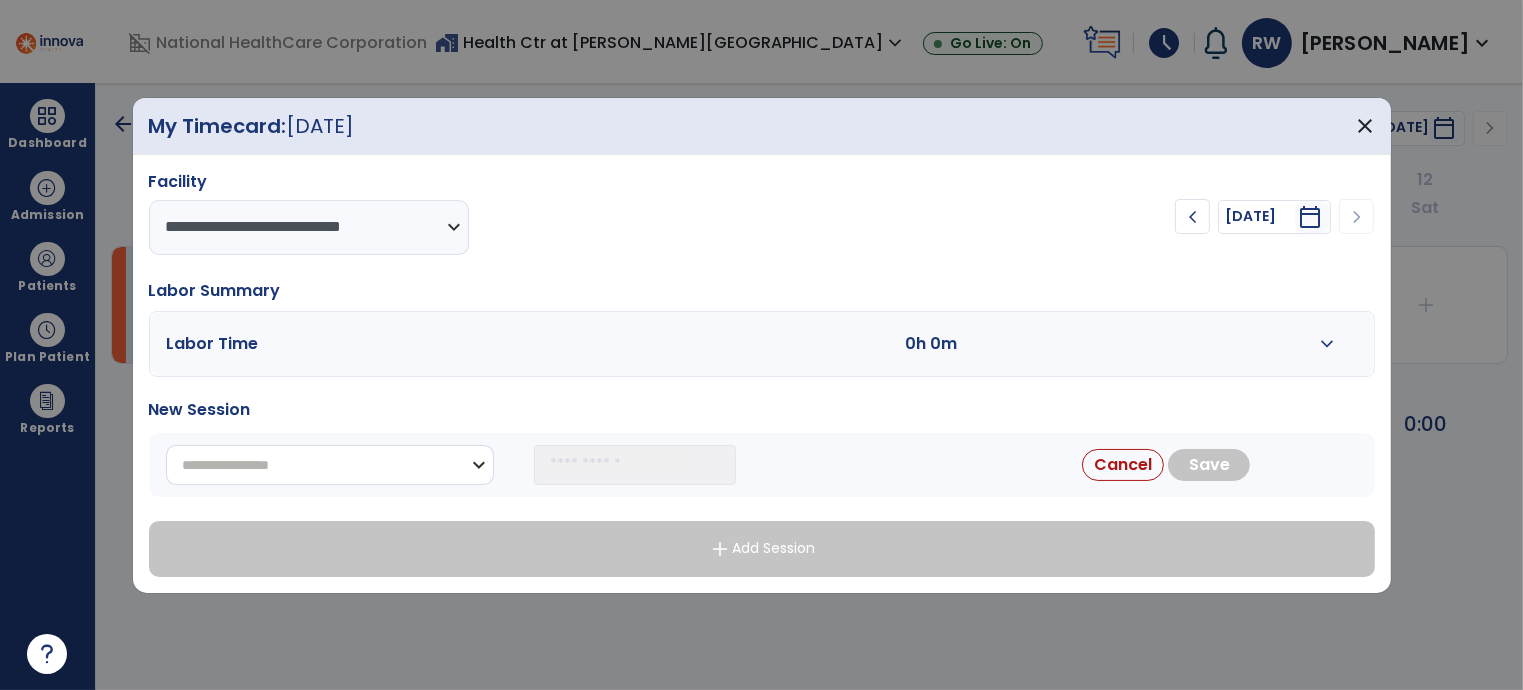 select on "**********" 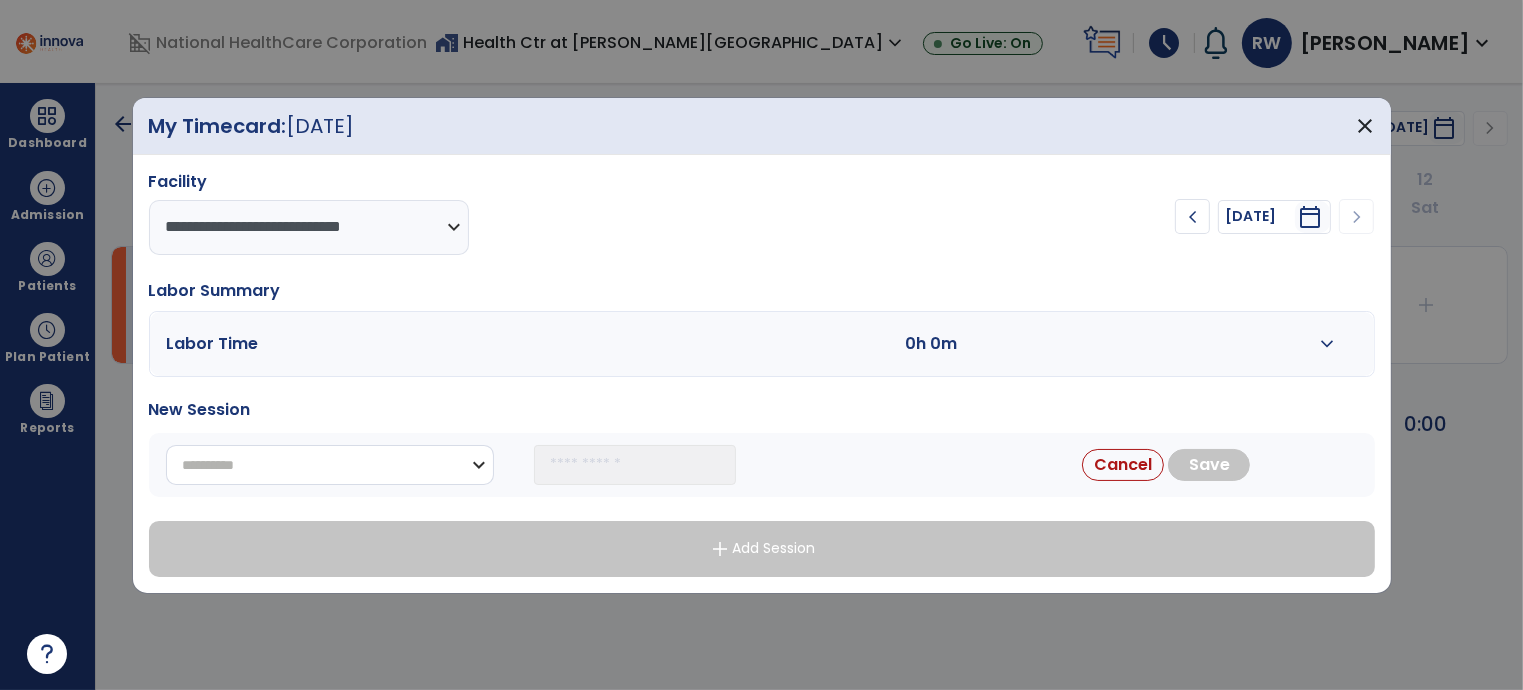 click on "**********" at bounding box center [330, 465] 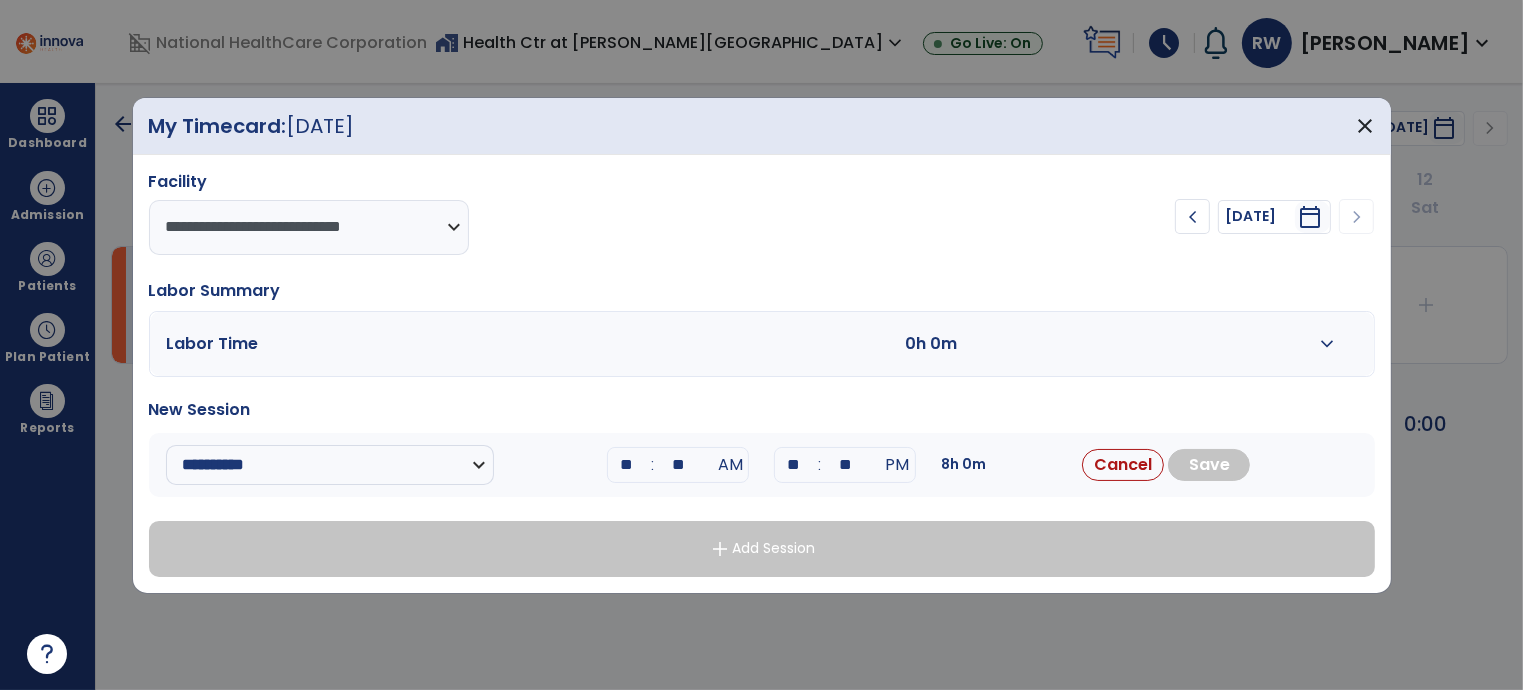 click on "**" at bounding box center (626, 465) 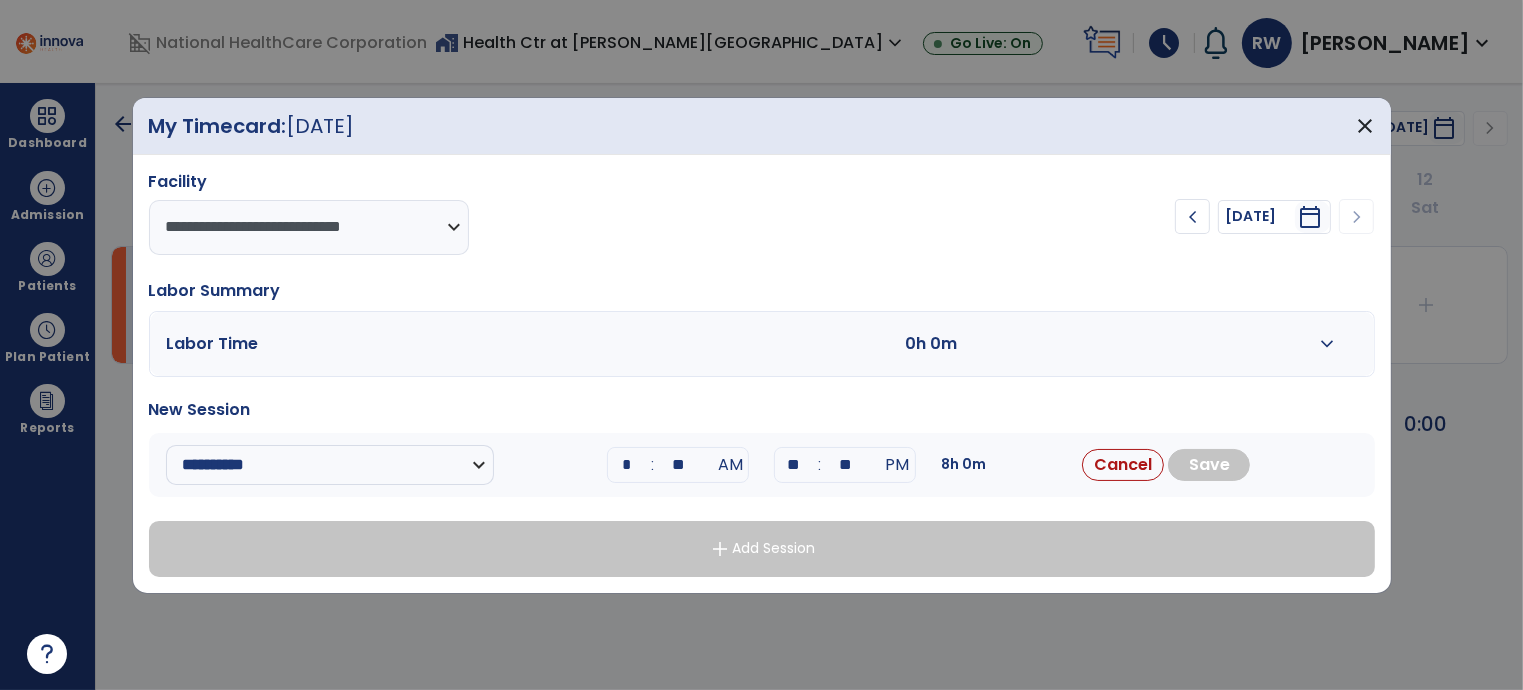type on "**" 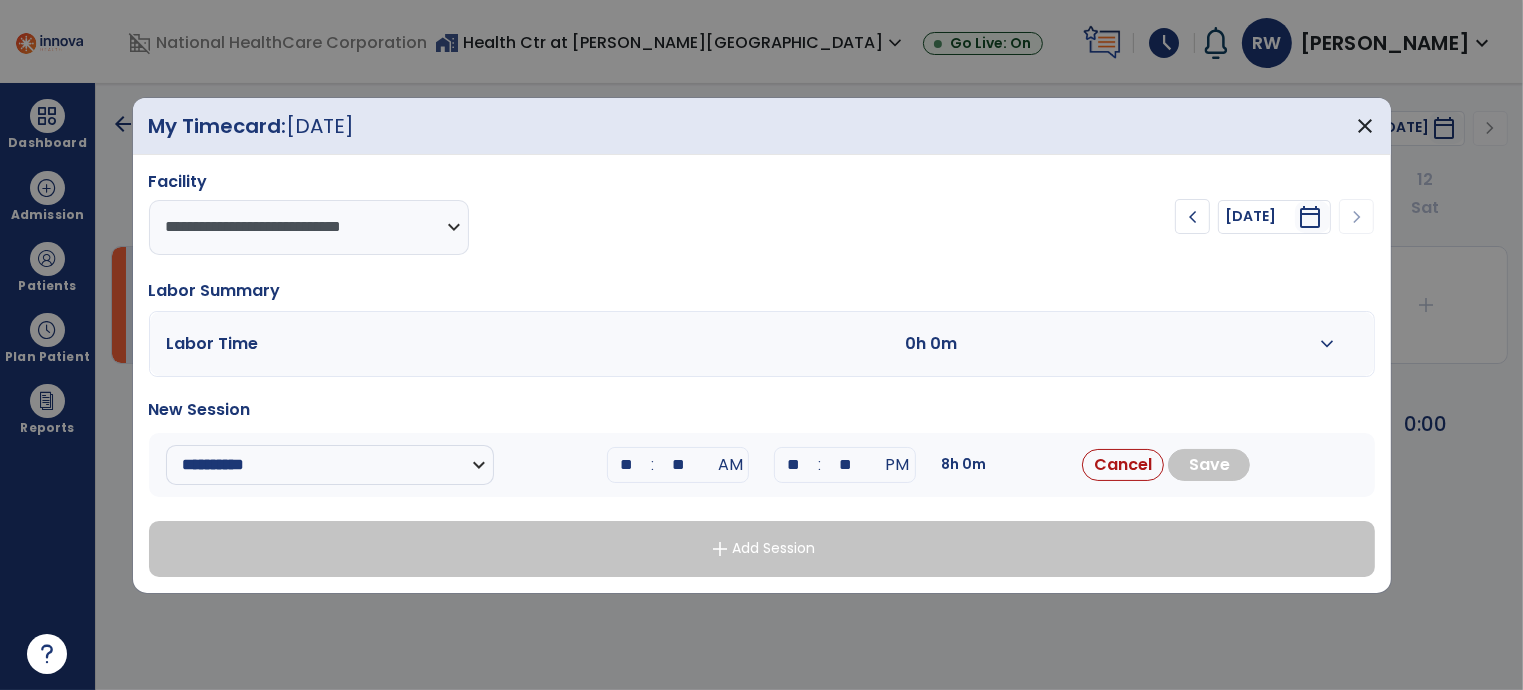 click on "**" at bounding box center [678, 465] 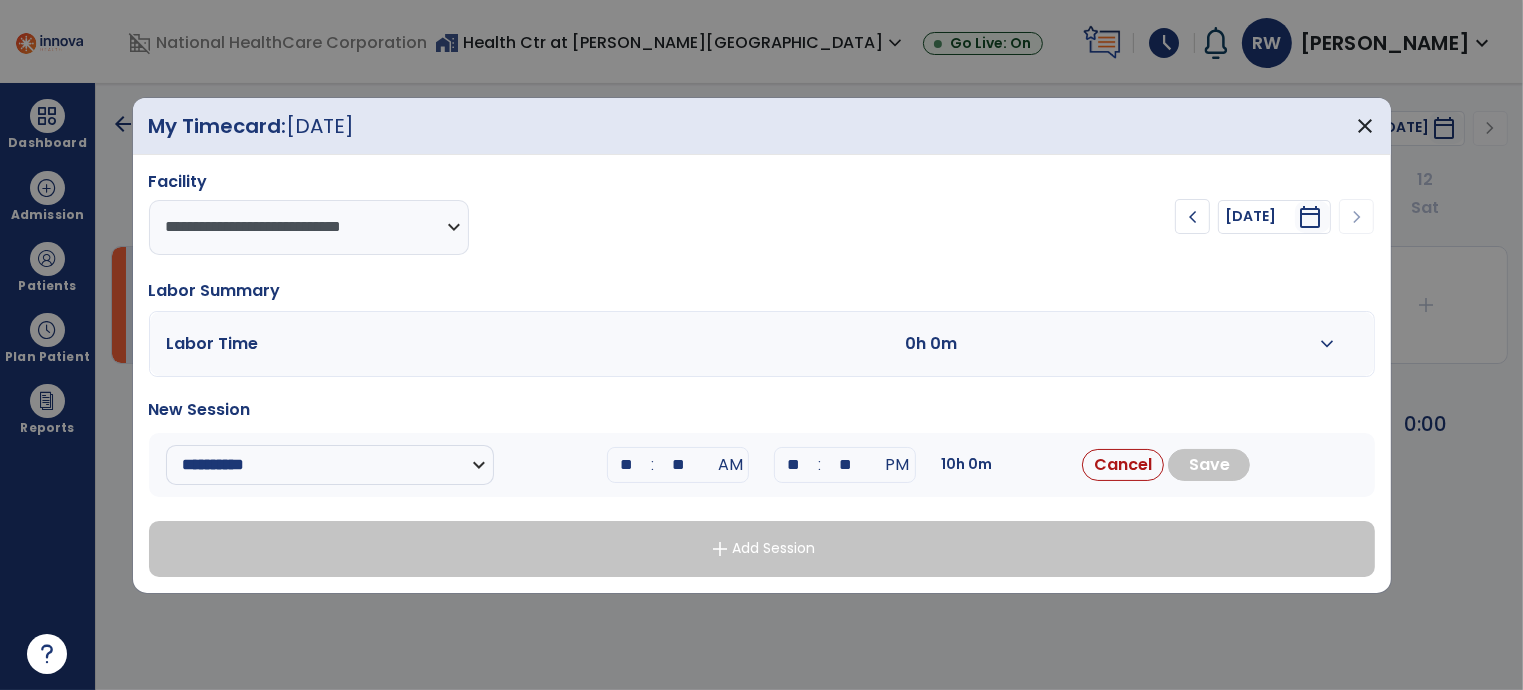 click on "**" at bounding box center [678, 465] 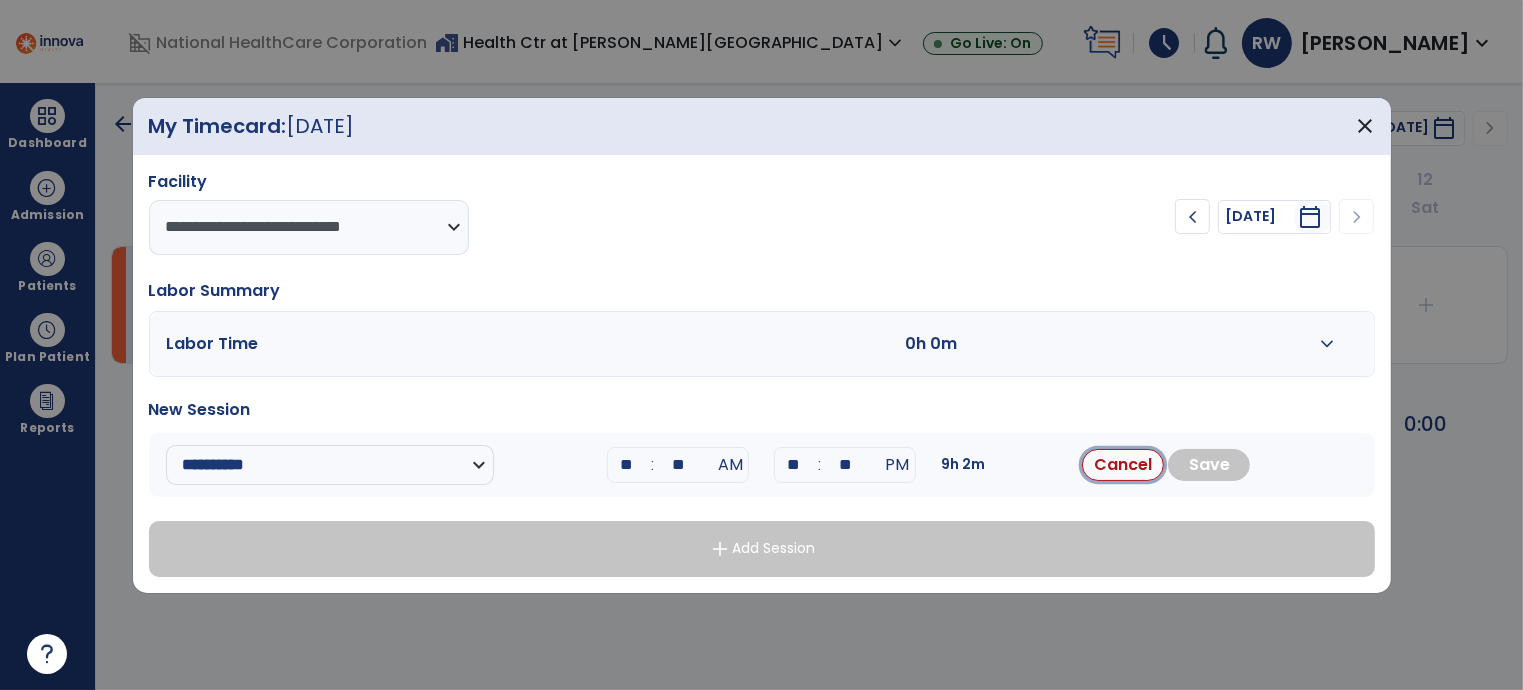 click on "Cancel" at bounding box center [1123, 465] 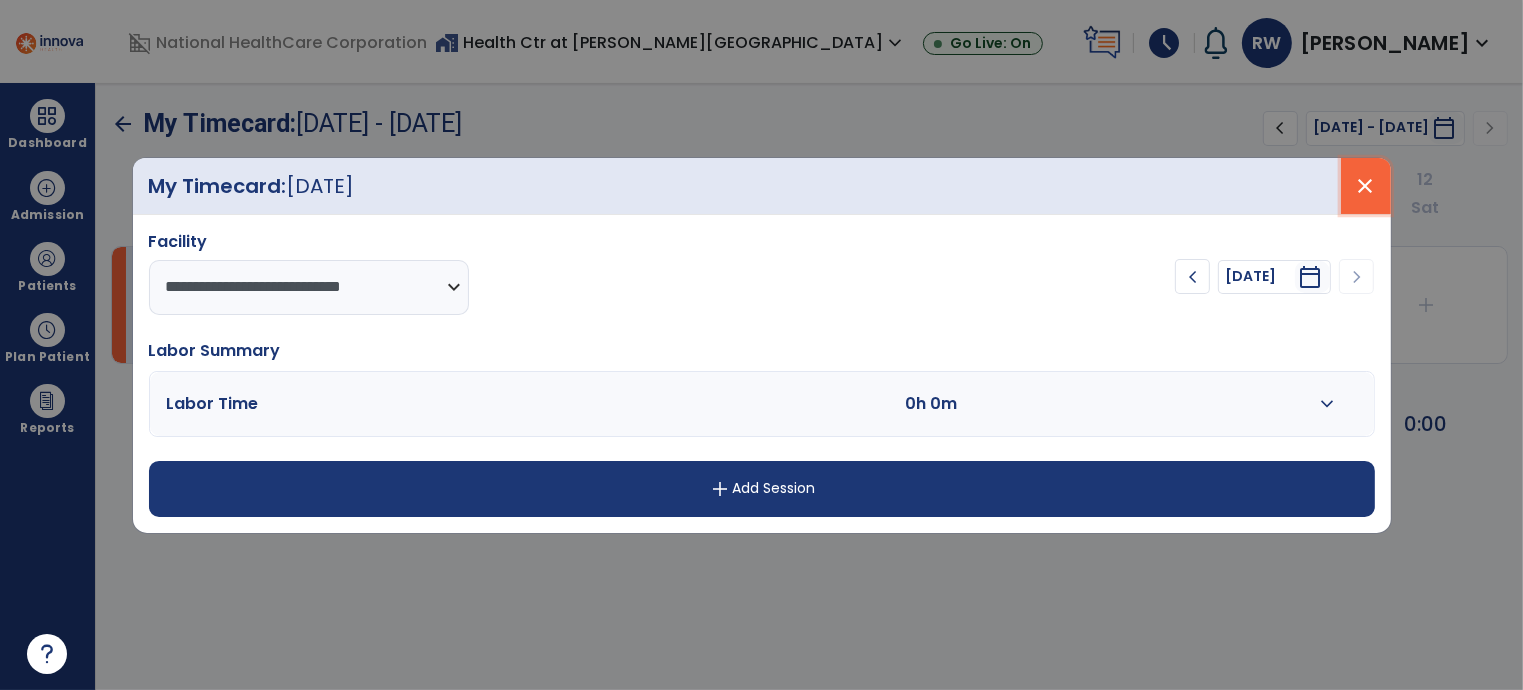 click on "close" at bounding box center (1366, 186) 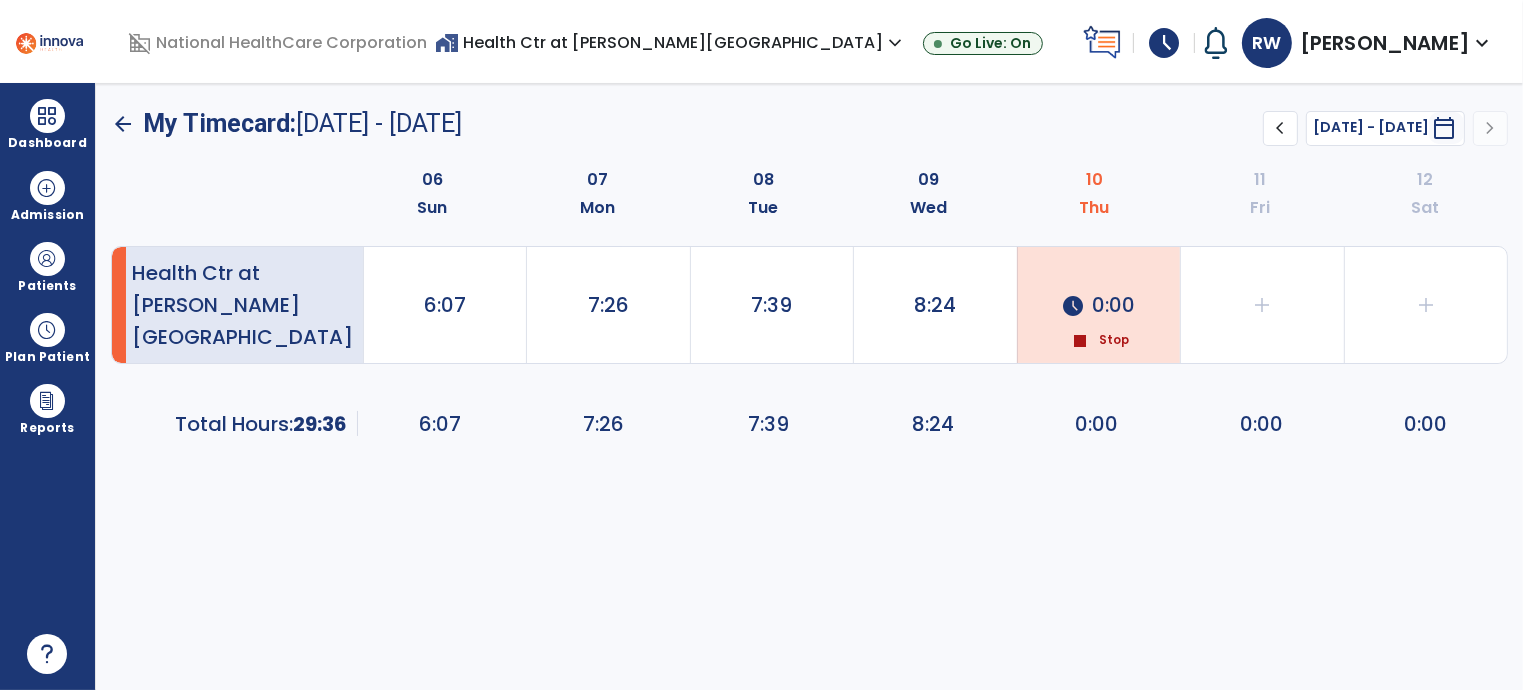 click on "My Timecard:" 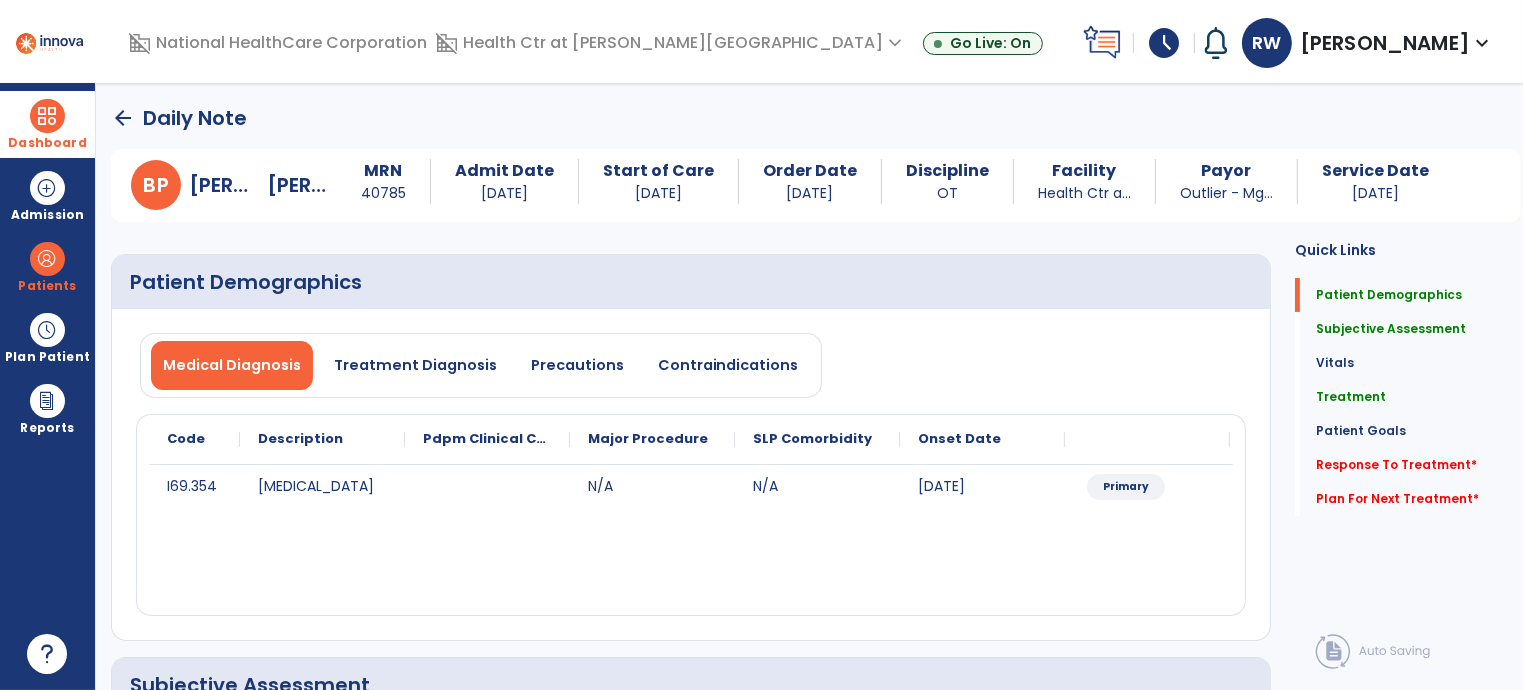 click on "Dashboard" at bounding box center [47, 124] 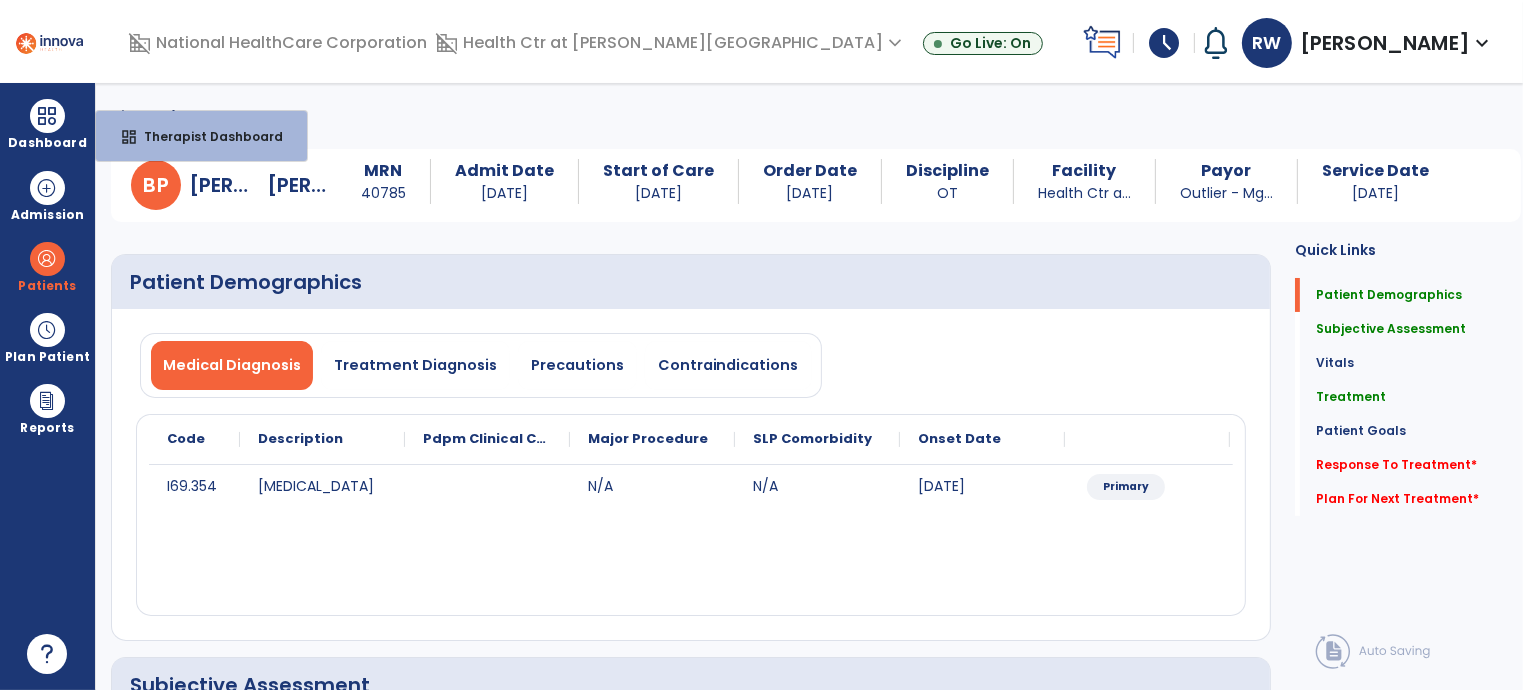 click on "Major Procedure" 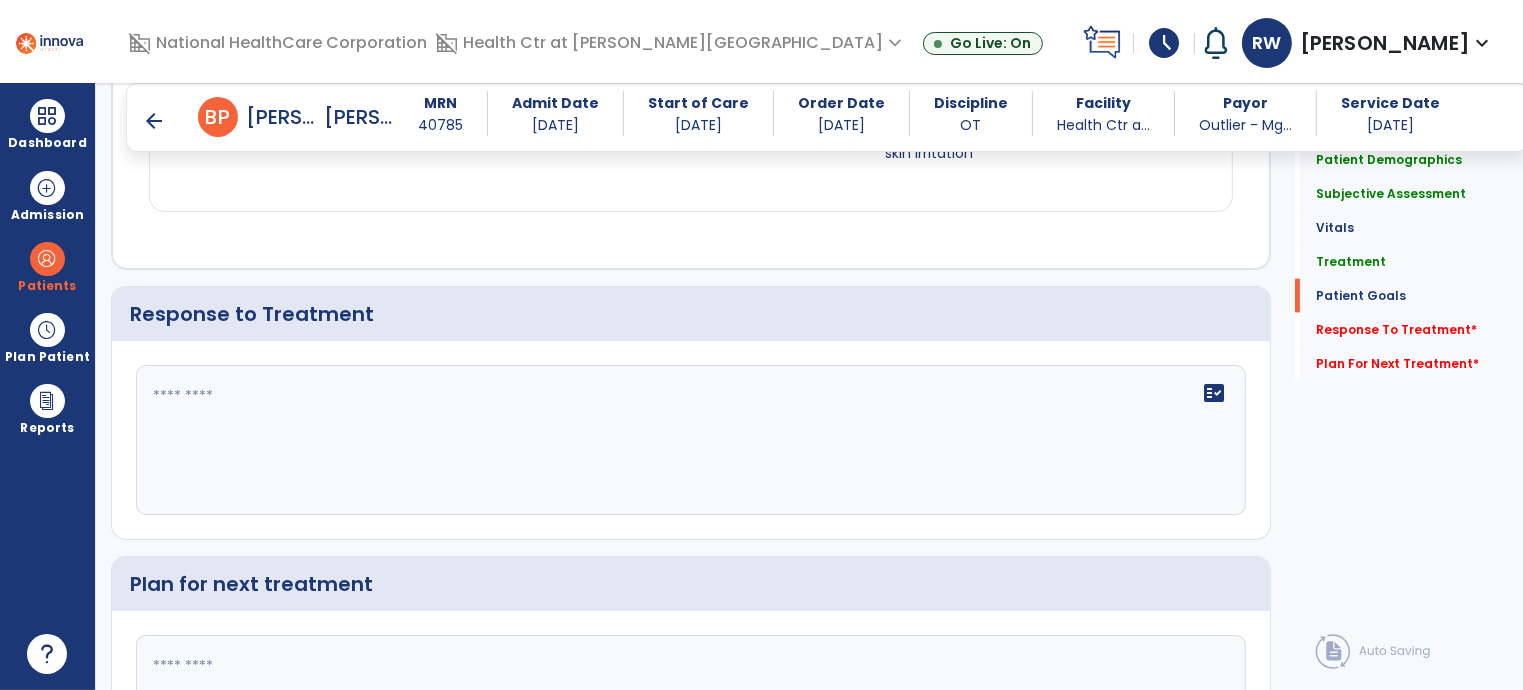 scroll, scrollTop: 2638, scrollLeft: 0, axis: vertical 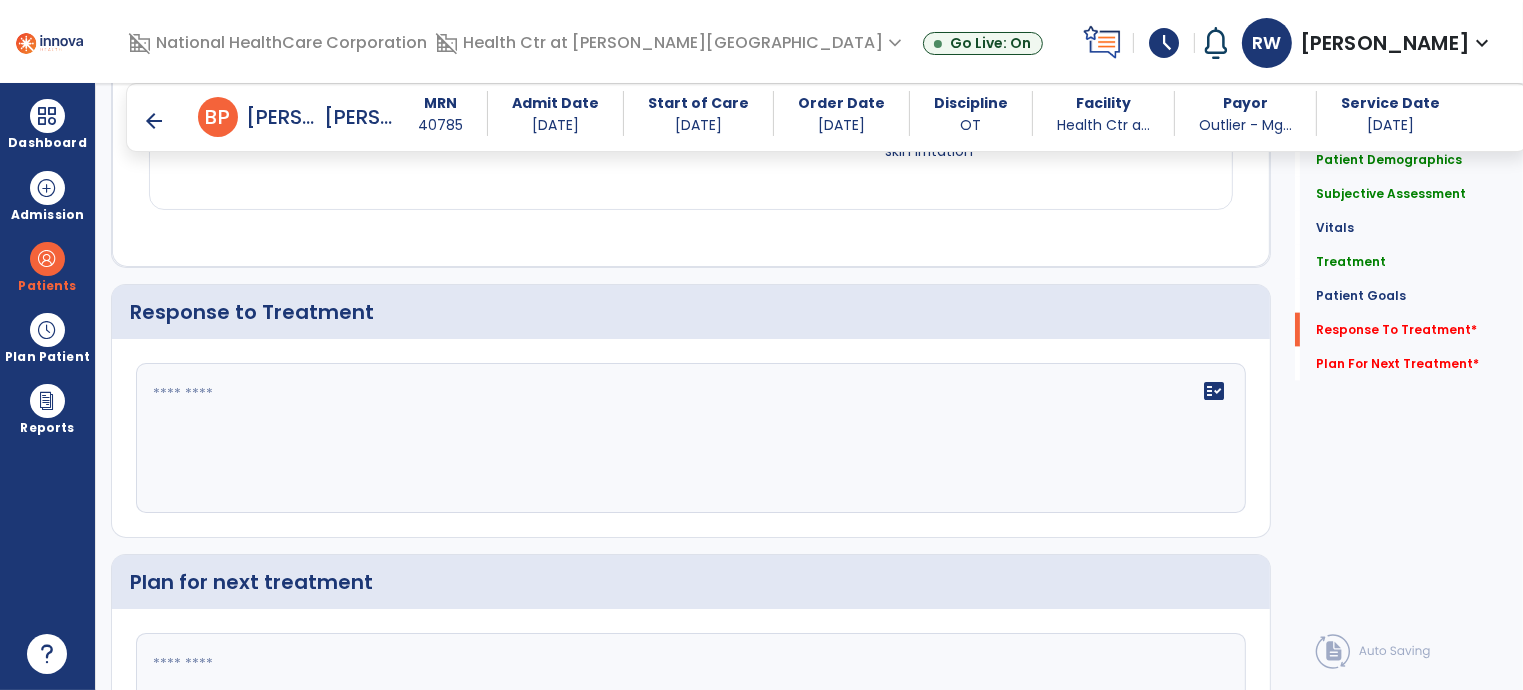 click on "fact_check" 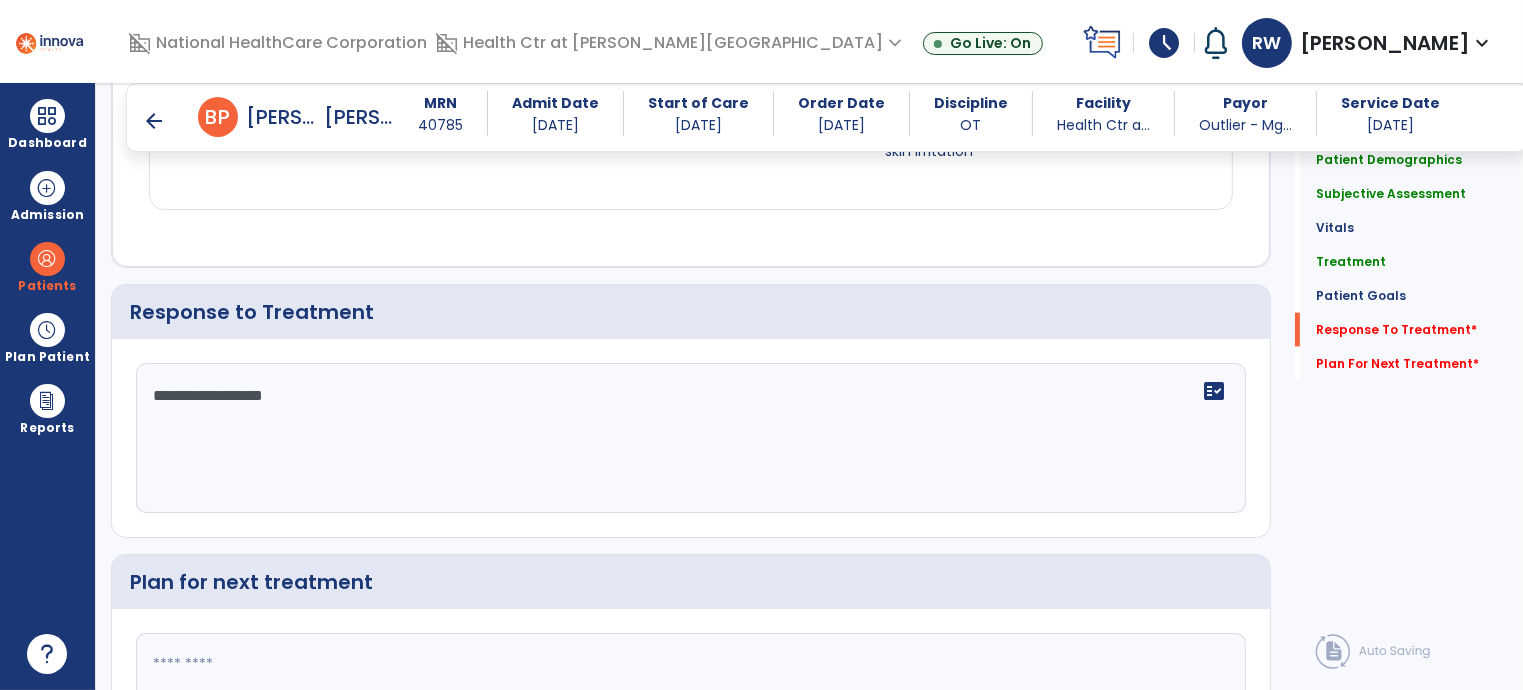 scroll, scrollTop: 2796, scrollLeft: 0, axis: vertical 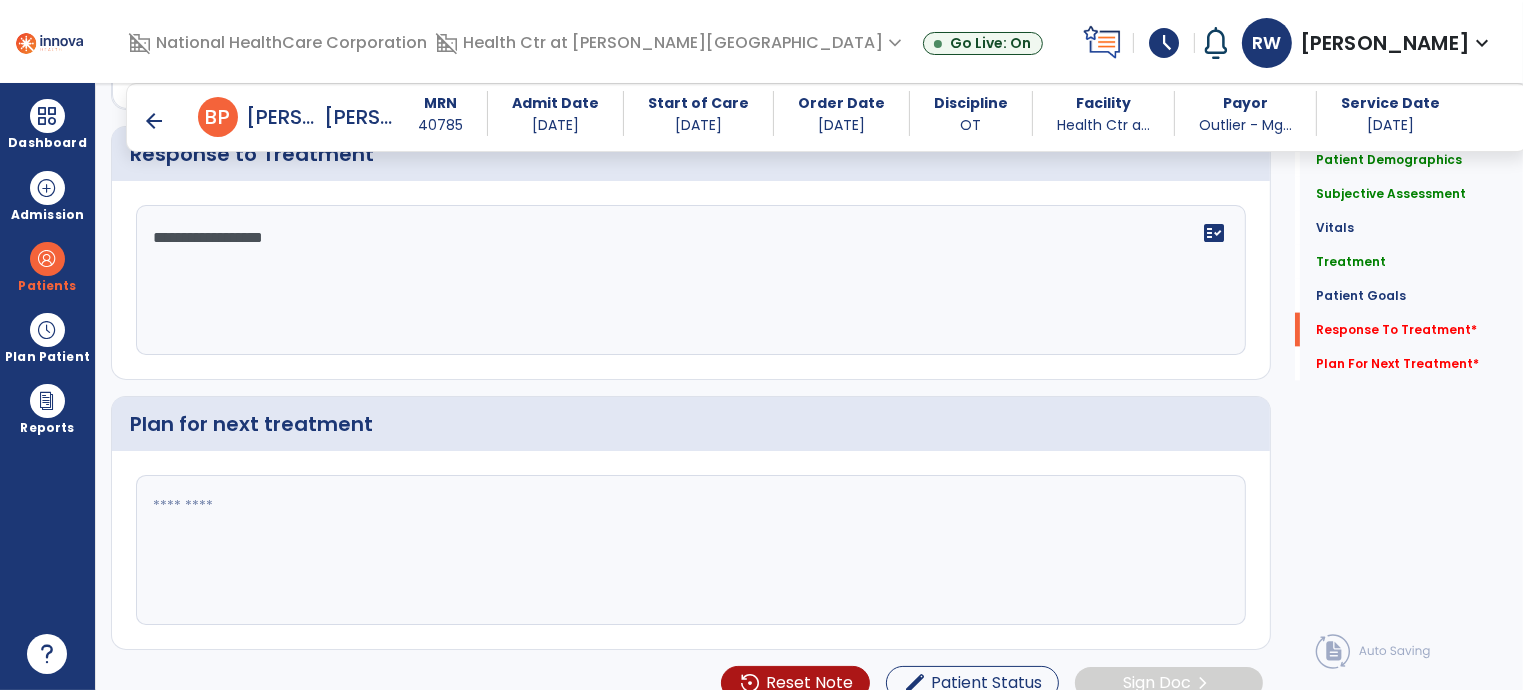 type on "**********" 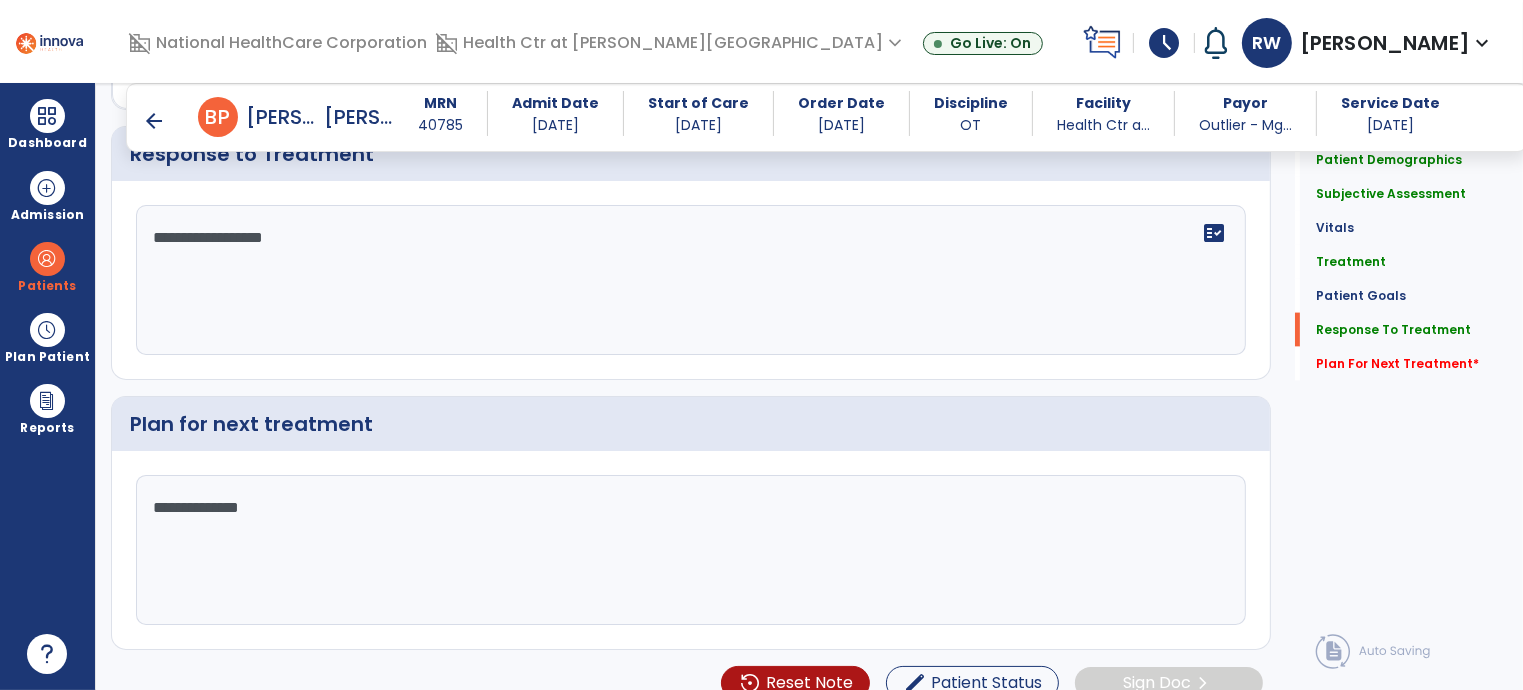 scroll, scrollTop: 2837, scrollLeft: 0, axis: vertical 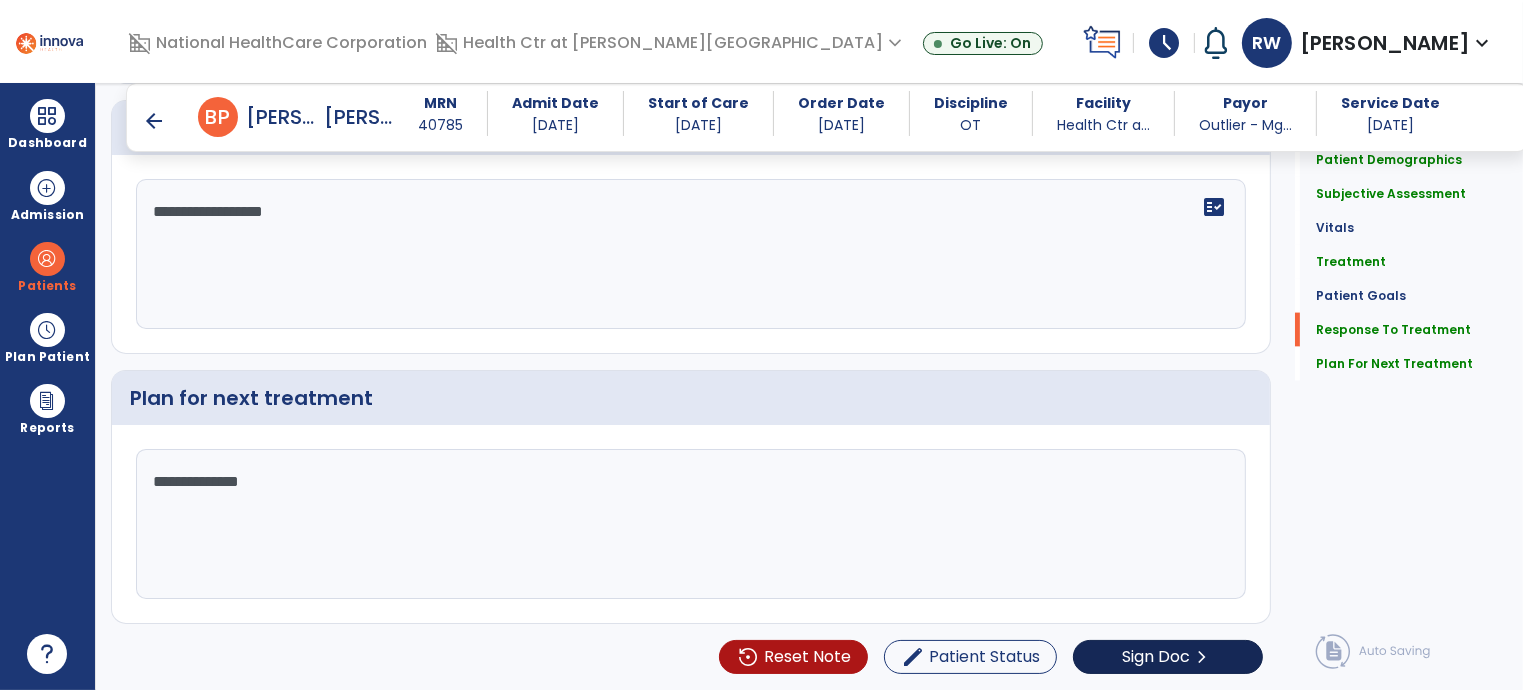 type on "**********" 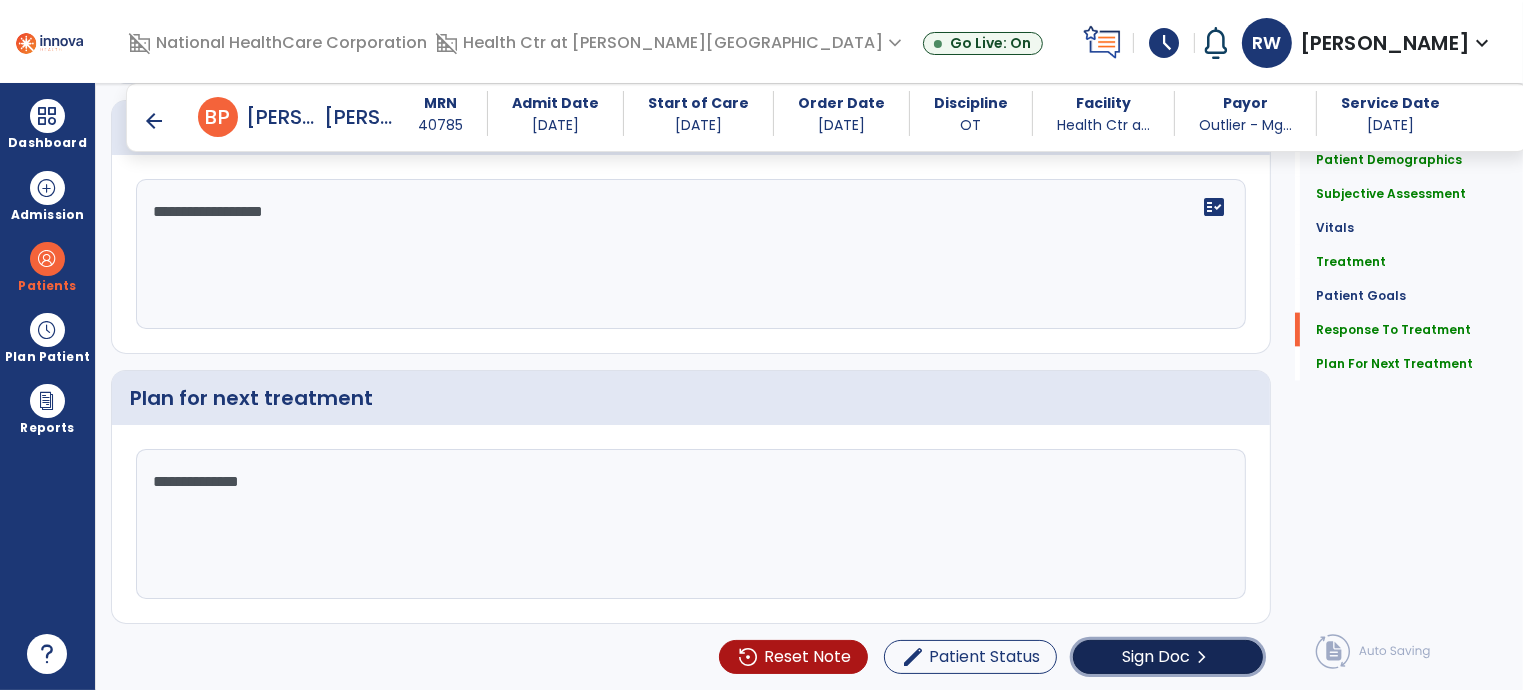 click on "Sign Doc" 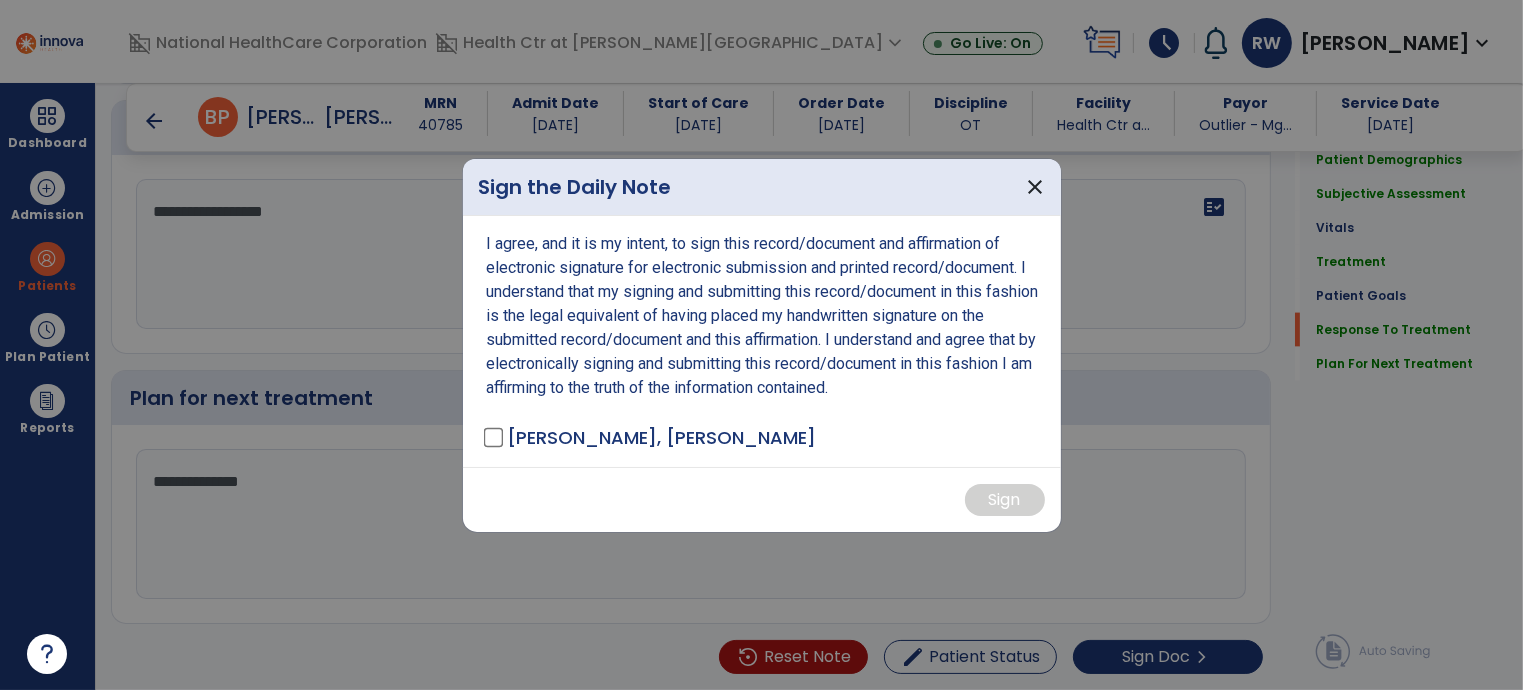 click on "I agree, and it is my intent, to sign this record/document and affirmation of electronic signature for electronic submission and printed record/document. I understand that my signing and submitting this record/document in this fashion is the legal equivalent of having placed my handwritten signature on the submitted record/document and this affirmation. I understand and agree that by electronically signing and submitting this record/document in this fashion I am affirming to the truth of the information contained.  [PERSON_NAME], [PERSON_NAME]" at bounding box center [762, 341] 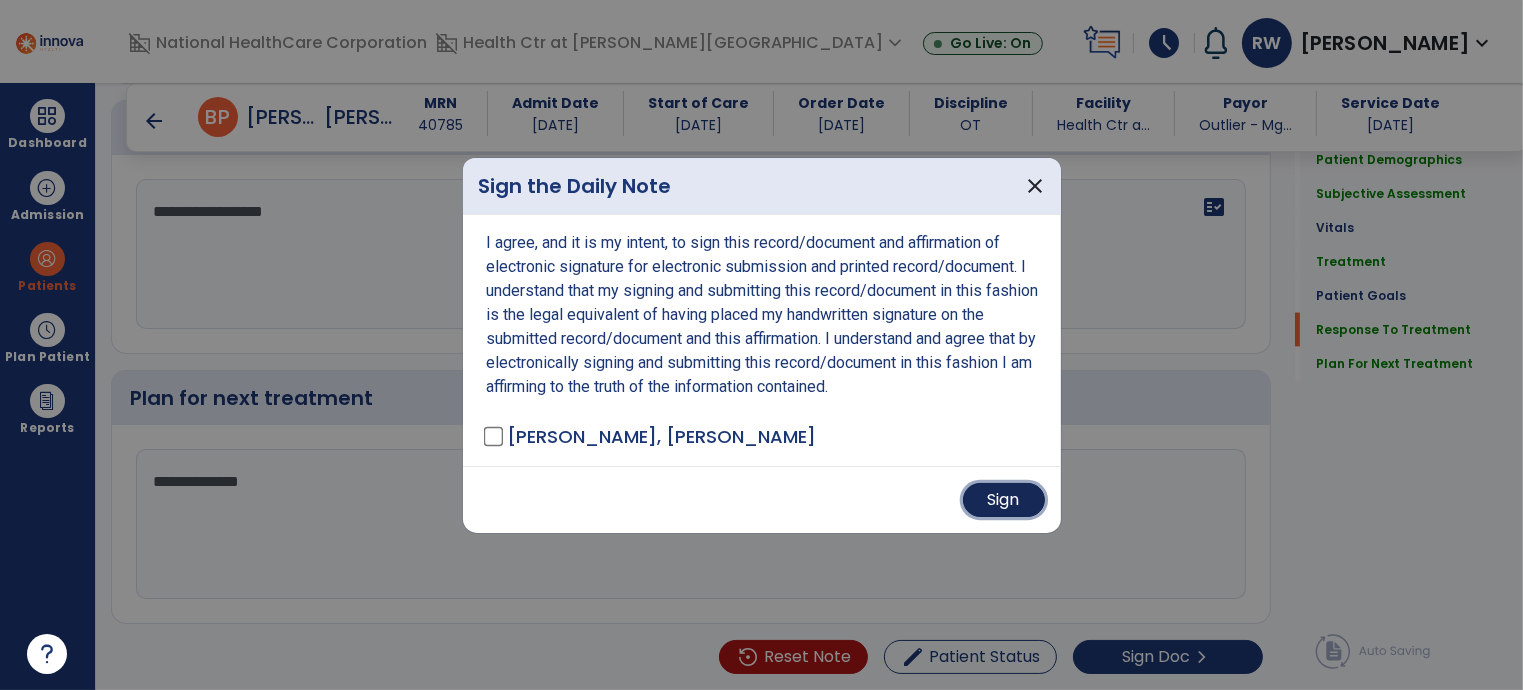 click on "Sign" at bounding box center [1004, 500] 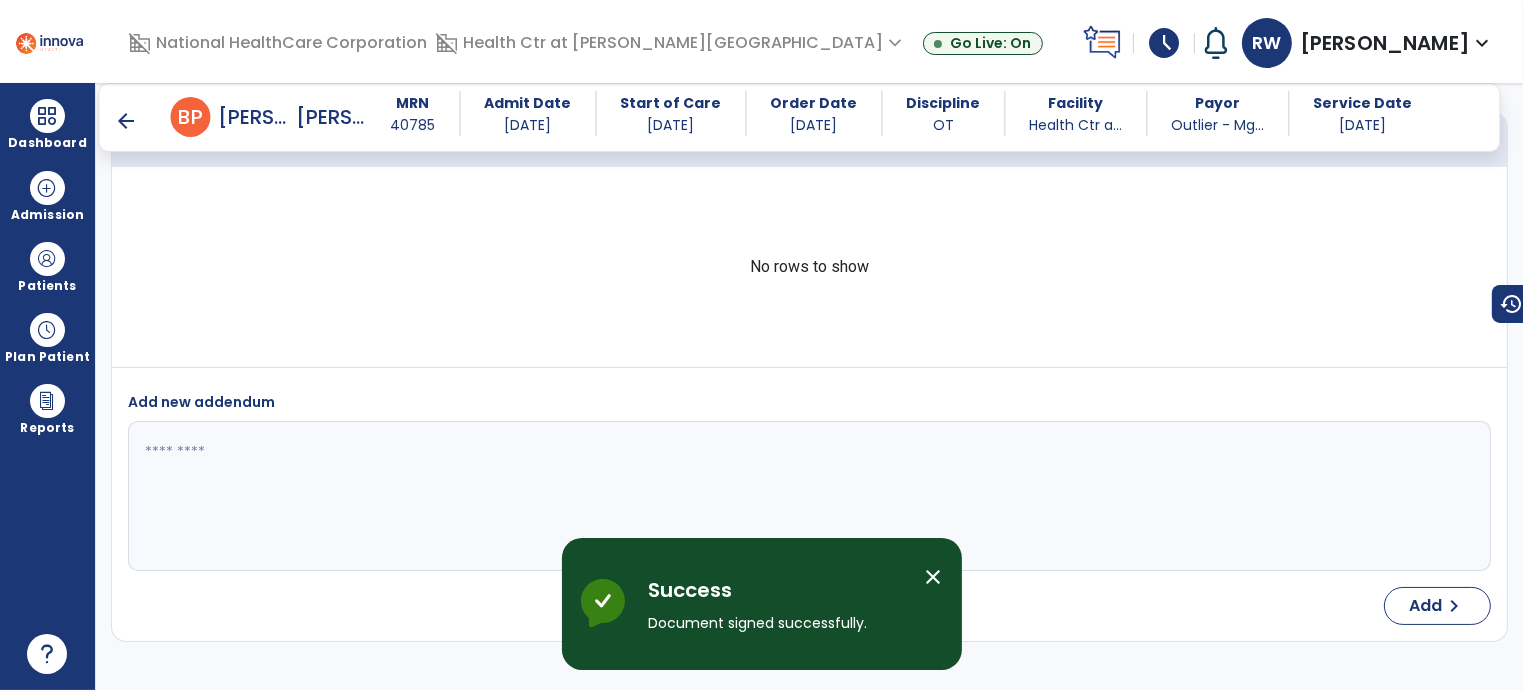 scroll, scrollTop: 3772, scrollLeft: 0, axis: vertical 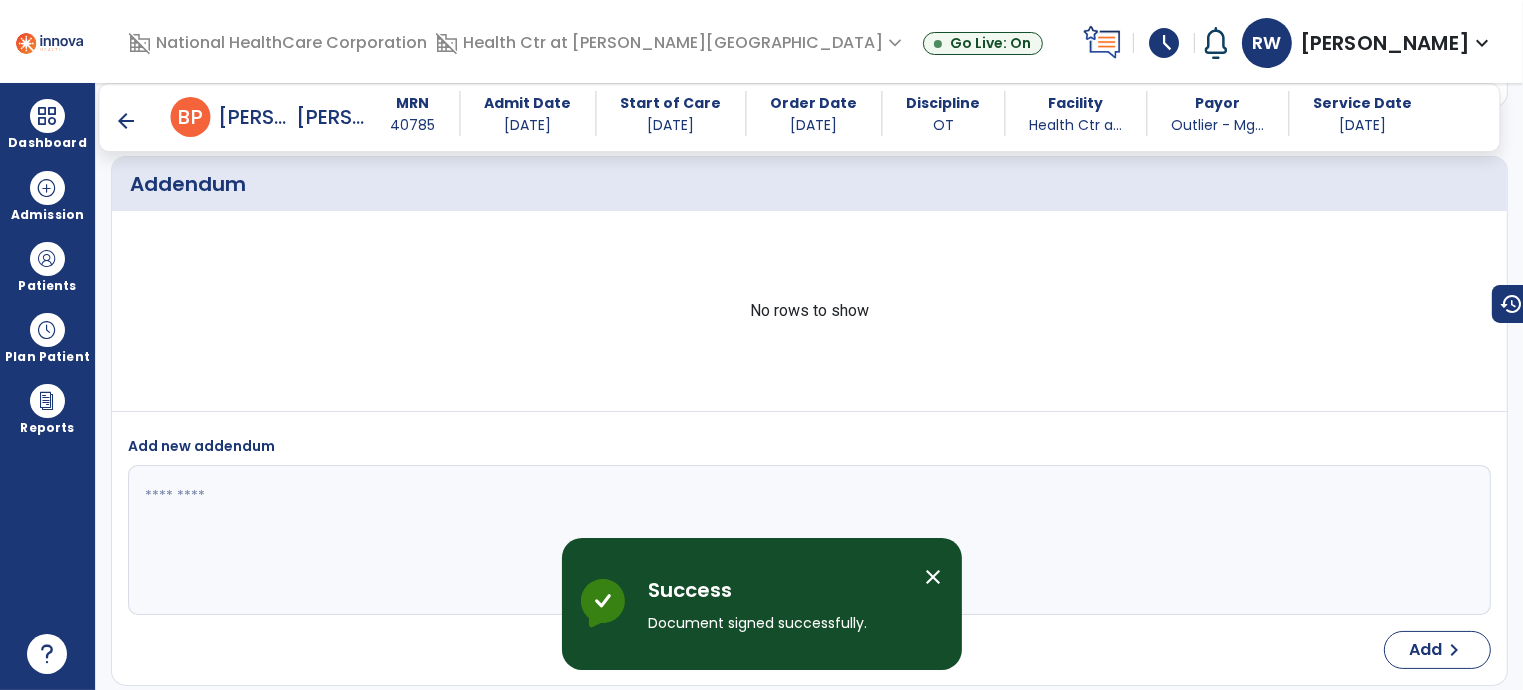 click on "arrow_back" at bounding box center (127, 121) 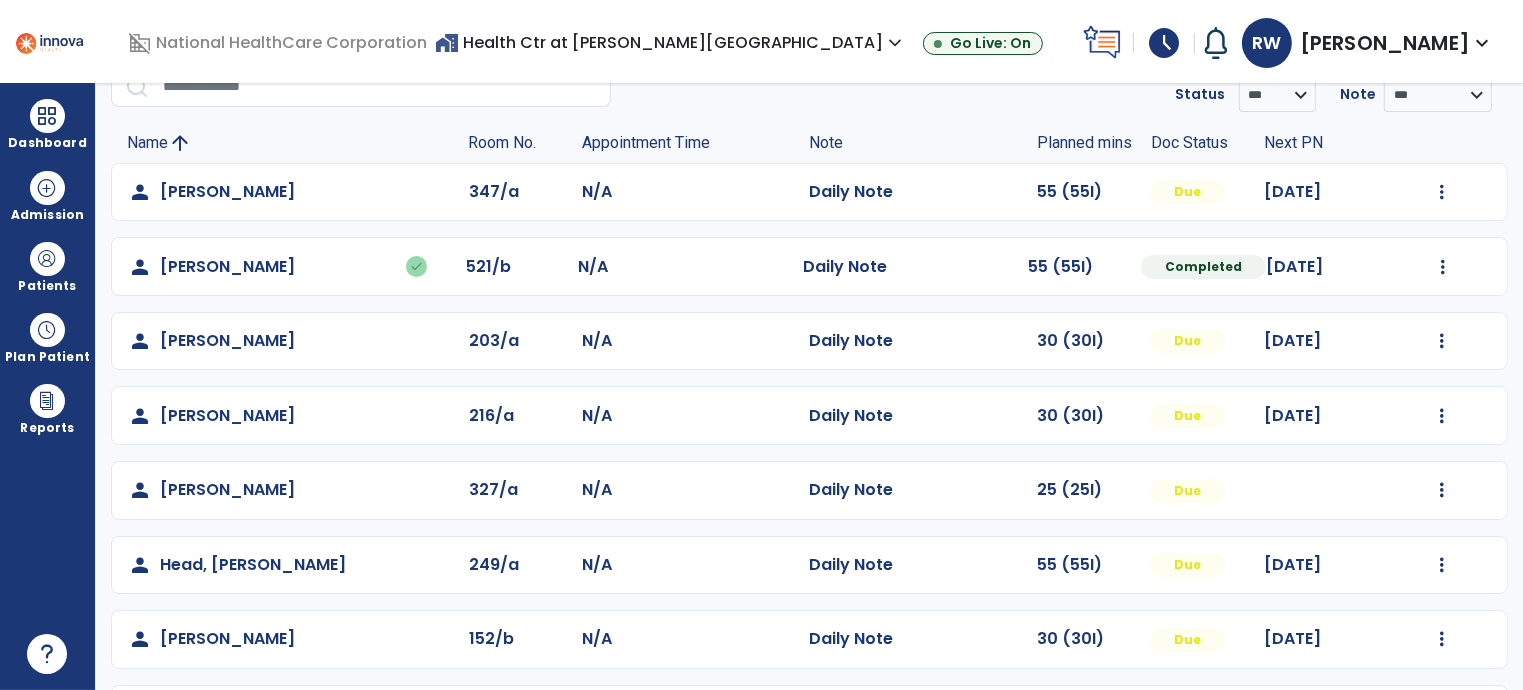 scroll, scrollTop: 0, scrollLeft: 0, axis: both 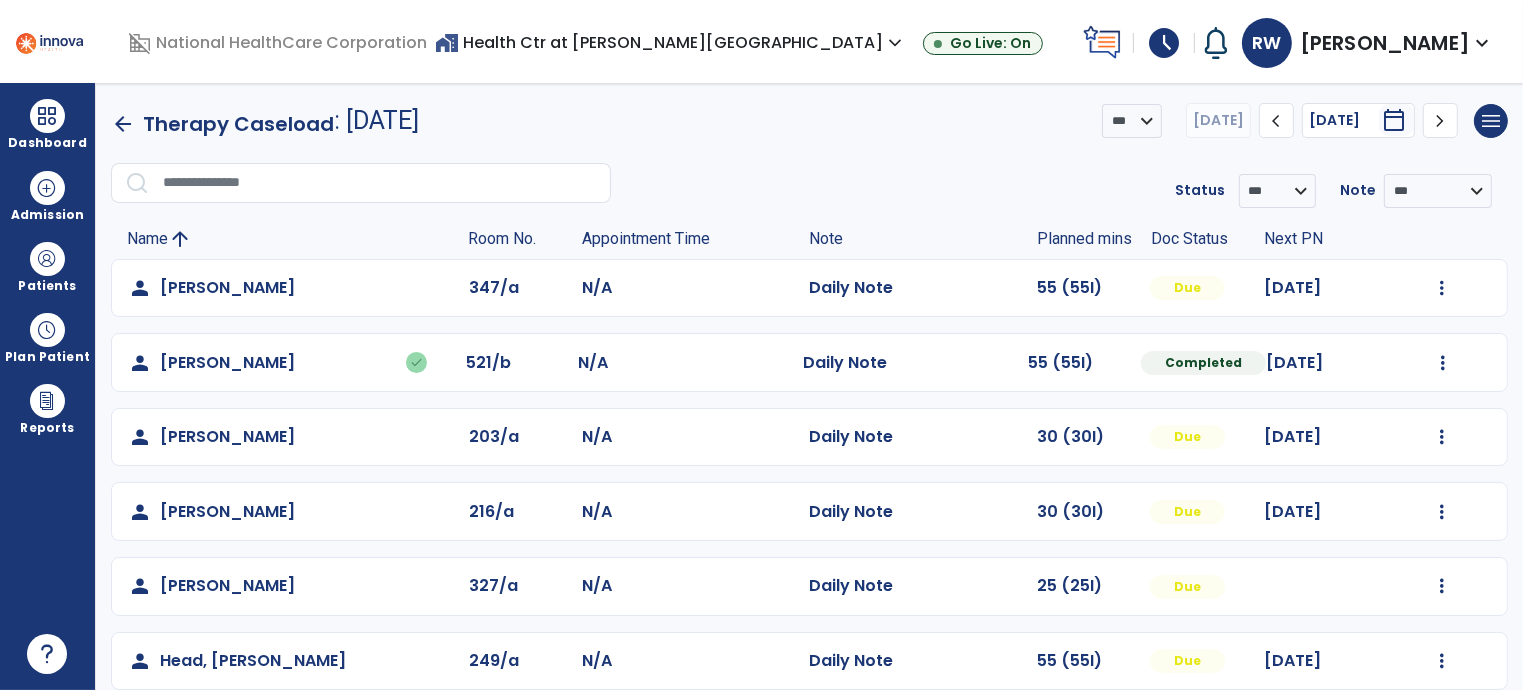 click on "Undo Visit Status   Reset Note   Open Document   G + C Mins" 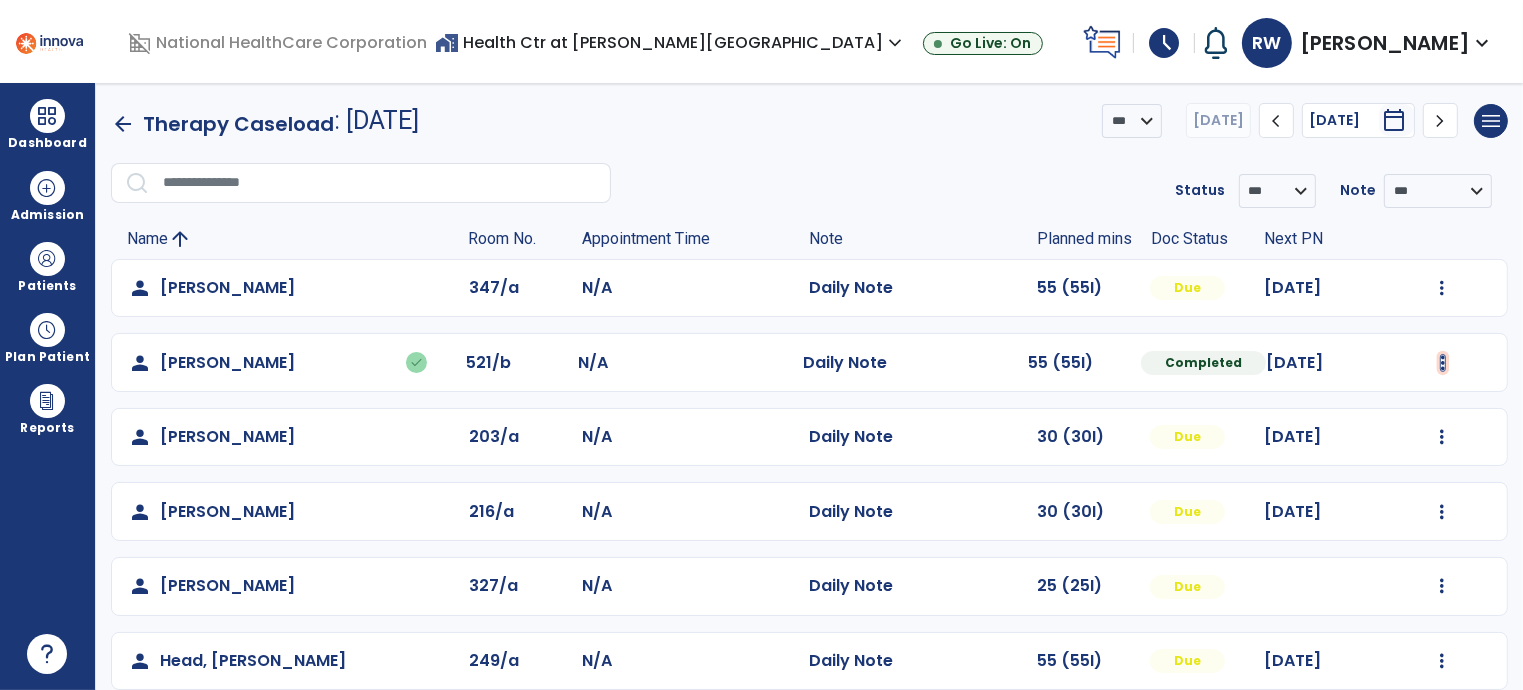 click at bounding box center (1442, 288) 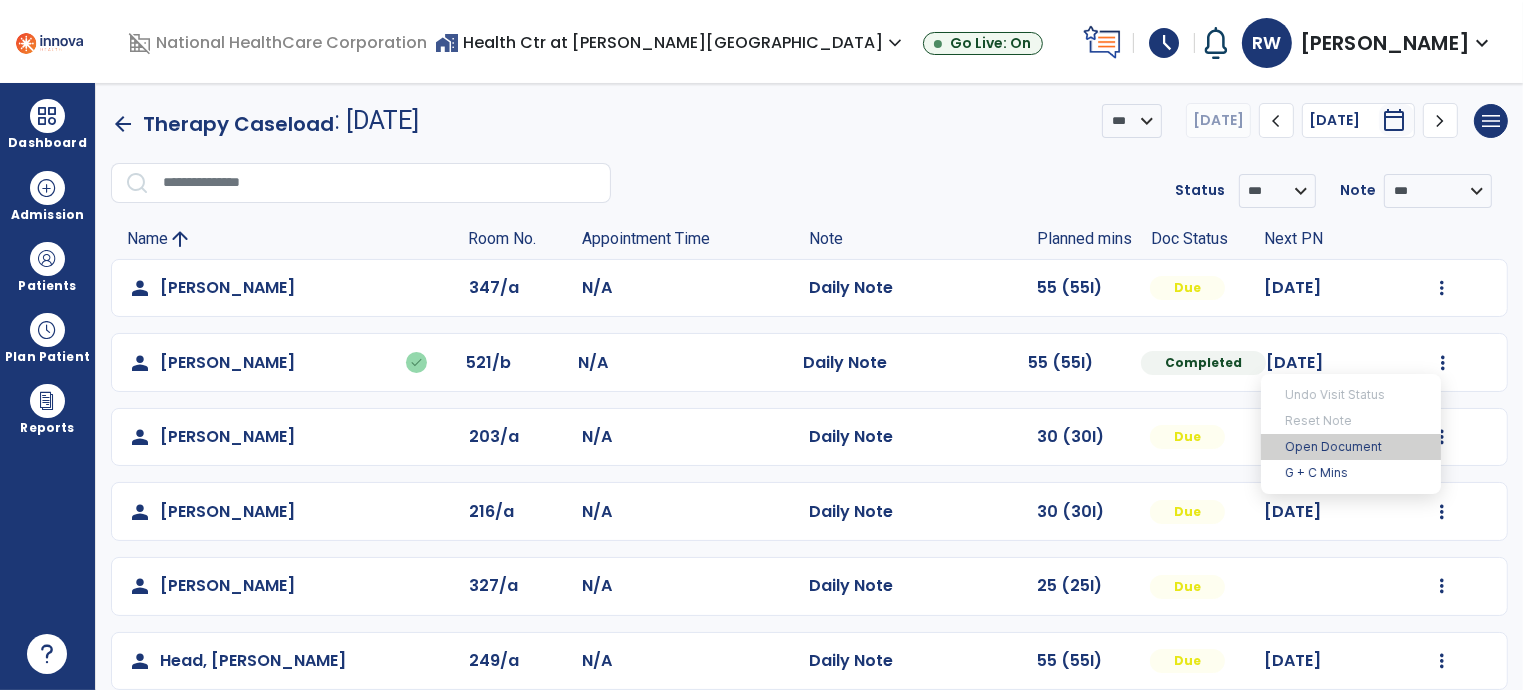 click on "Open Document" at bounding box center (1351, 447) 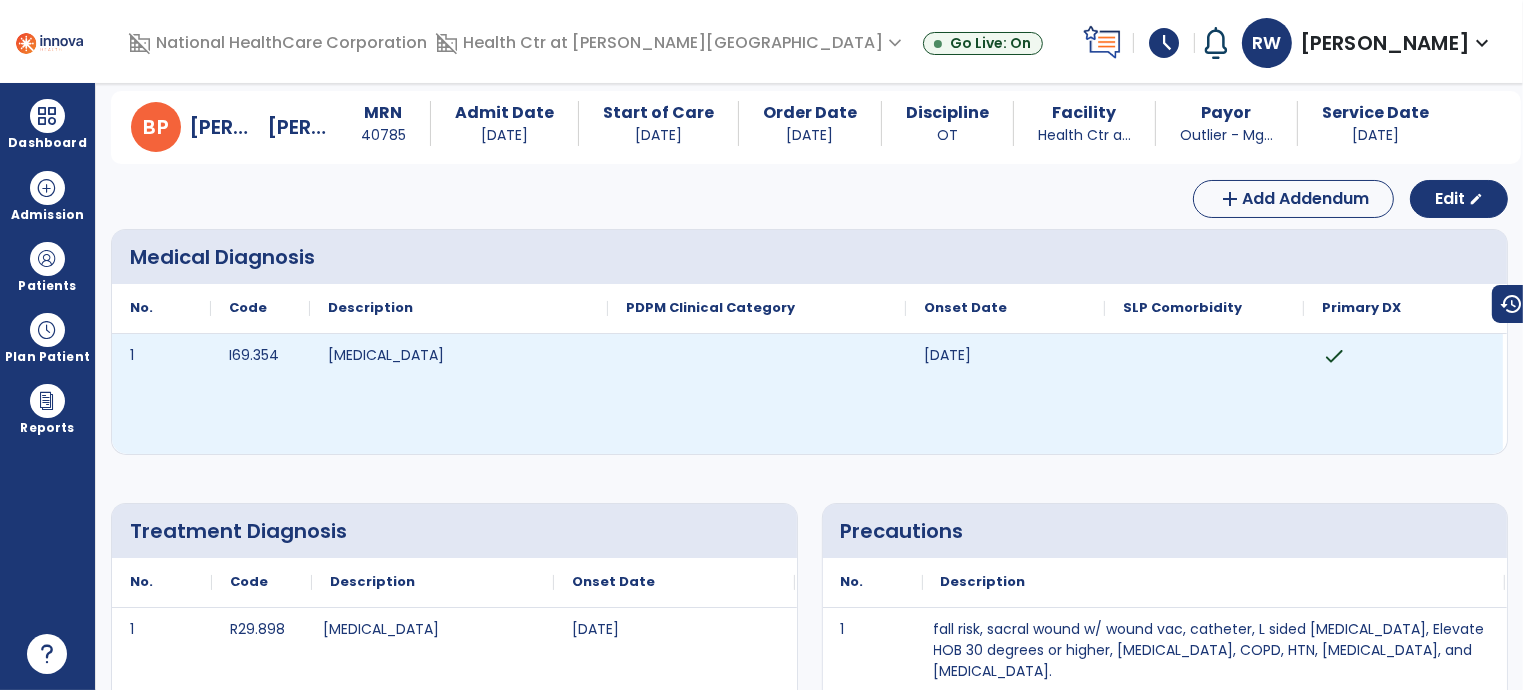 scroll, scrollTop: 0, scrollLeft: 0, axis: both 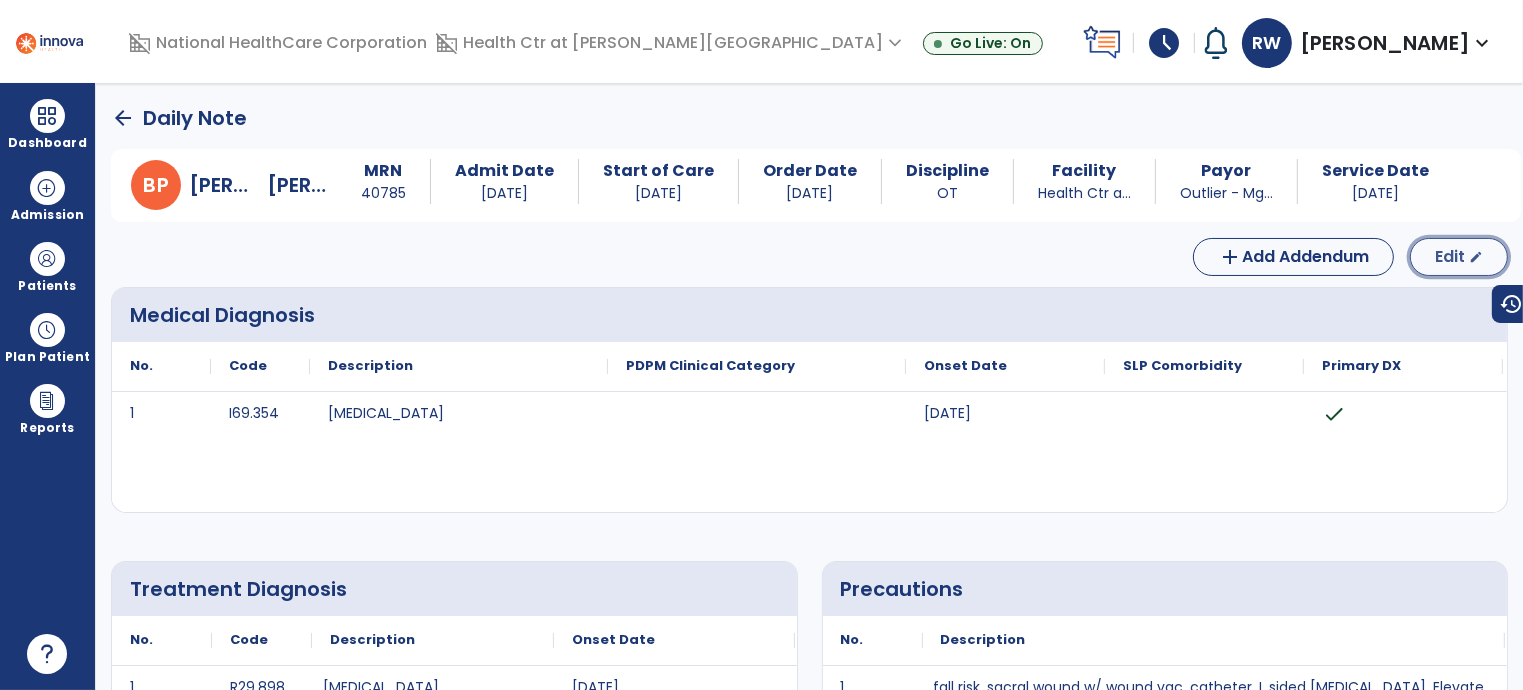 click on "Edit" 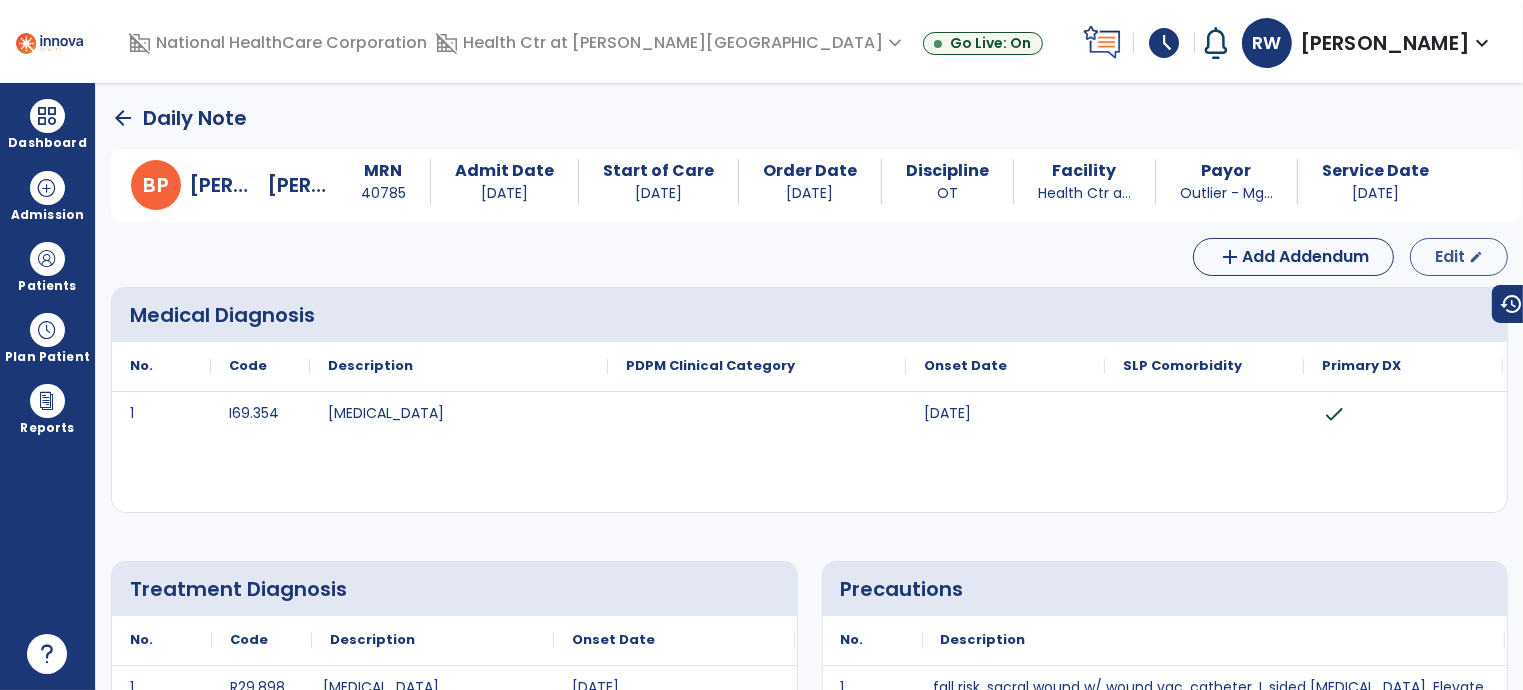 select on "*" 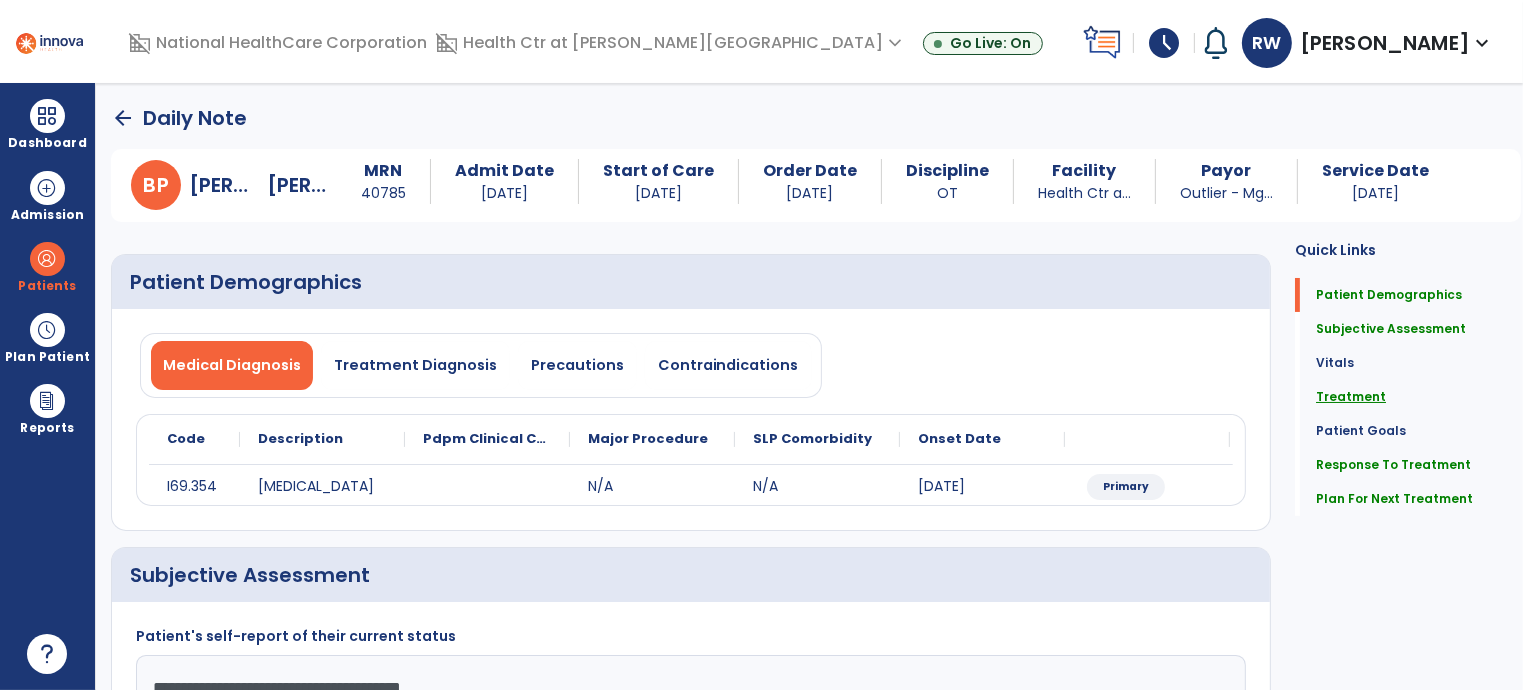 click on "Treatment" 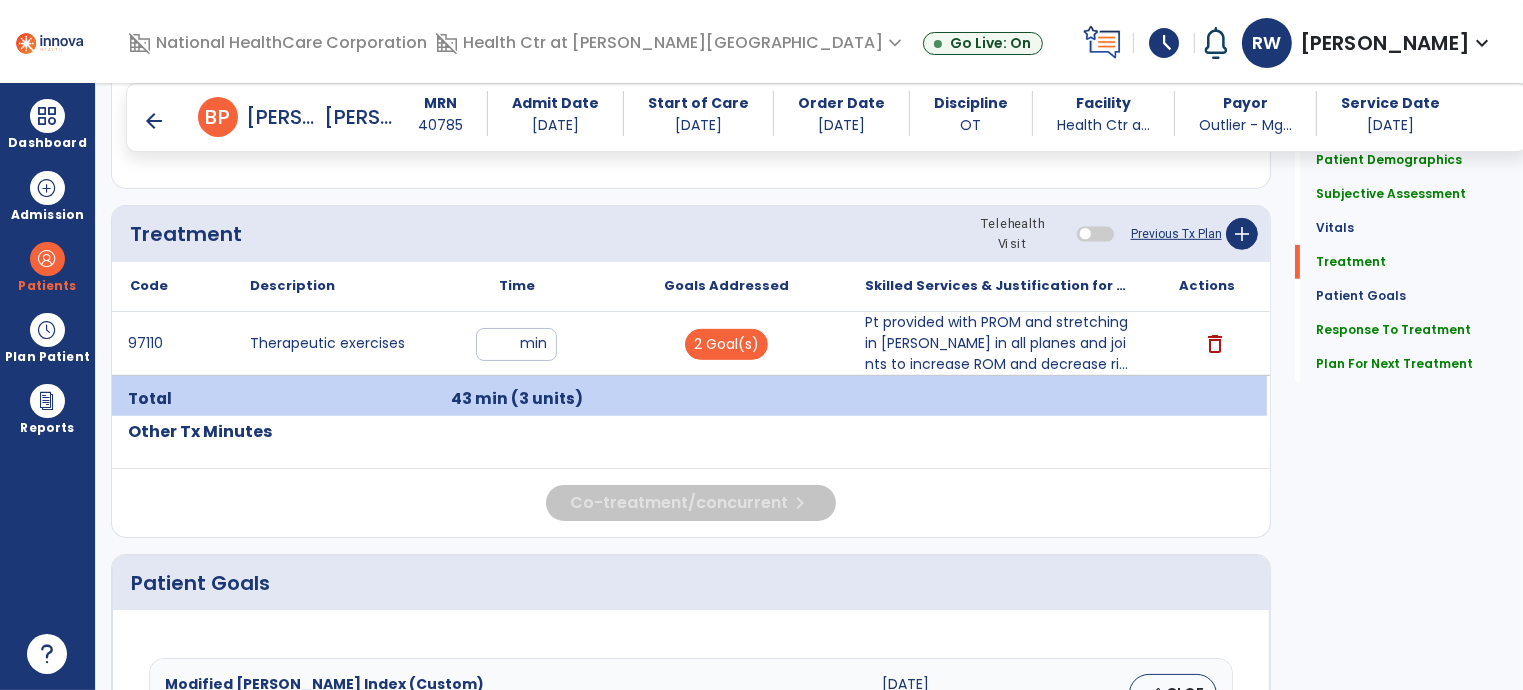 scroll, scrollTop: 1047, scrollLeft: 0, axis: vertical 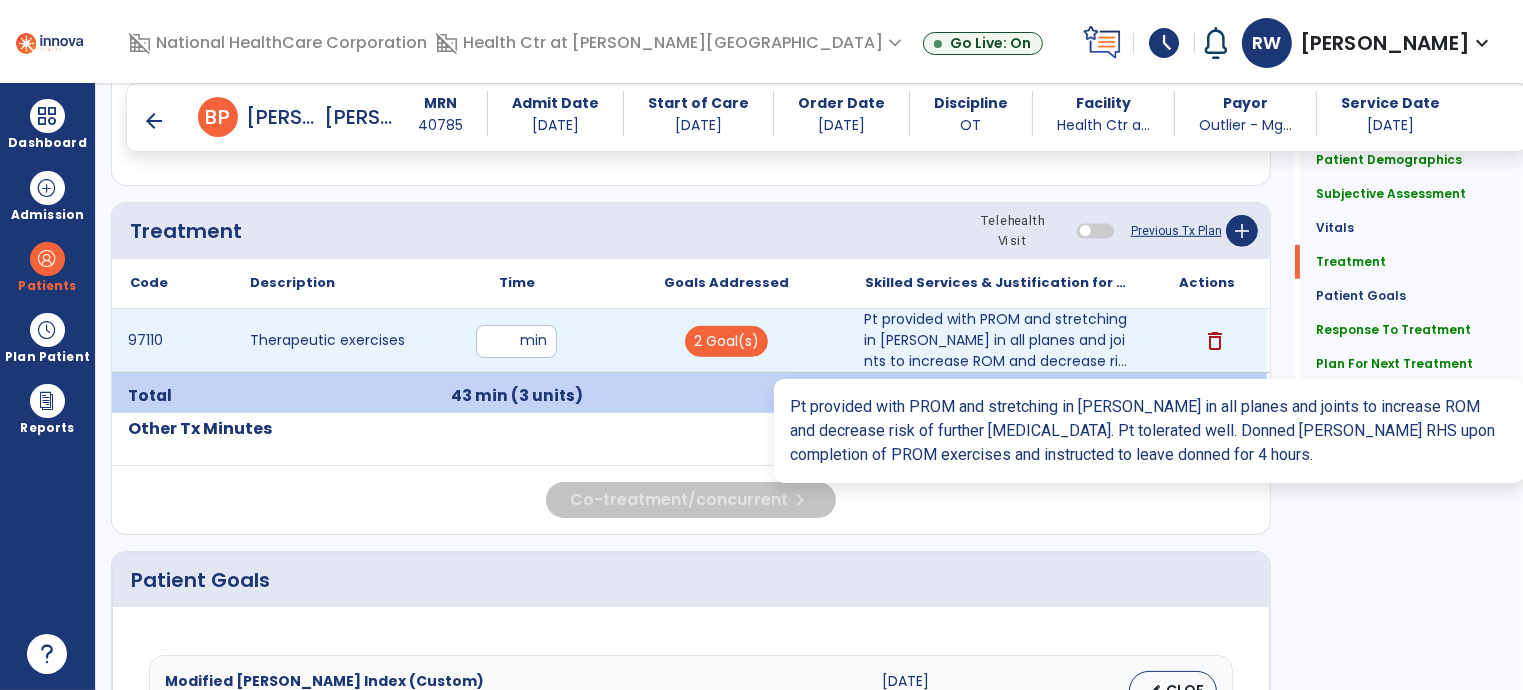 click on "Pt provided with PROM and stretching in [PERSON_NAME] in all planes and joints to increase ROM and decrease ri..." at bounding box center (997, 340) 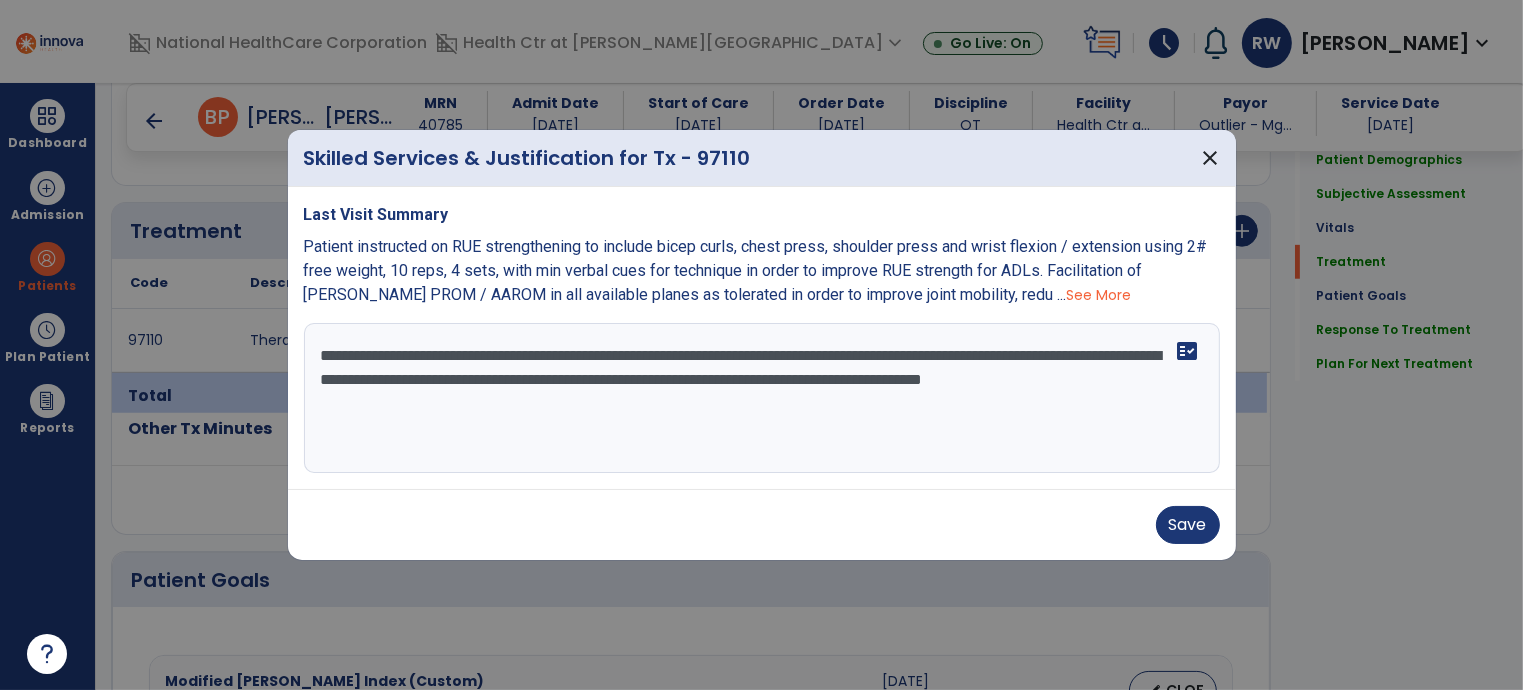 click on "**********" at bounding box center [762, 398] 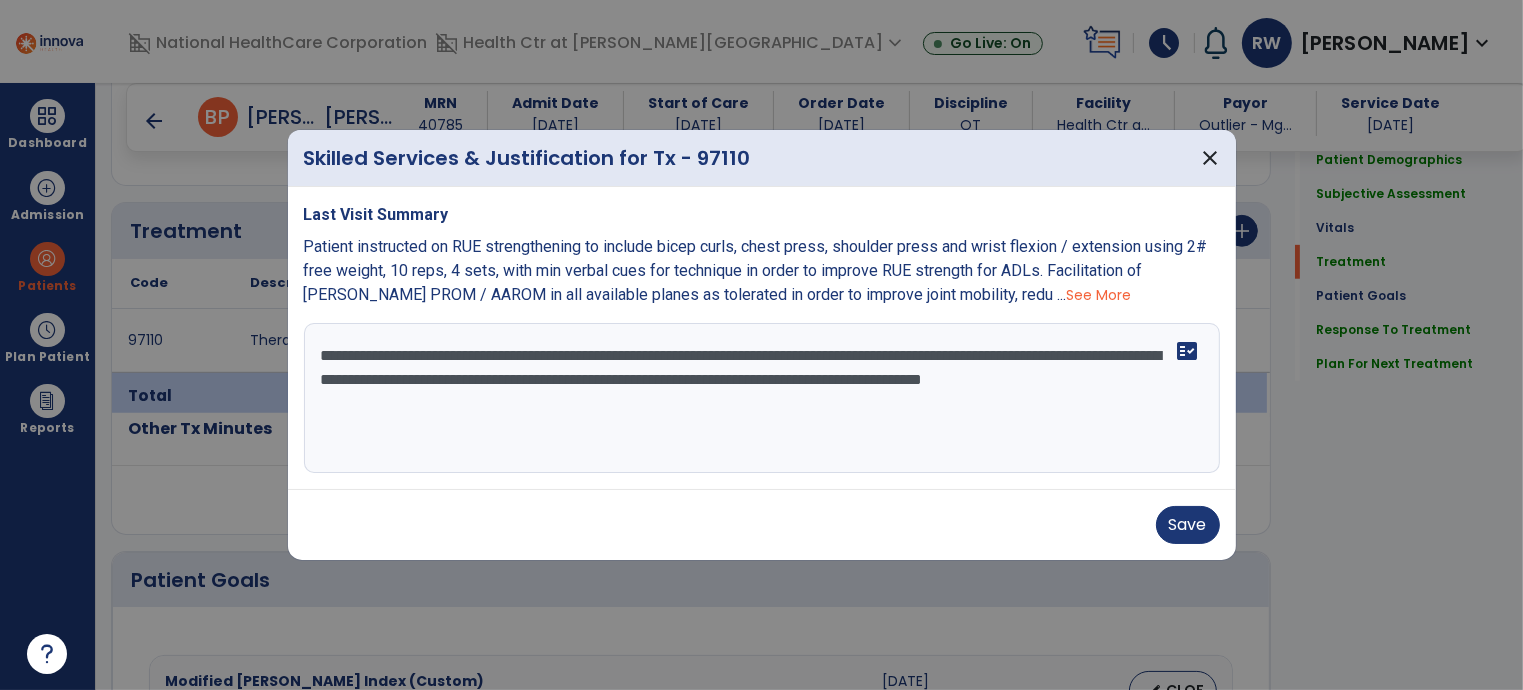 click on "**********" at bounding box center [762, 398] 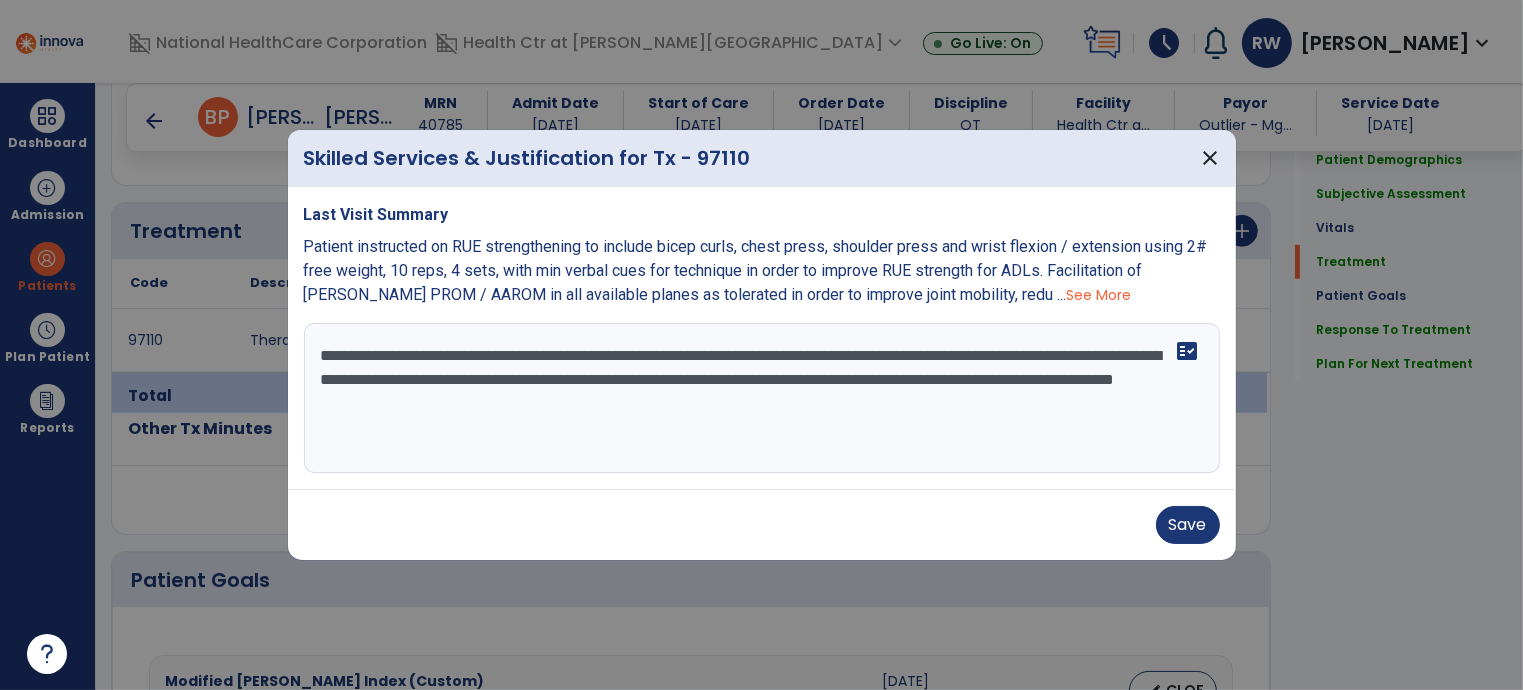 click on "**********" at bounding box center (762, 398) 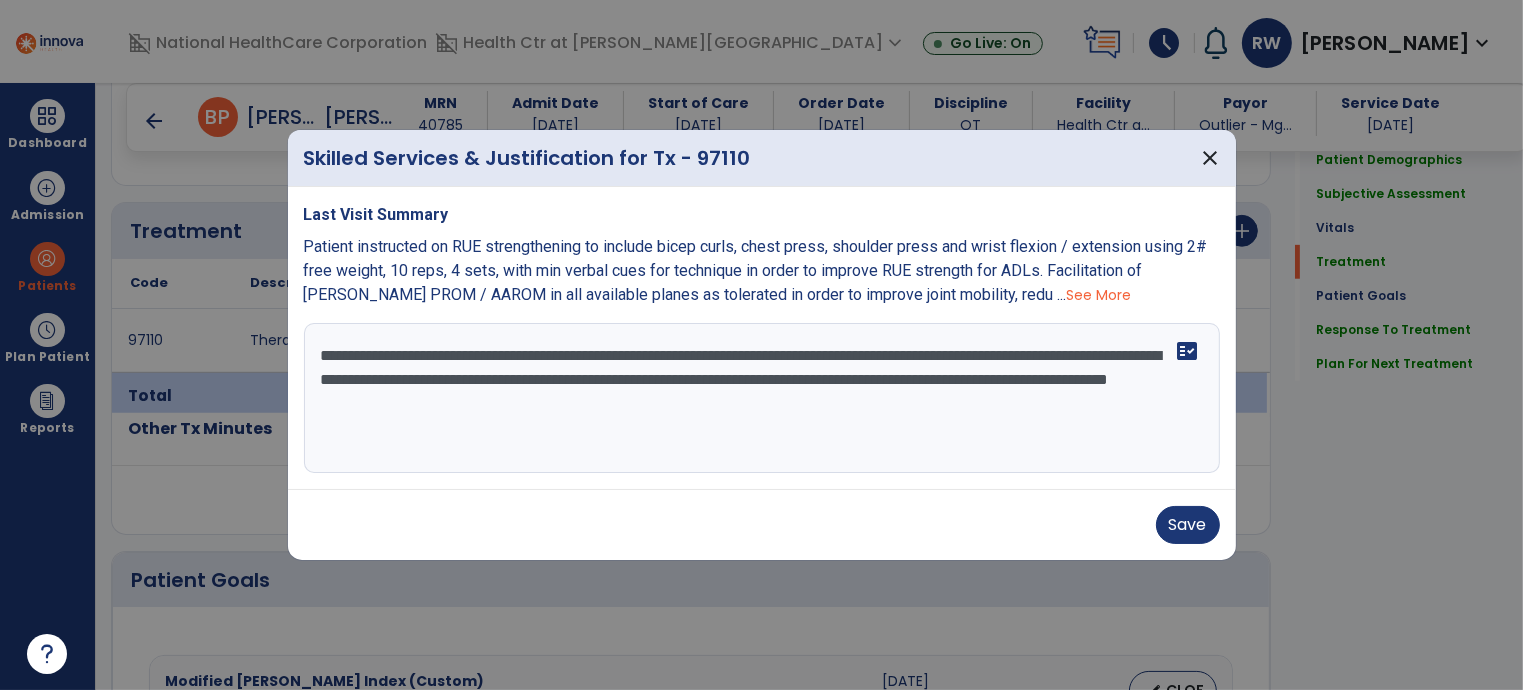 click on "**********" at bounding box center [762, 398] 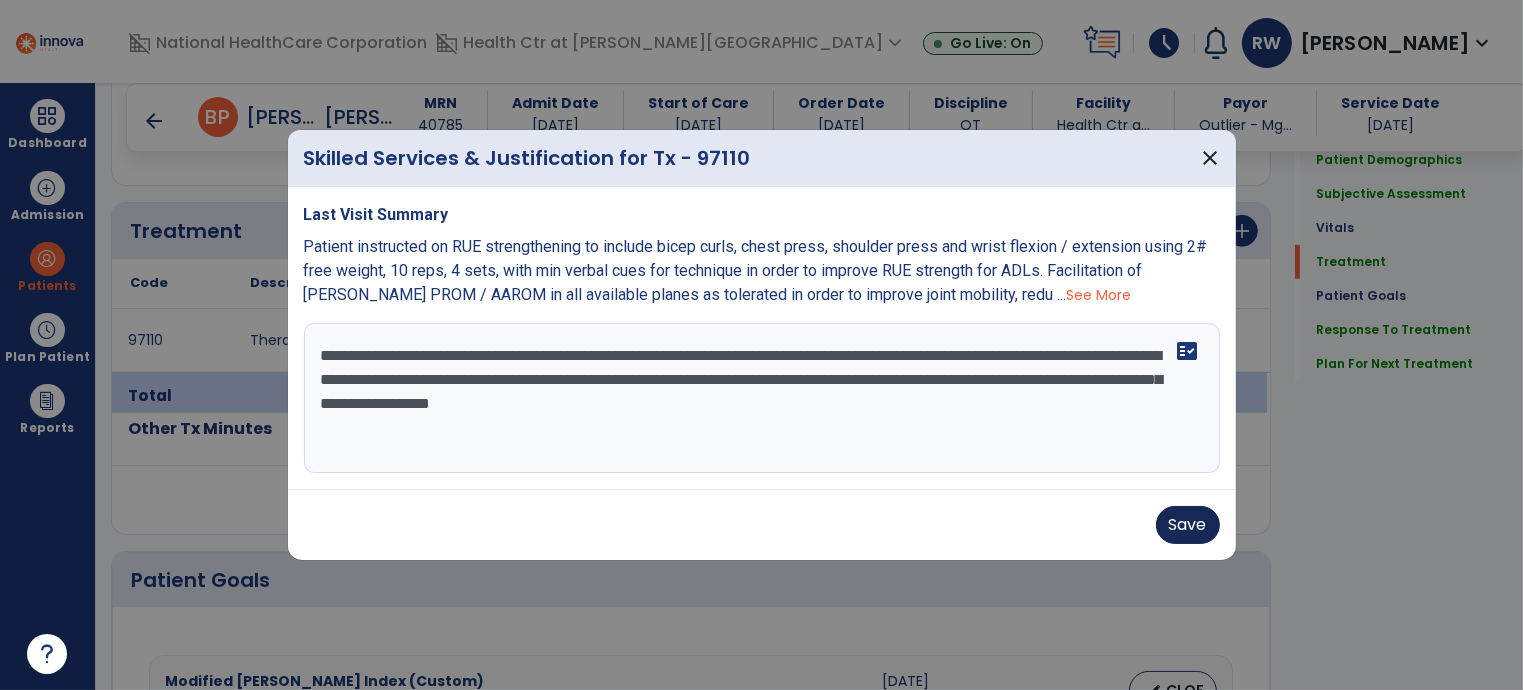 type on "**********" 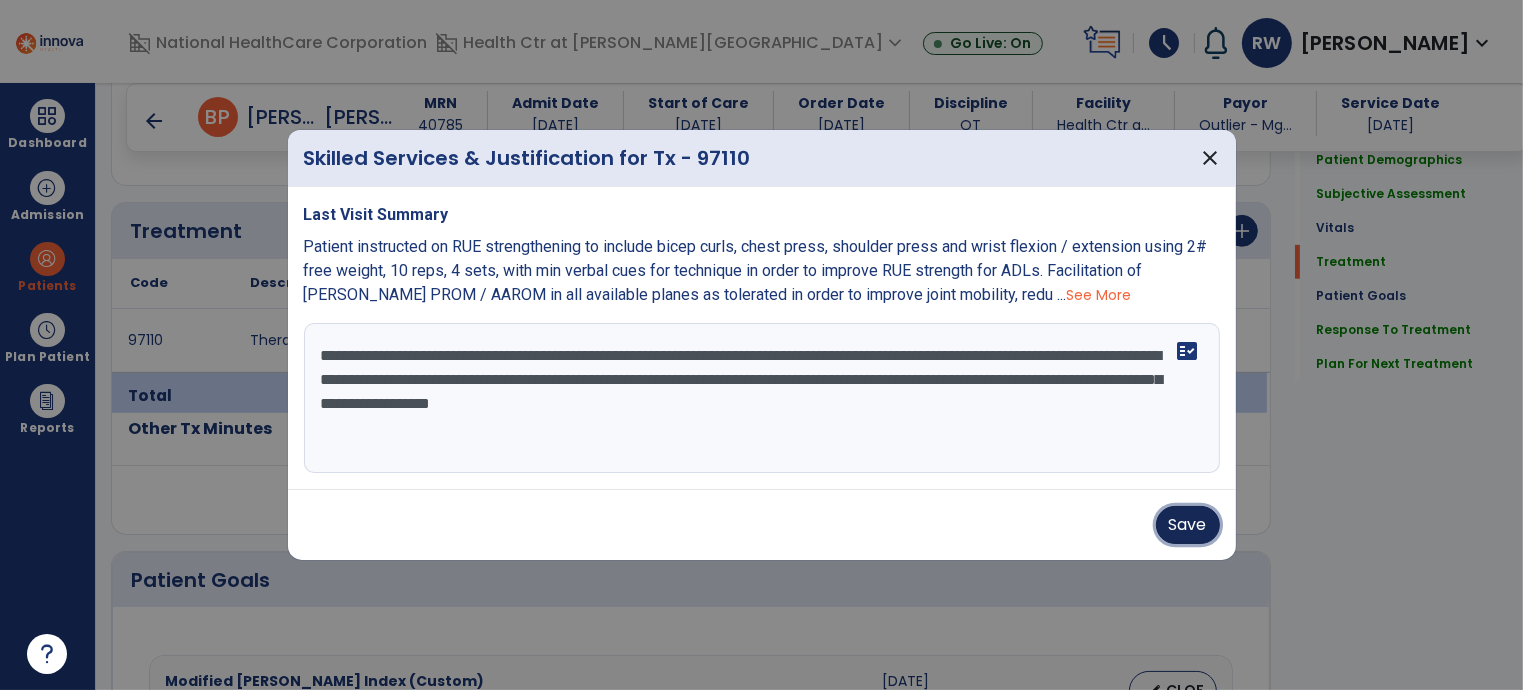 click on "Save" at bounding box center [1188, 525] 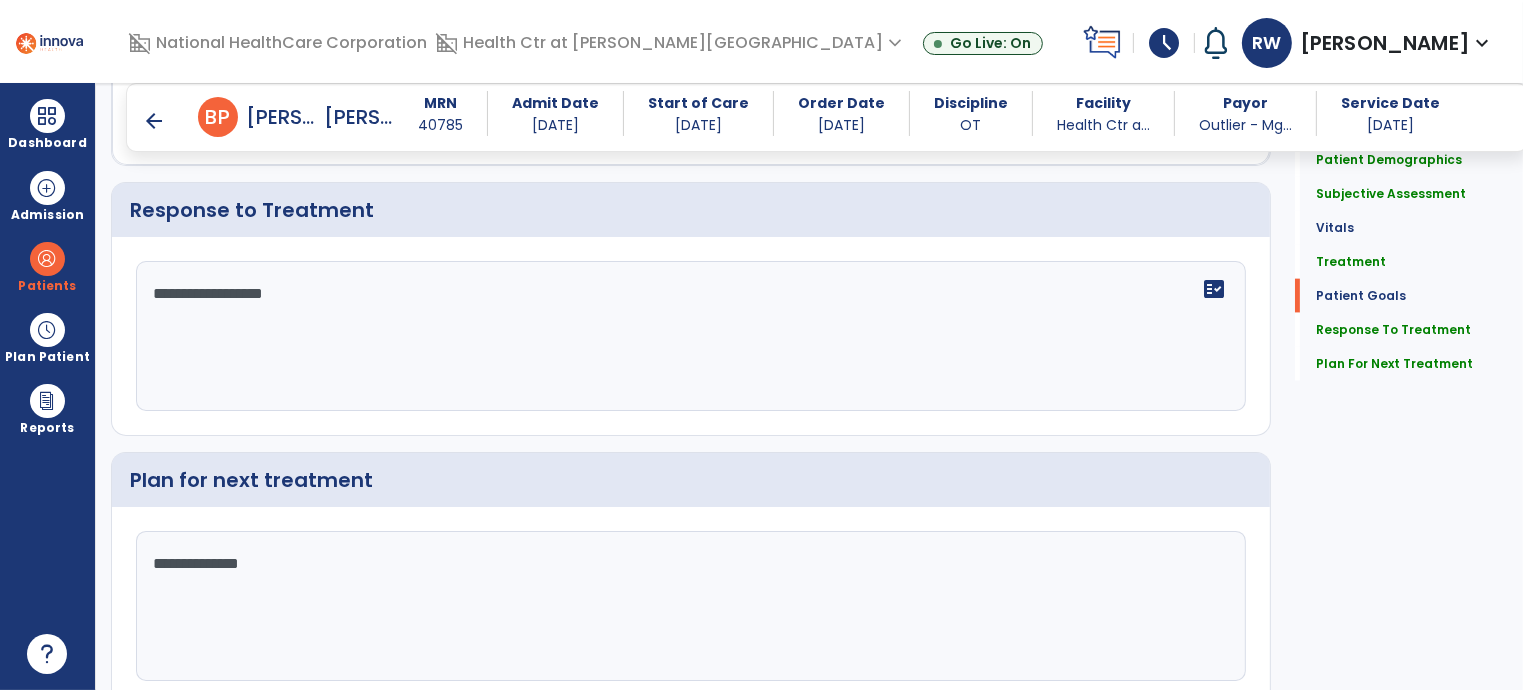 scroll, scrollTop: 2640, scrollLeft: 0, axis: vertical 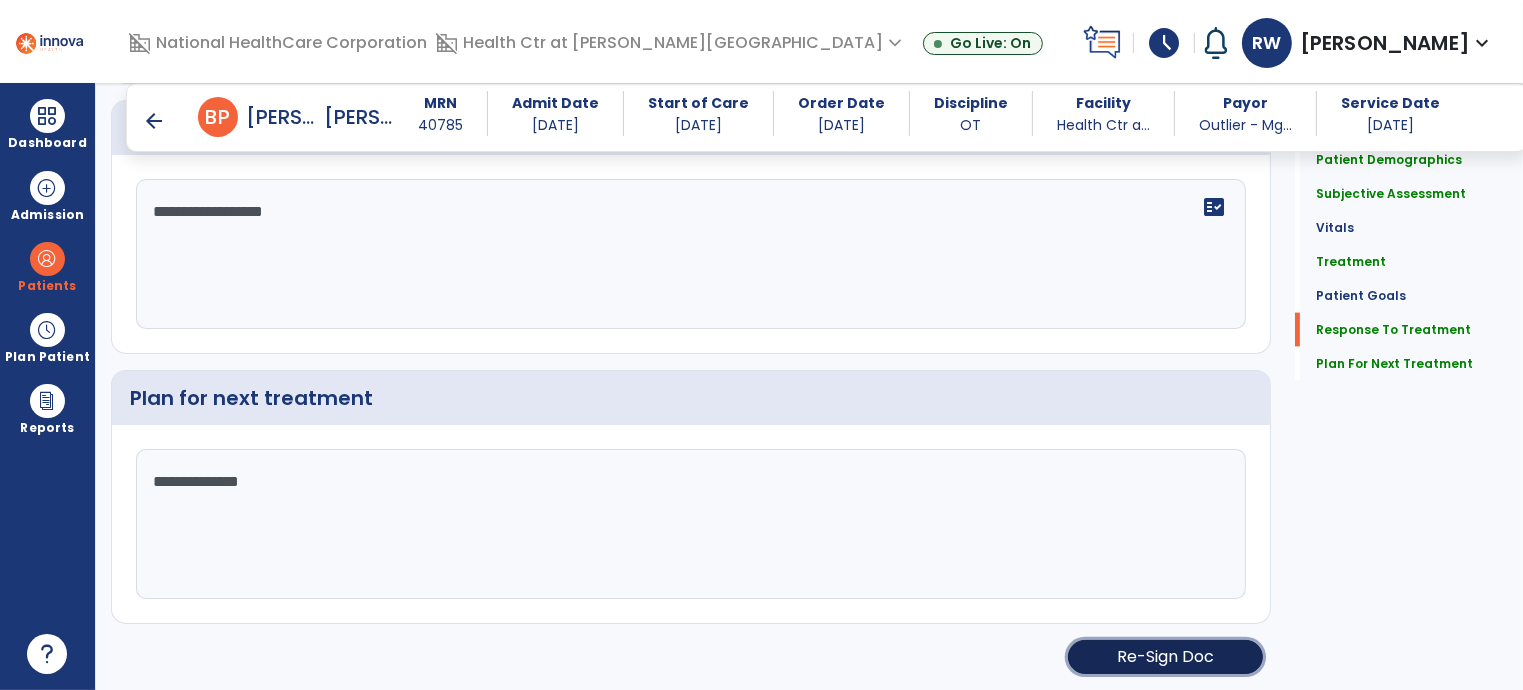 click on "Re-Sign Doc" 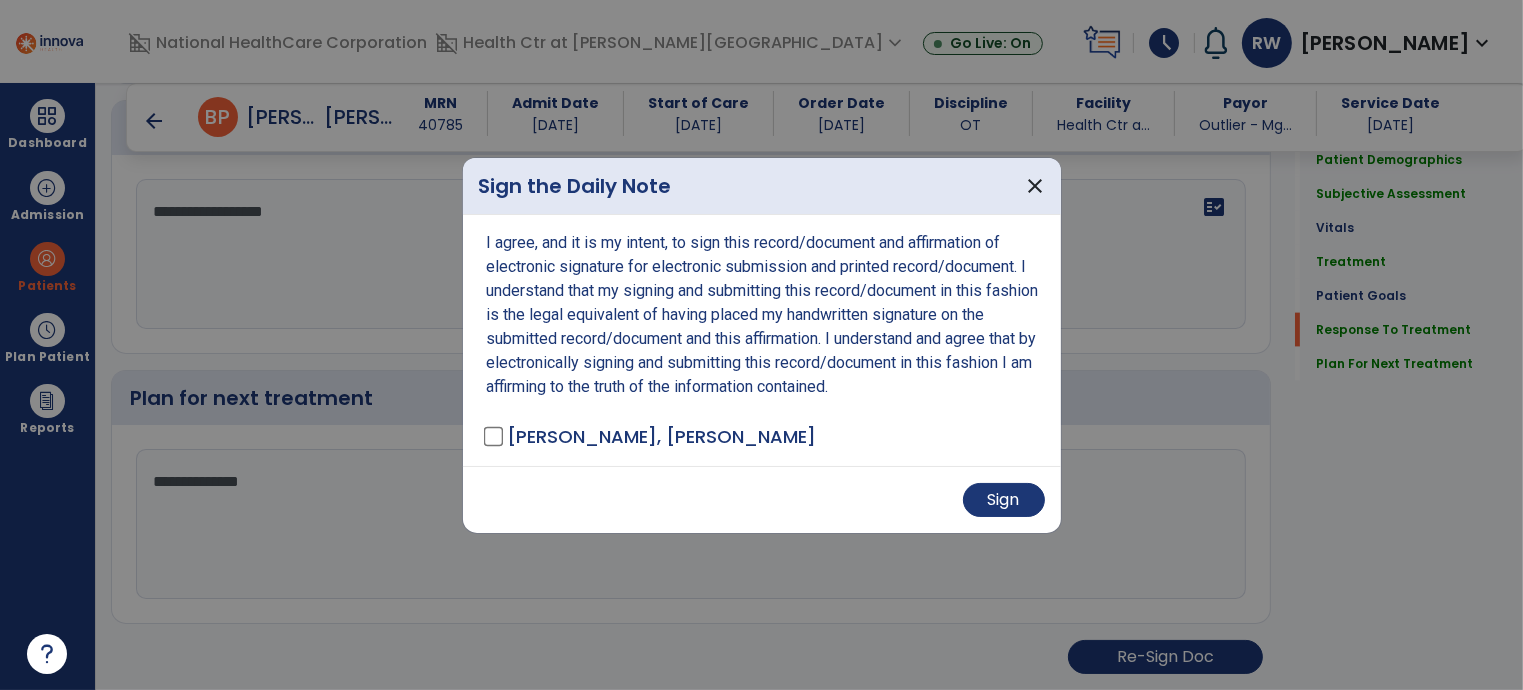 click on "Sign" at bounding box center [762, 499] 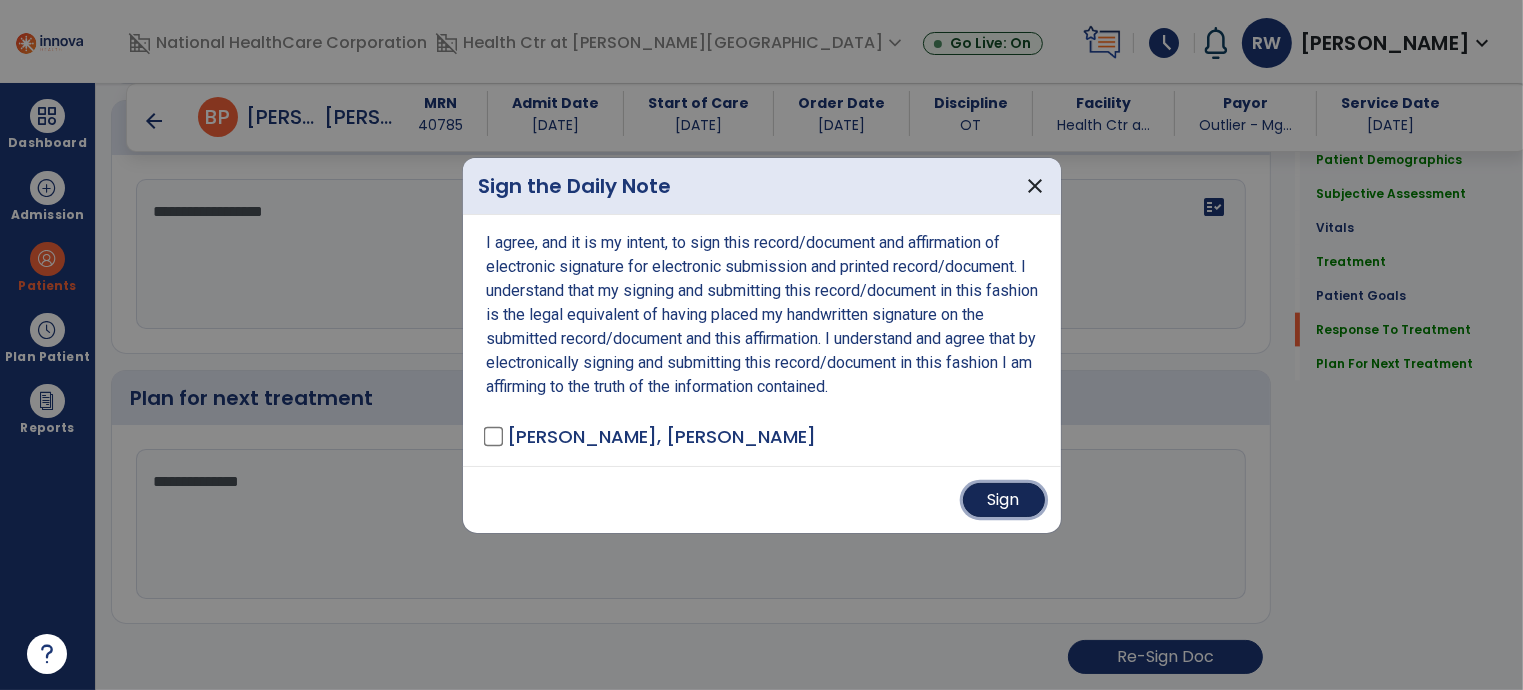 click on "Sign" at bounding box center (1004, 500) 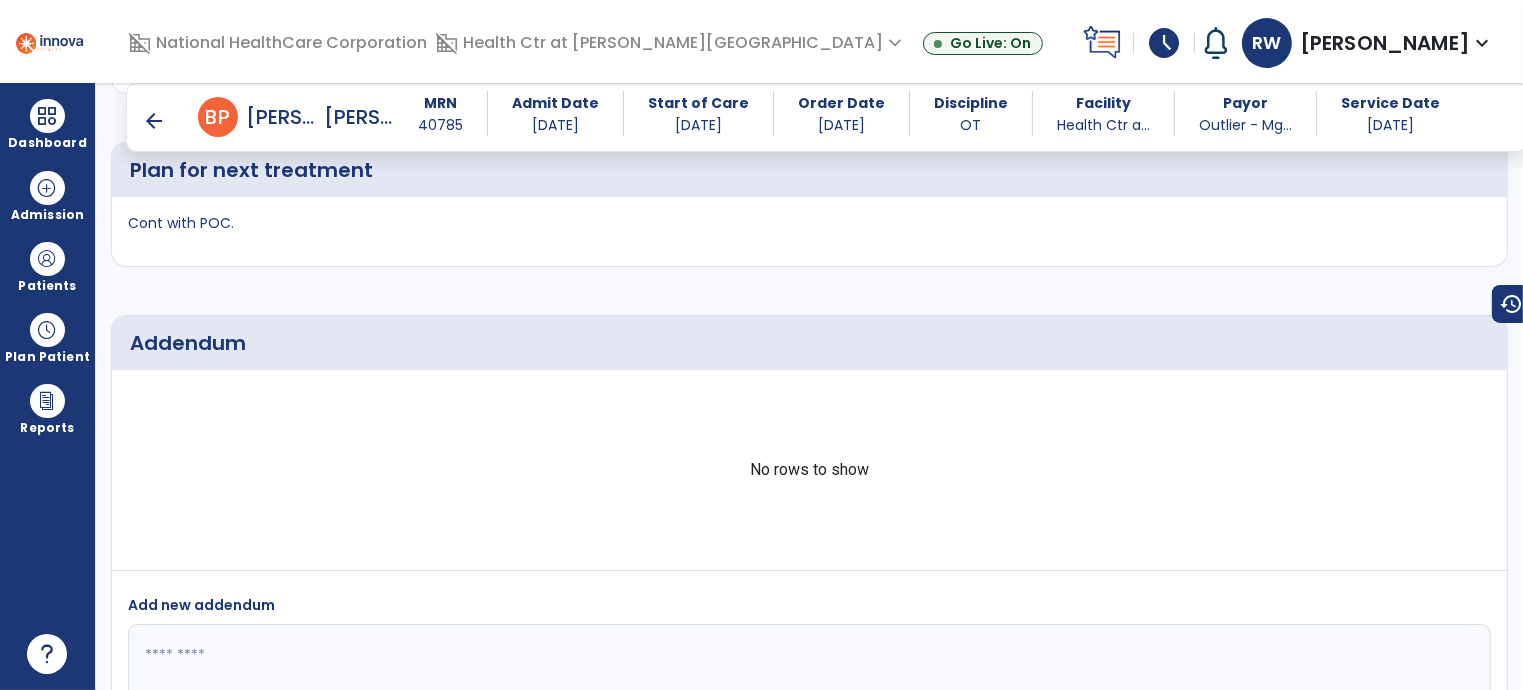 scroll, scrollTop: 3814, scrollLeft: 0, axis: vertical 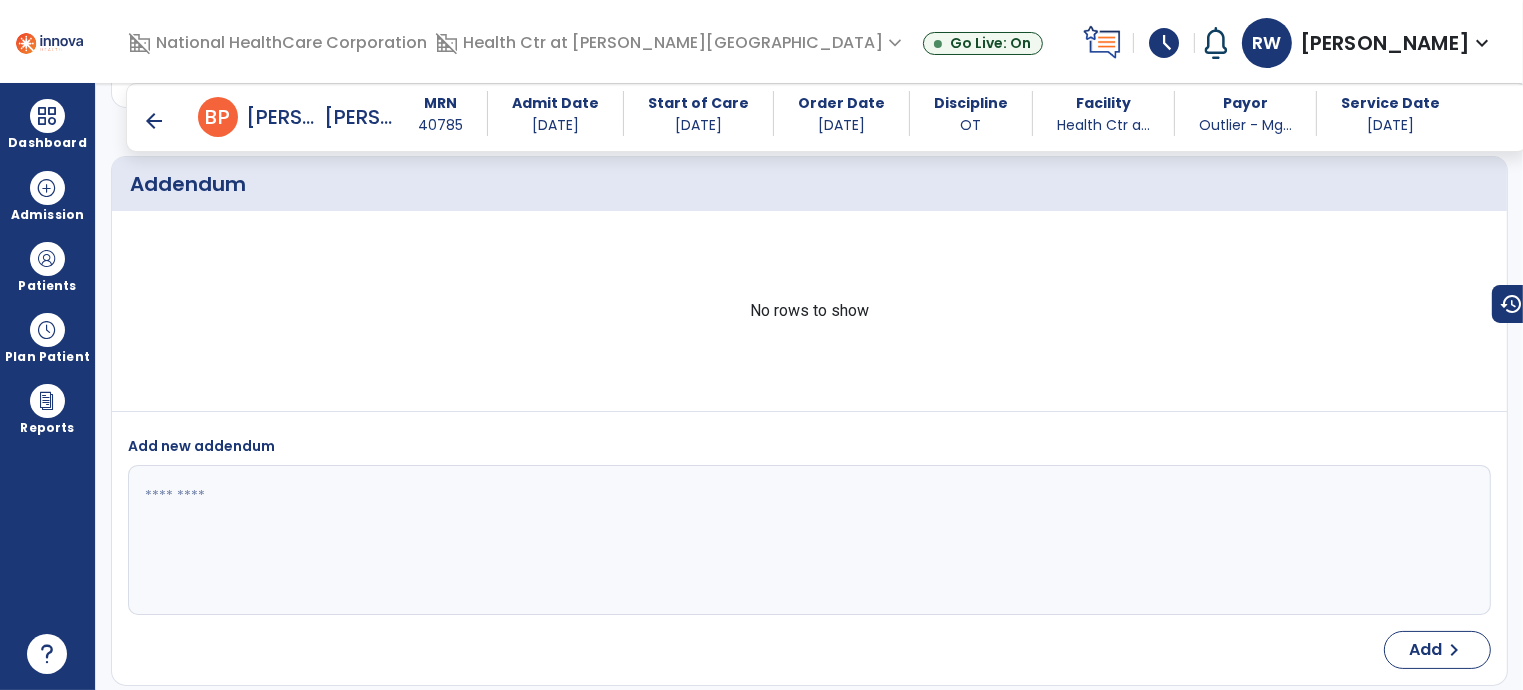 click on "arrow_back" at bounding box center (154, 121) 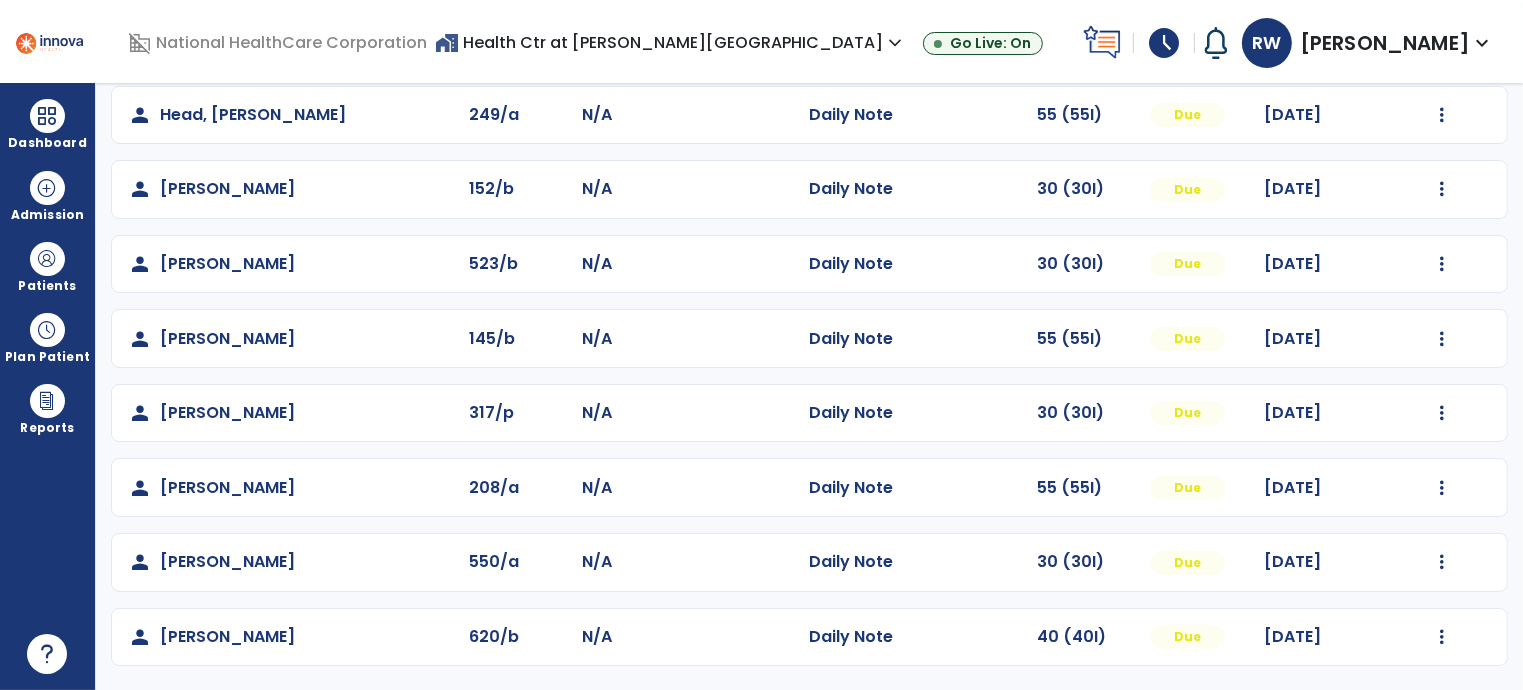 scroll, scrollTop: 548, scrollLeft: 0, axis: vertical 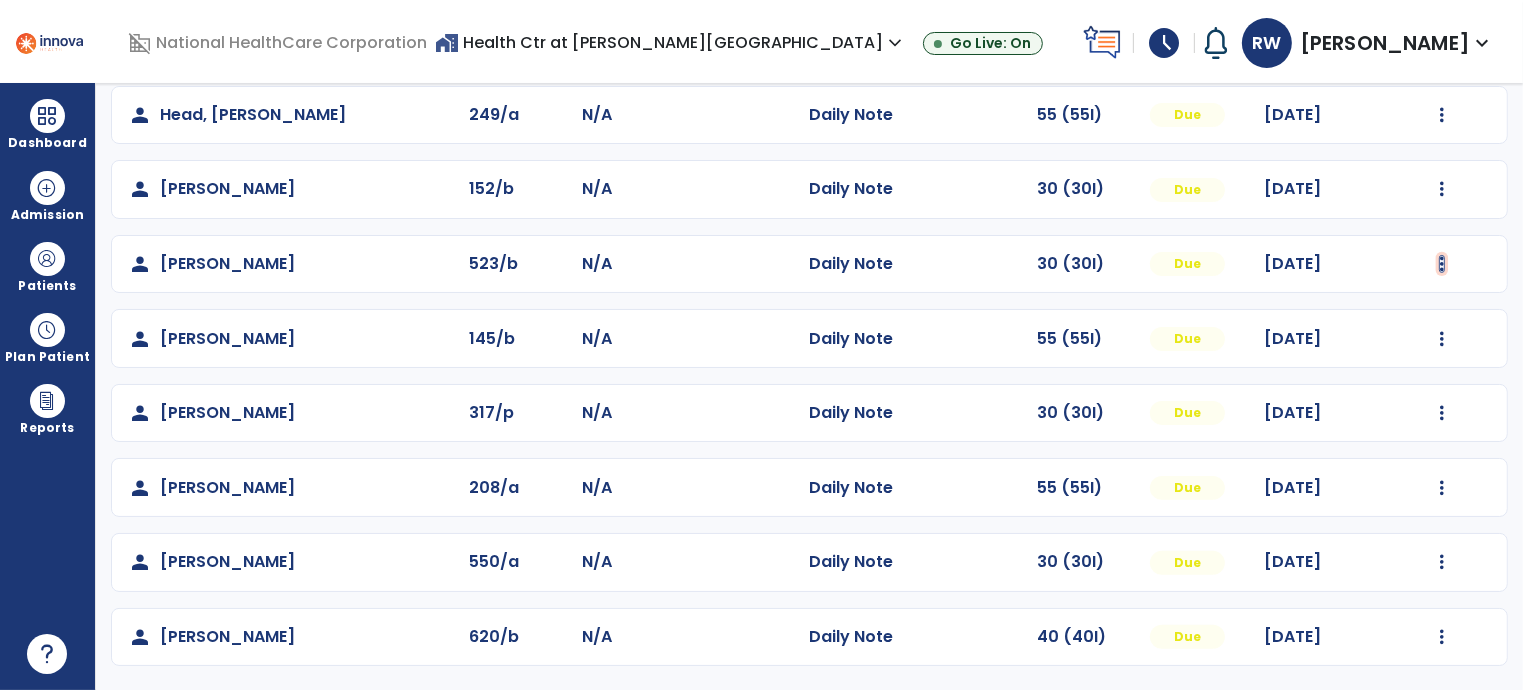 click at bounding box center (1442, -258) 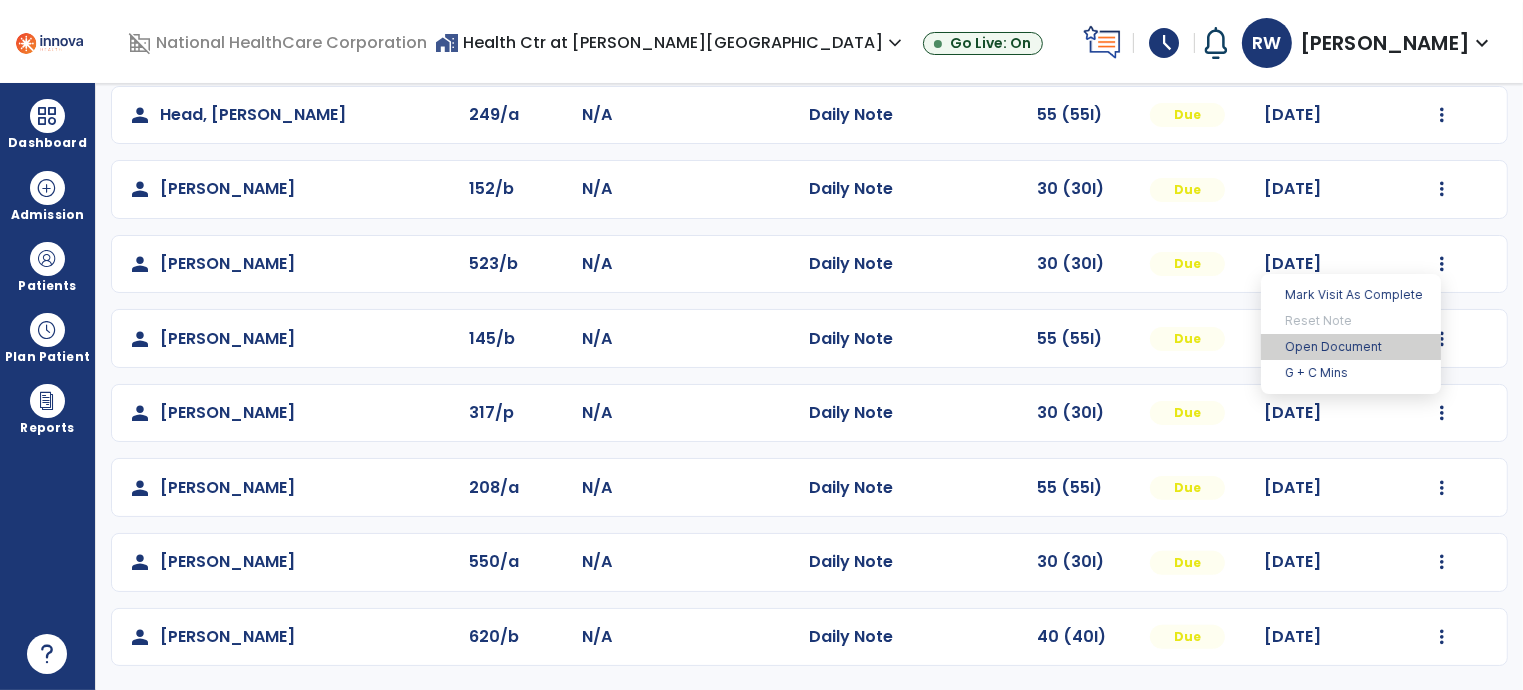 click on "Open Document" at bounding box center [1351, 347] 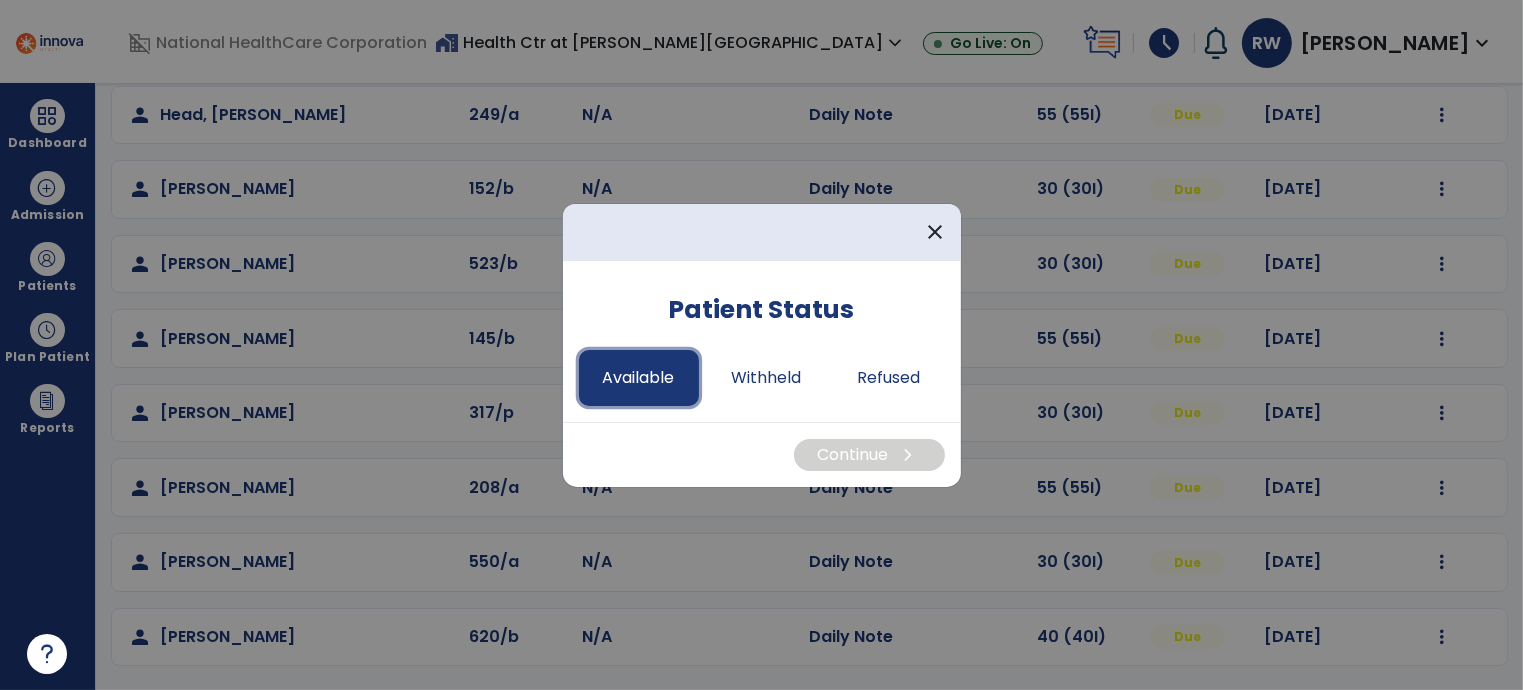 click on "Available" at bounding box center (639, 378) 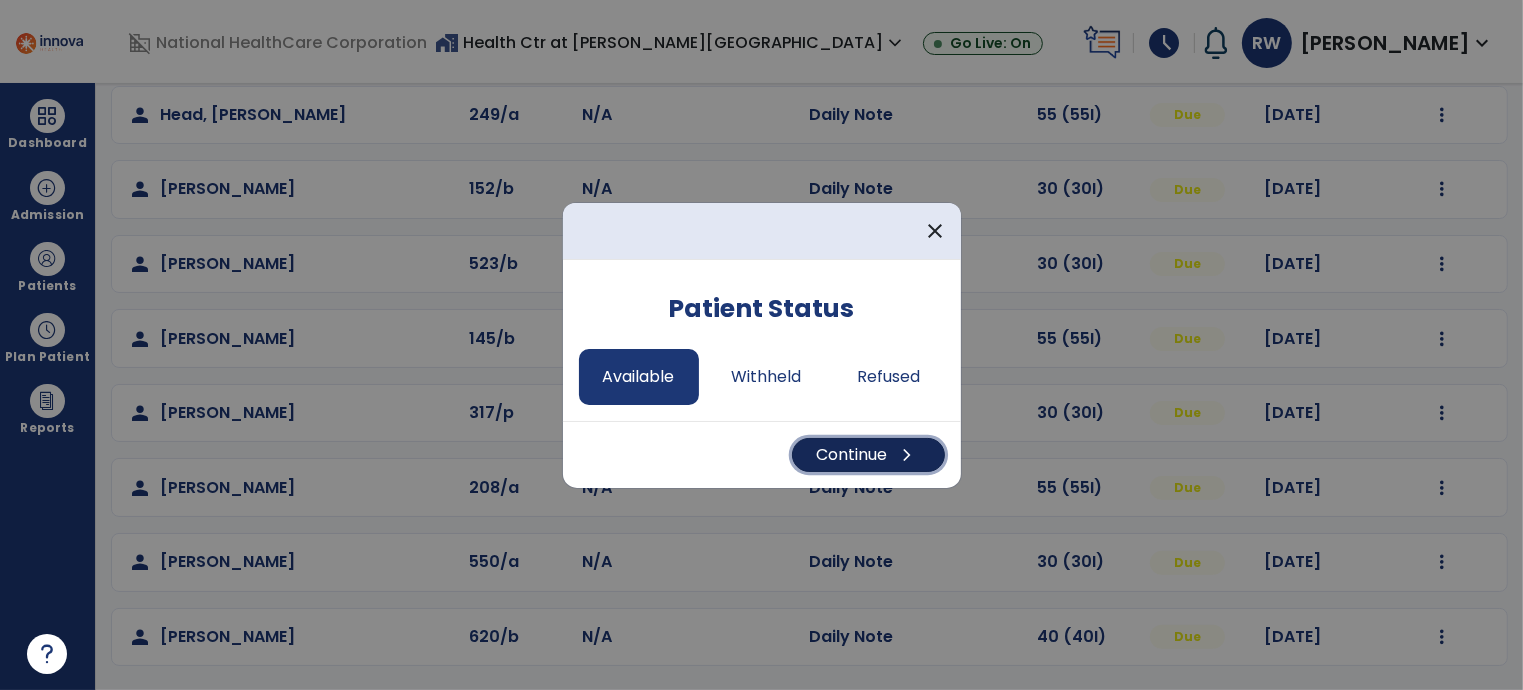 click on "Continue   chevron_right" at bounding box center [868, 455] 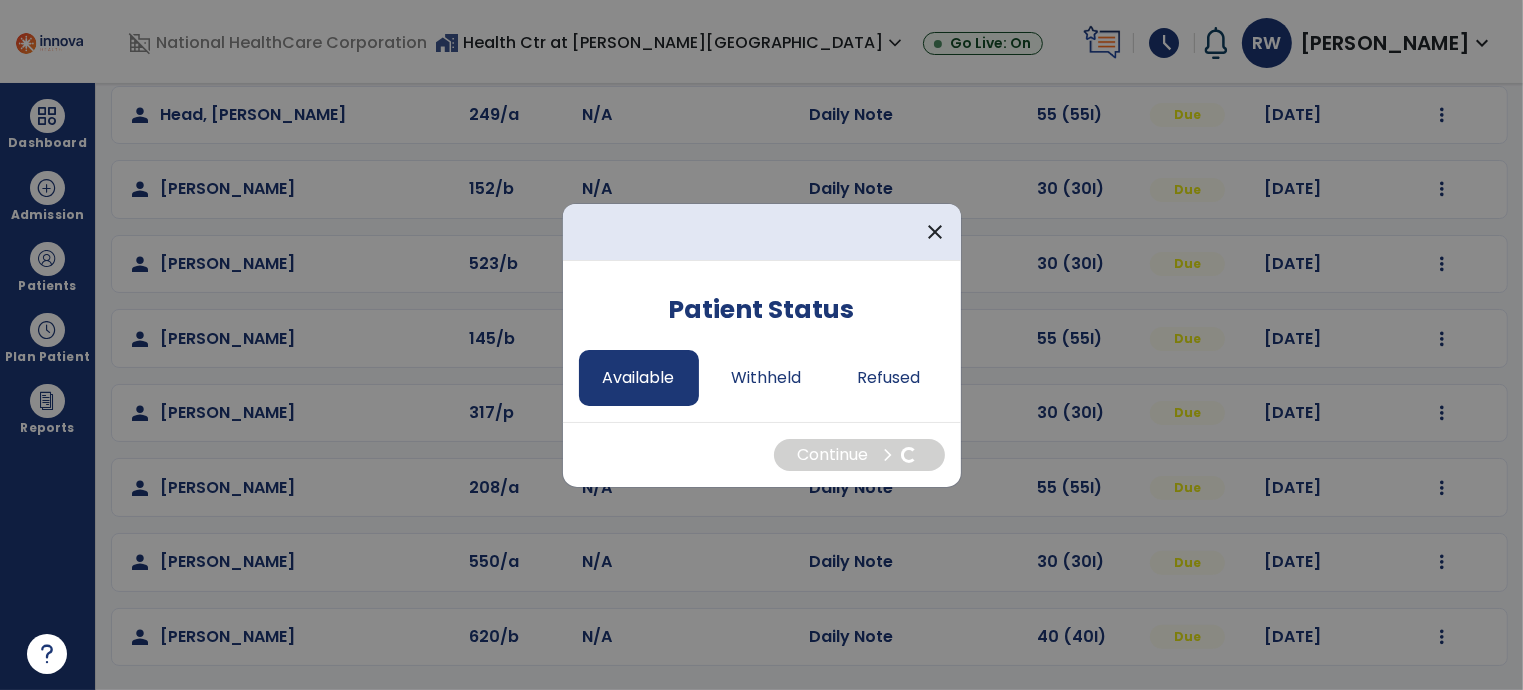 select on "*" 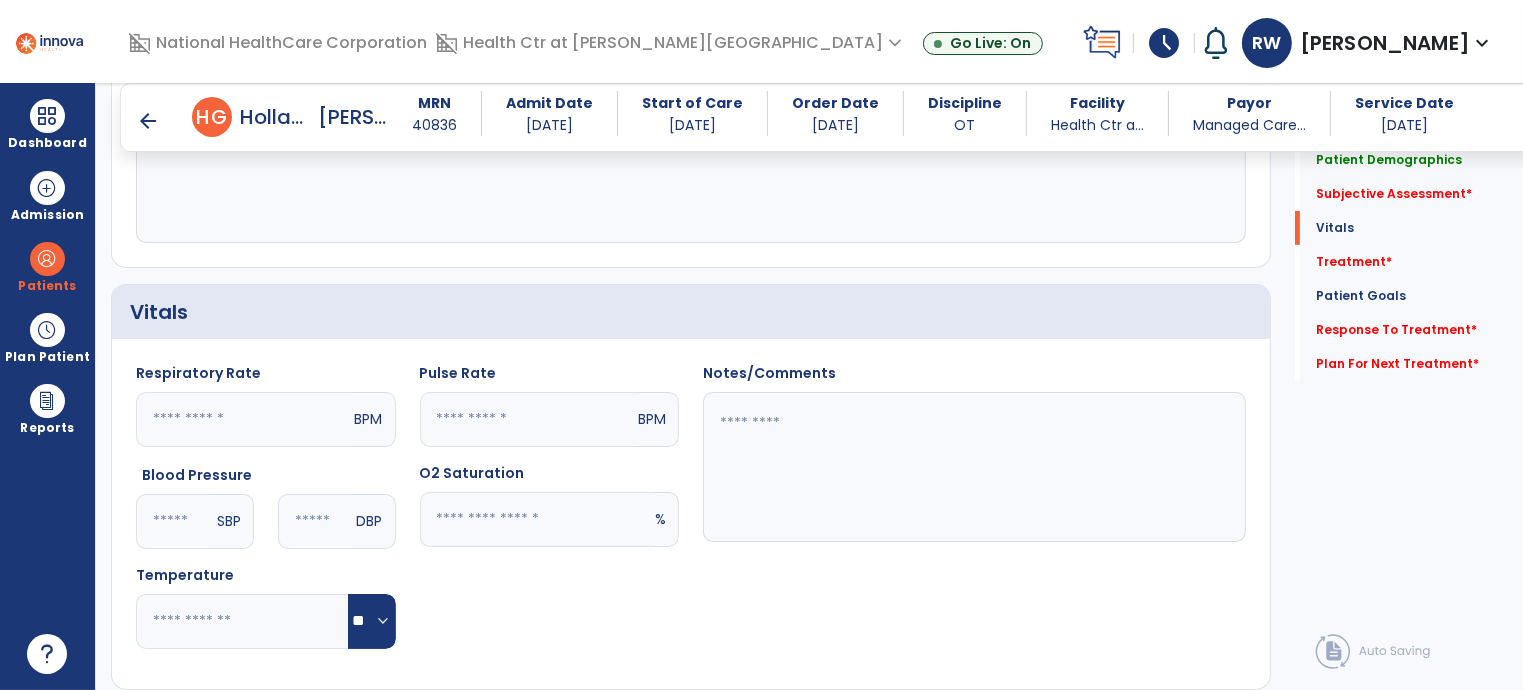 scroll, scrollTop: 581, scrollLeft: 0, axis: vertical 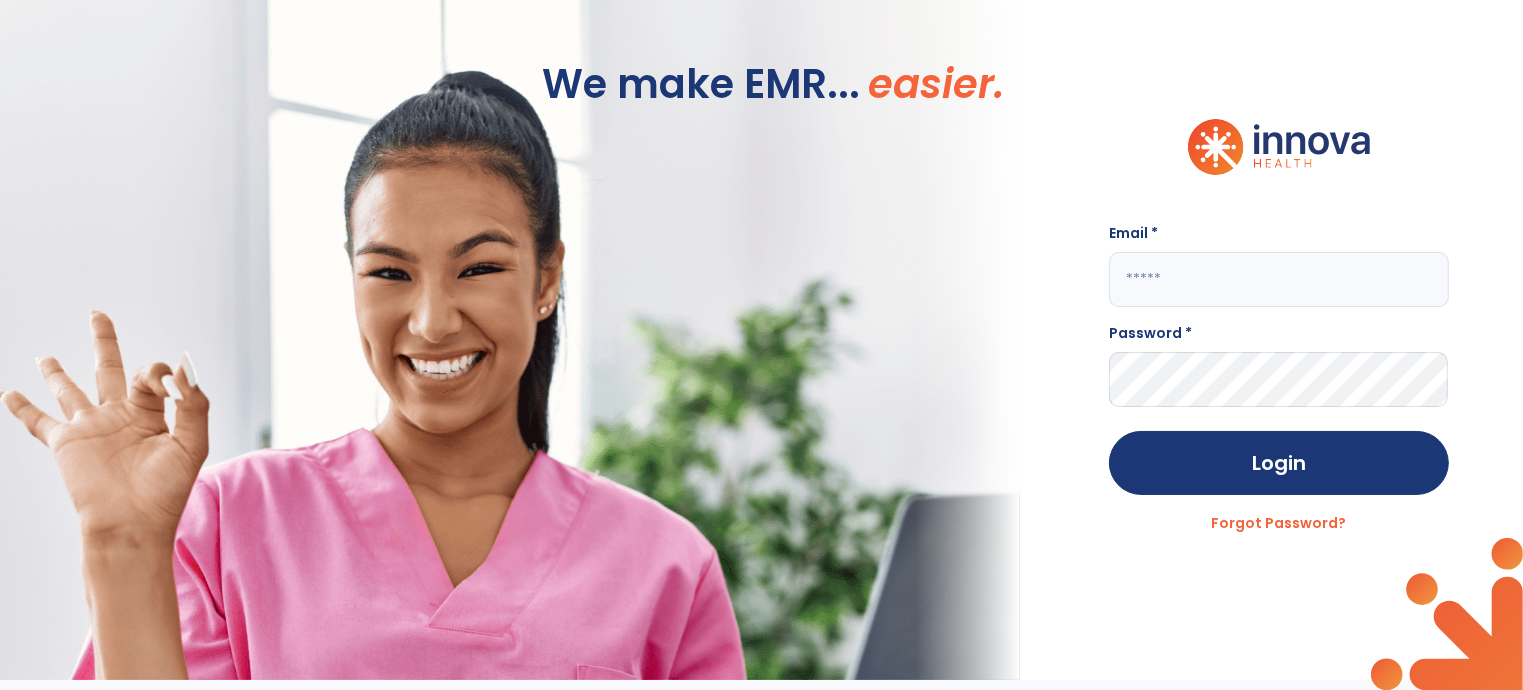 type on "**********" 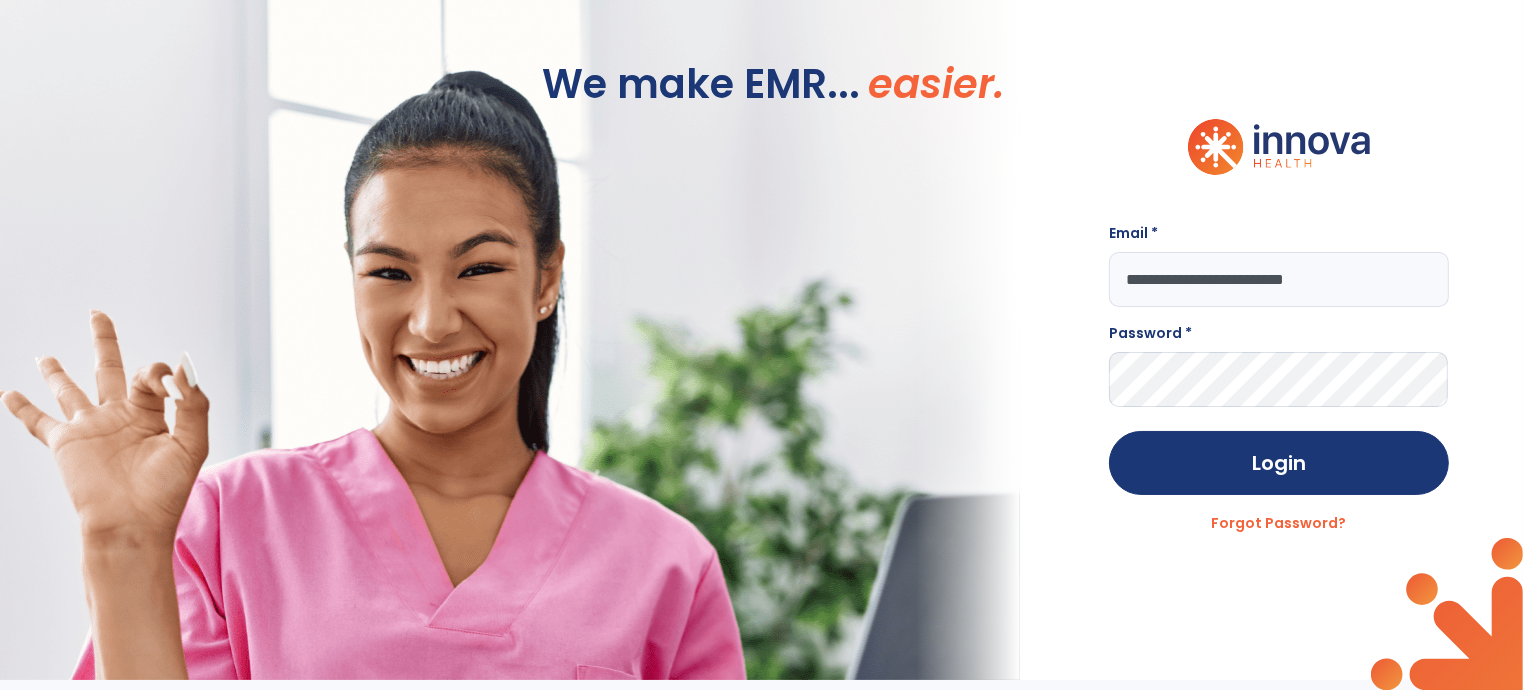 scroll, scrollTop: 0, scrollLeft: 0, axis: both 